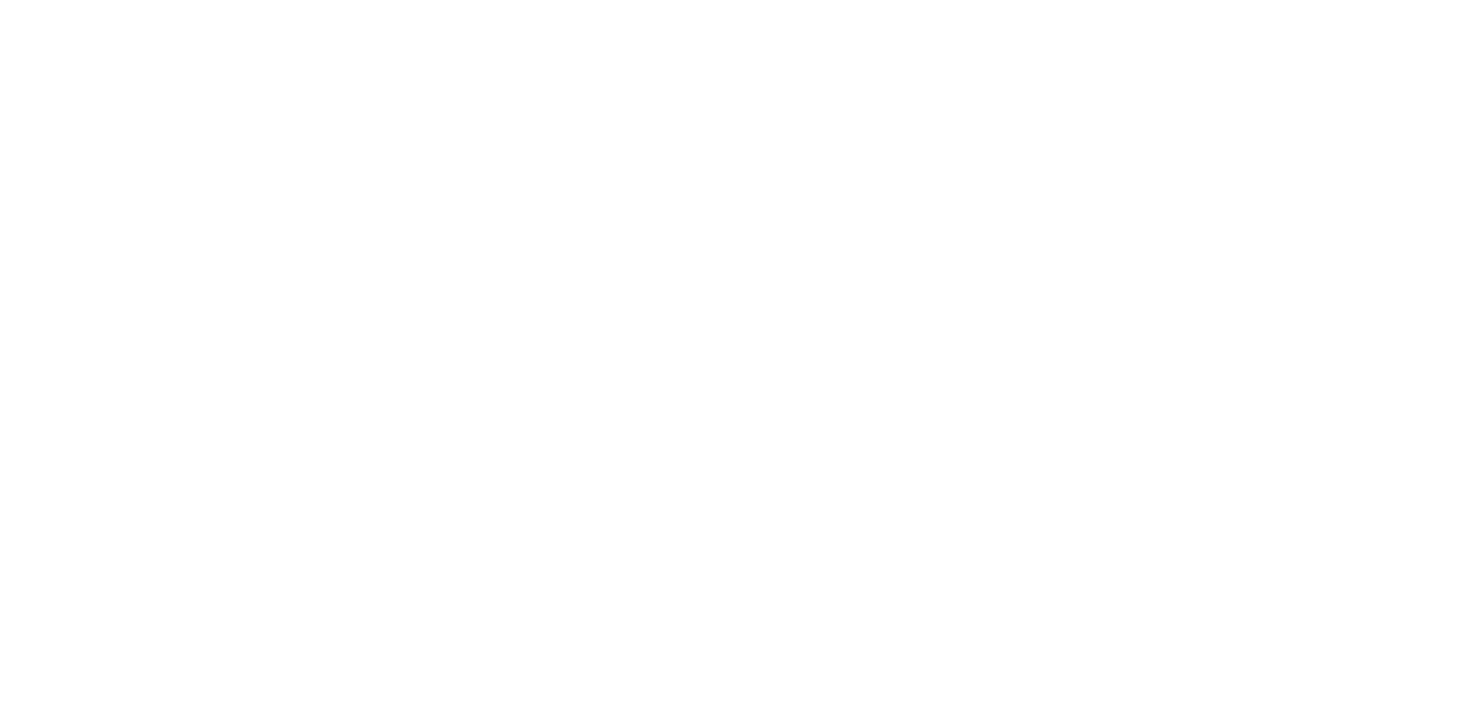 scroll, scrollTop: 0, scrollLeft: 0, axis: both 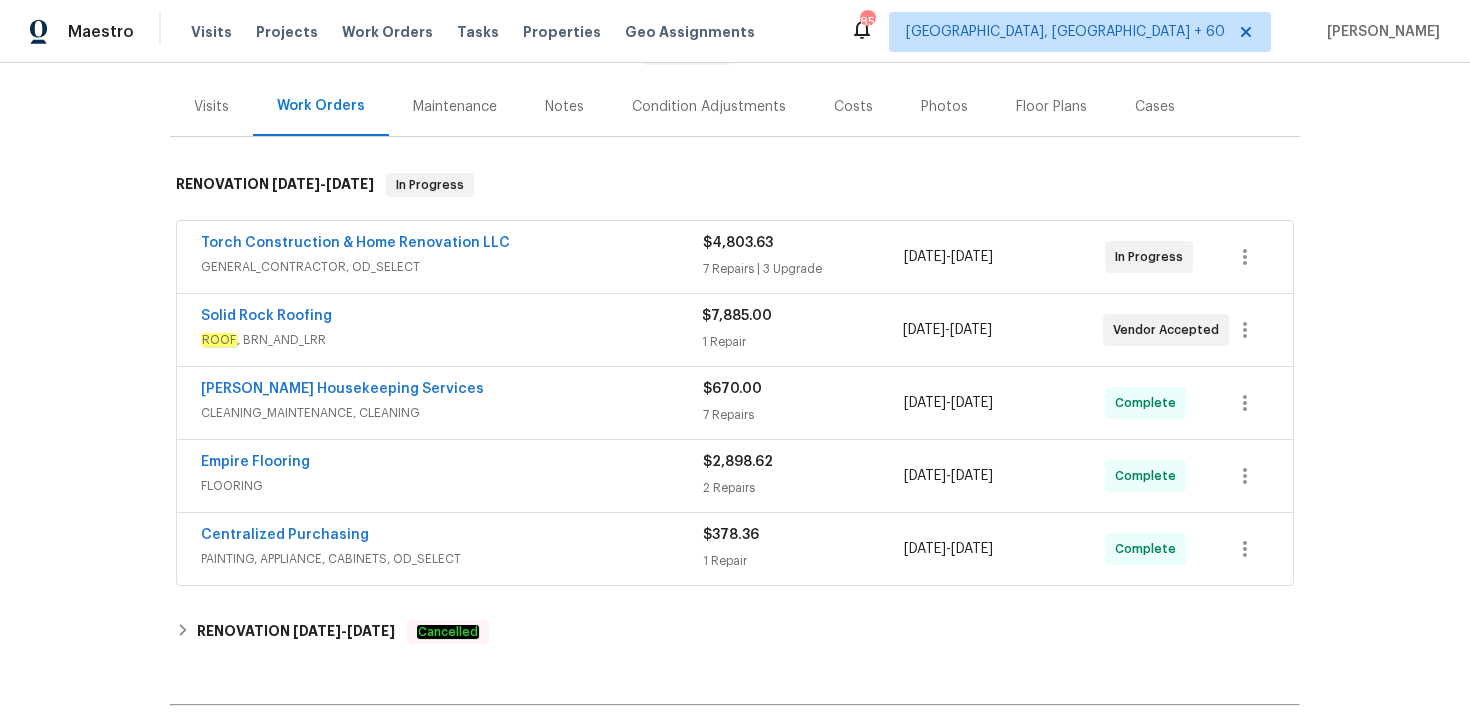 click on "$378.36" at bounding box center [731, 535] 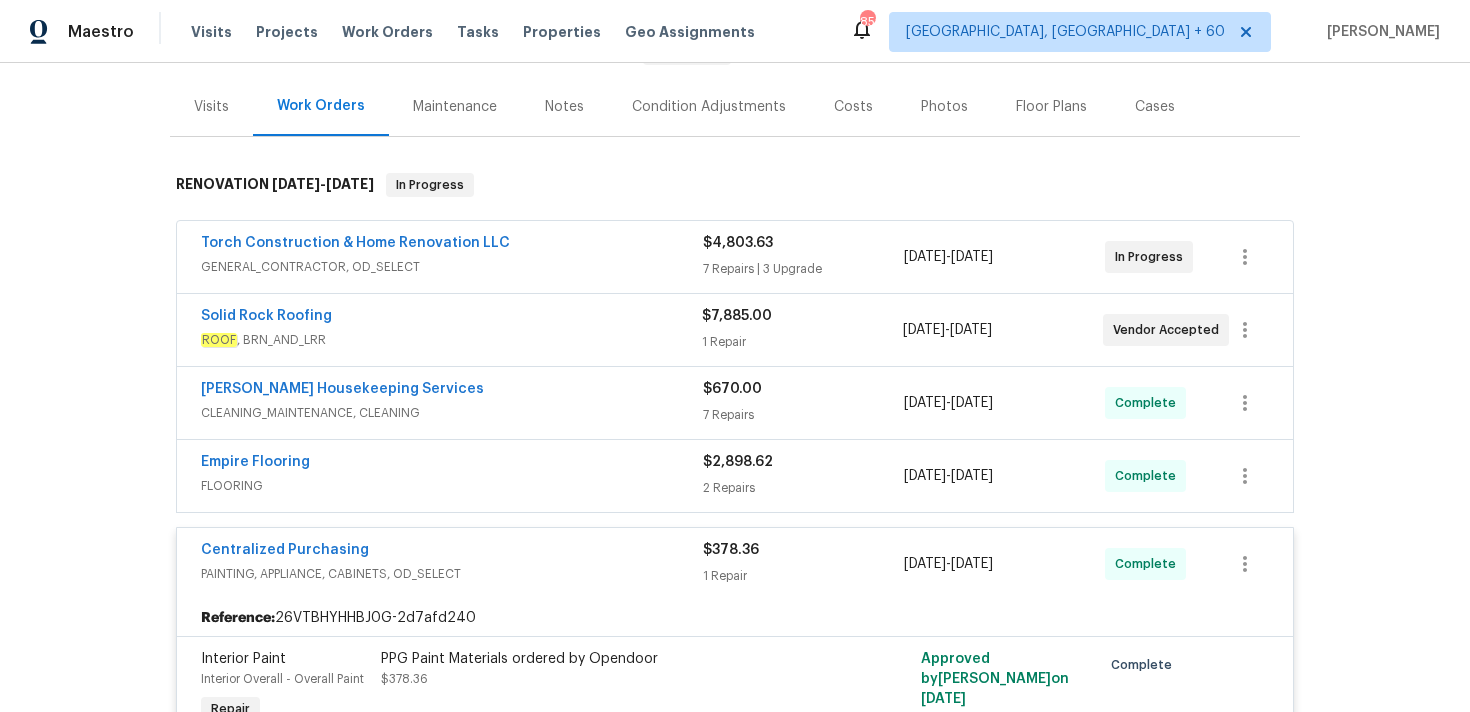 click on "2 Repairs" at bounding box center [803, 488] 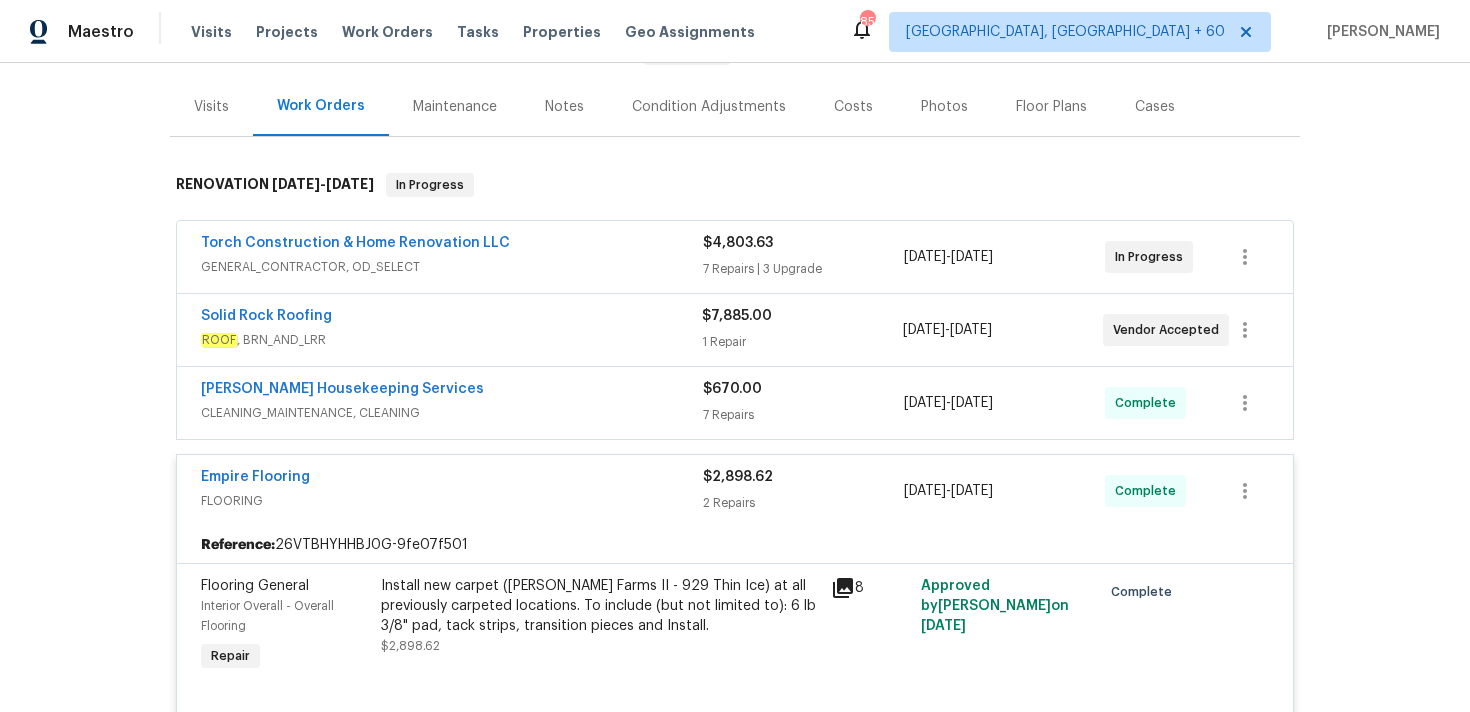 click on "$670.00 7 Repairs" at bounding box center [803, 403] 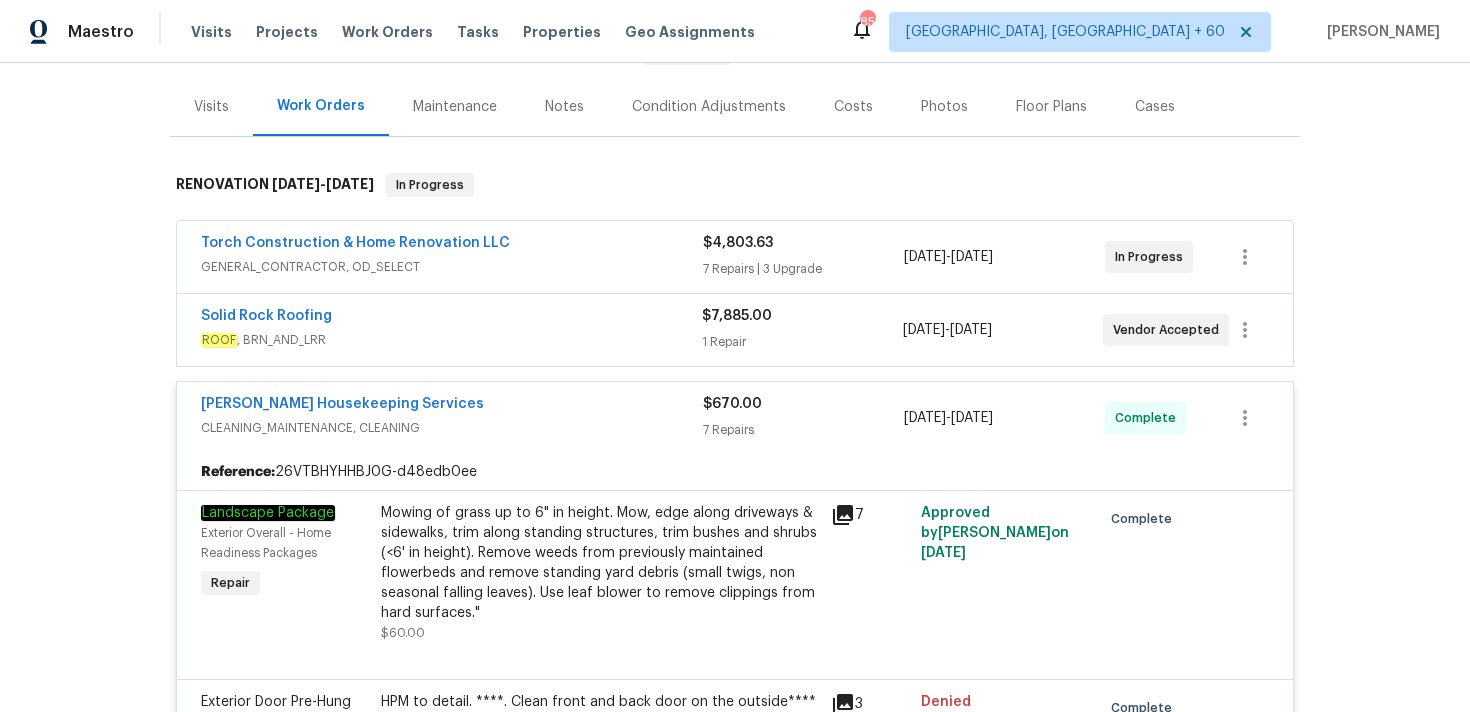 click on "1 Repair" at bounding box center [802, 342] 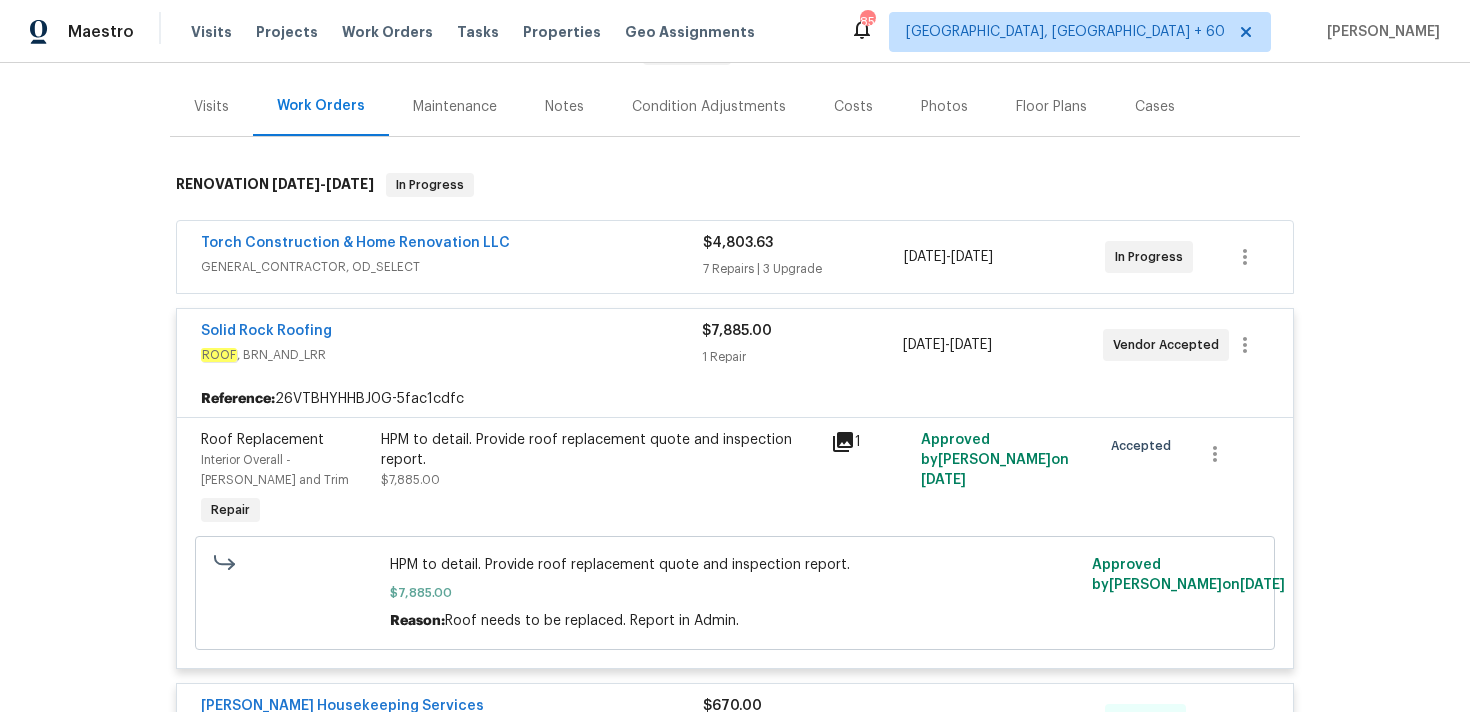 click on "7 Repairs | 3 Upgrade" at bounding box center (803, 269) 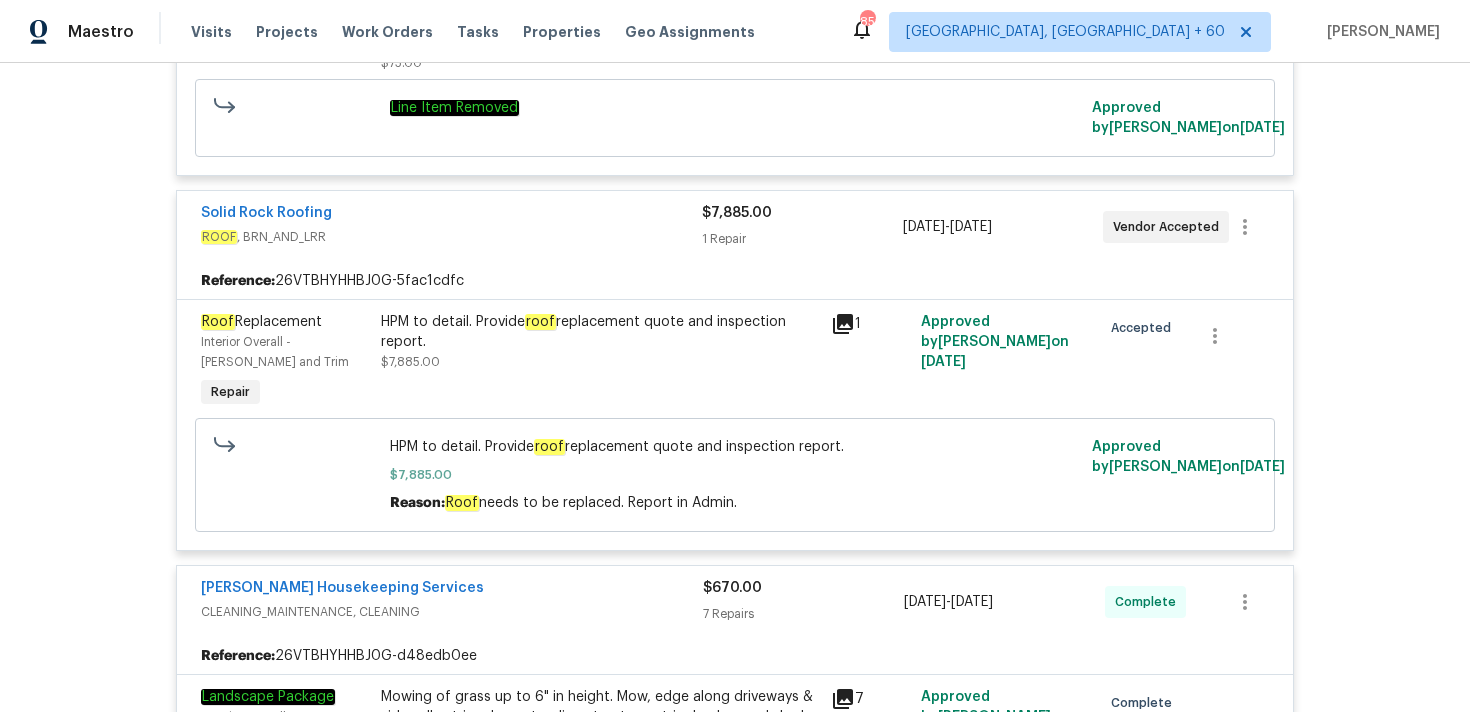 scroll, scrollTop: 2502, scrollLeft: 0, axis: vertical 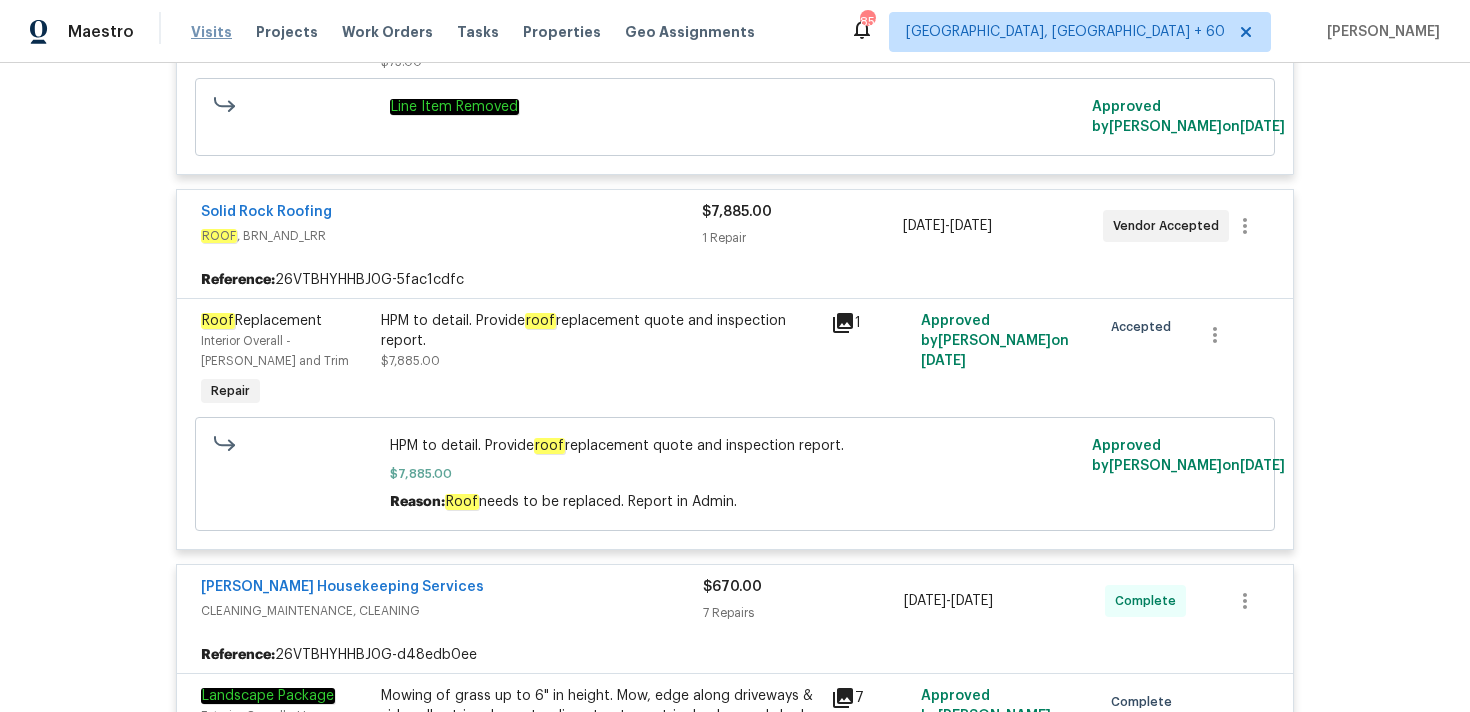 click on "Visits" at bounding box center [211, 32] 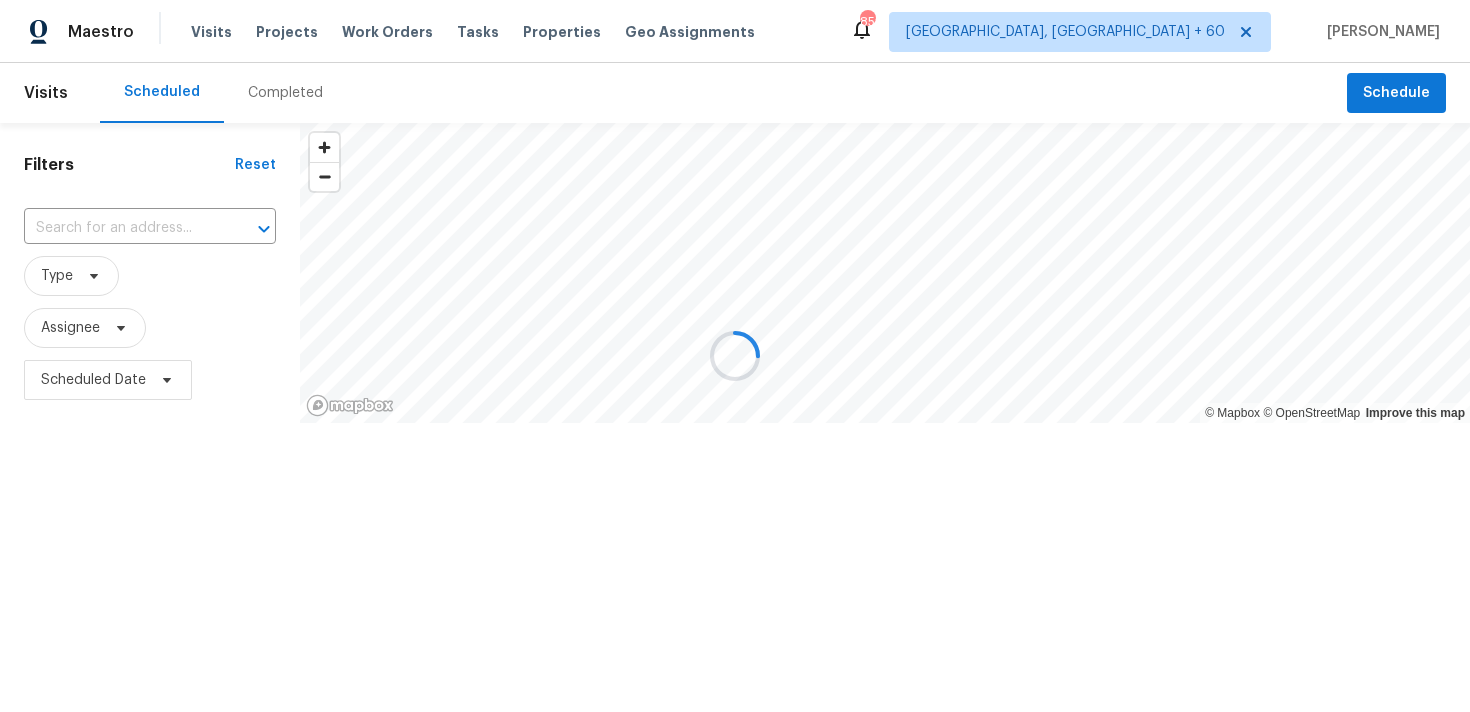 click at bounding box center (735, 356) 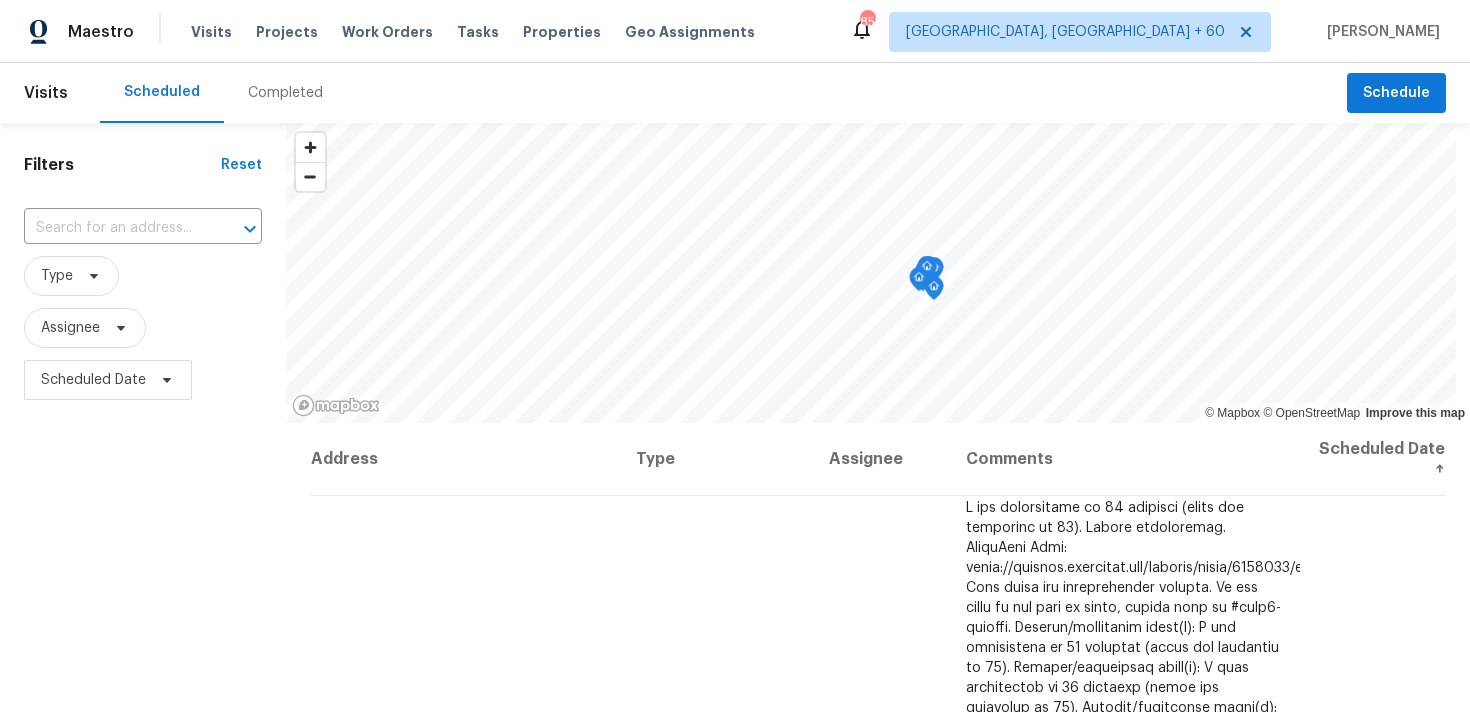 click on "Completed" at bounding box center [285, 93] 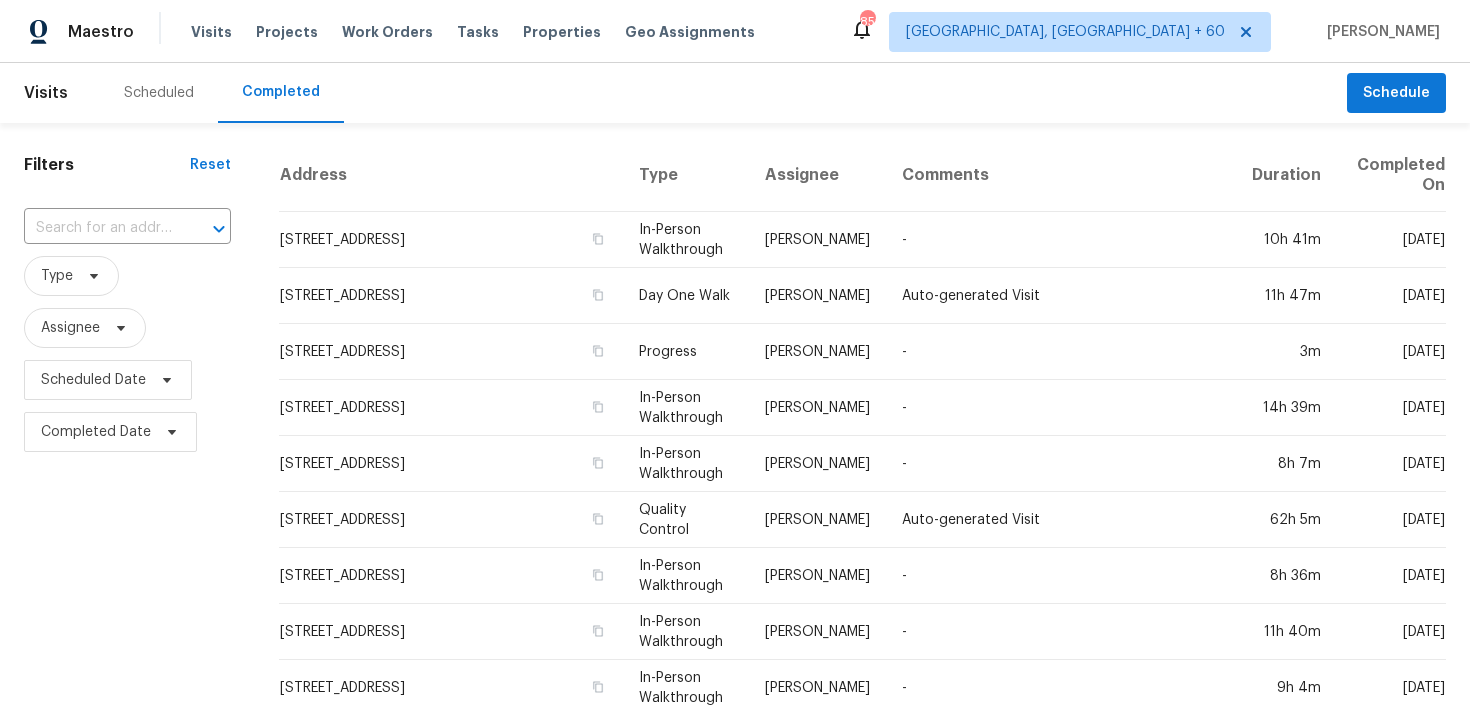 click at bounding box center [99, 228] 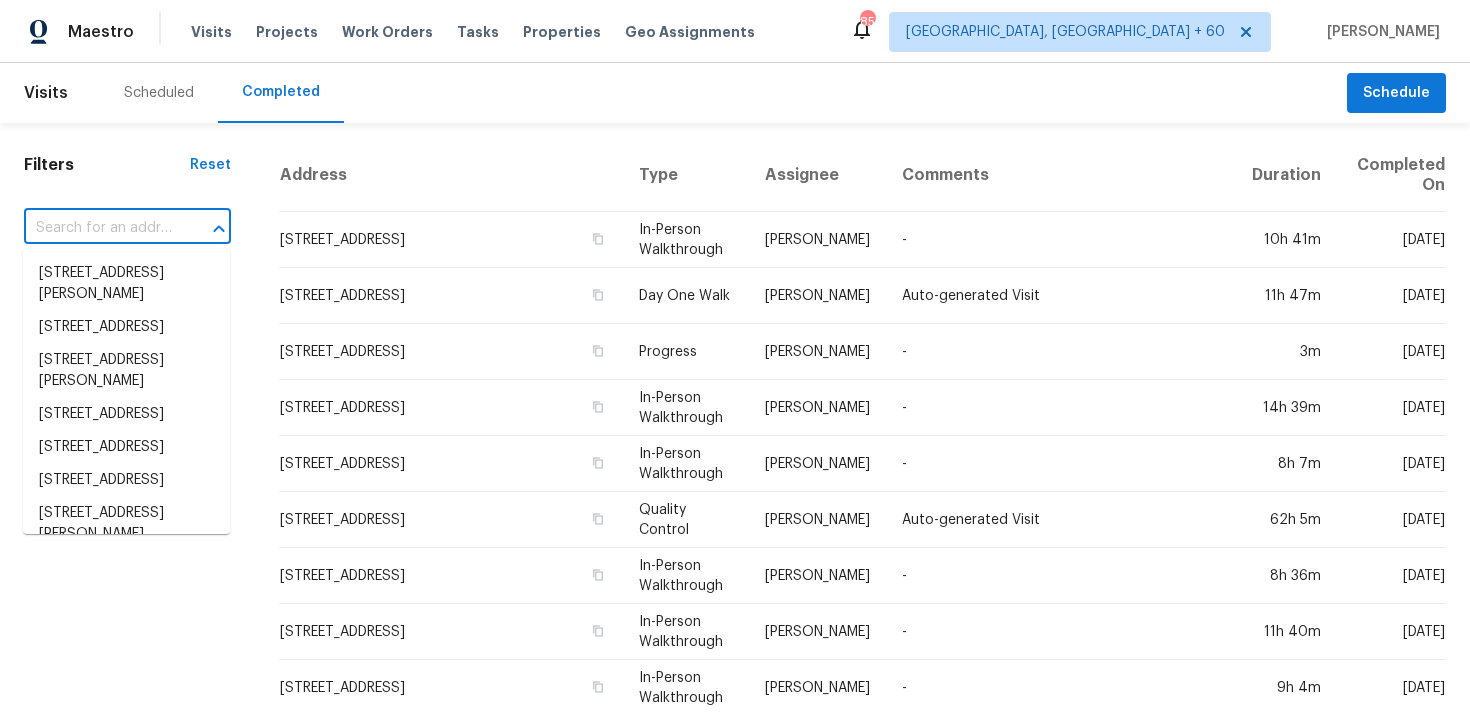 paste on "[STREET_ADDRESS][PERSON_NAME][PERSON_NAME]" 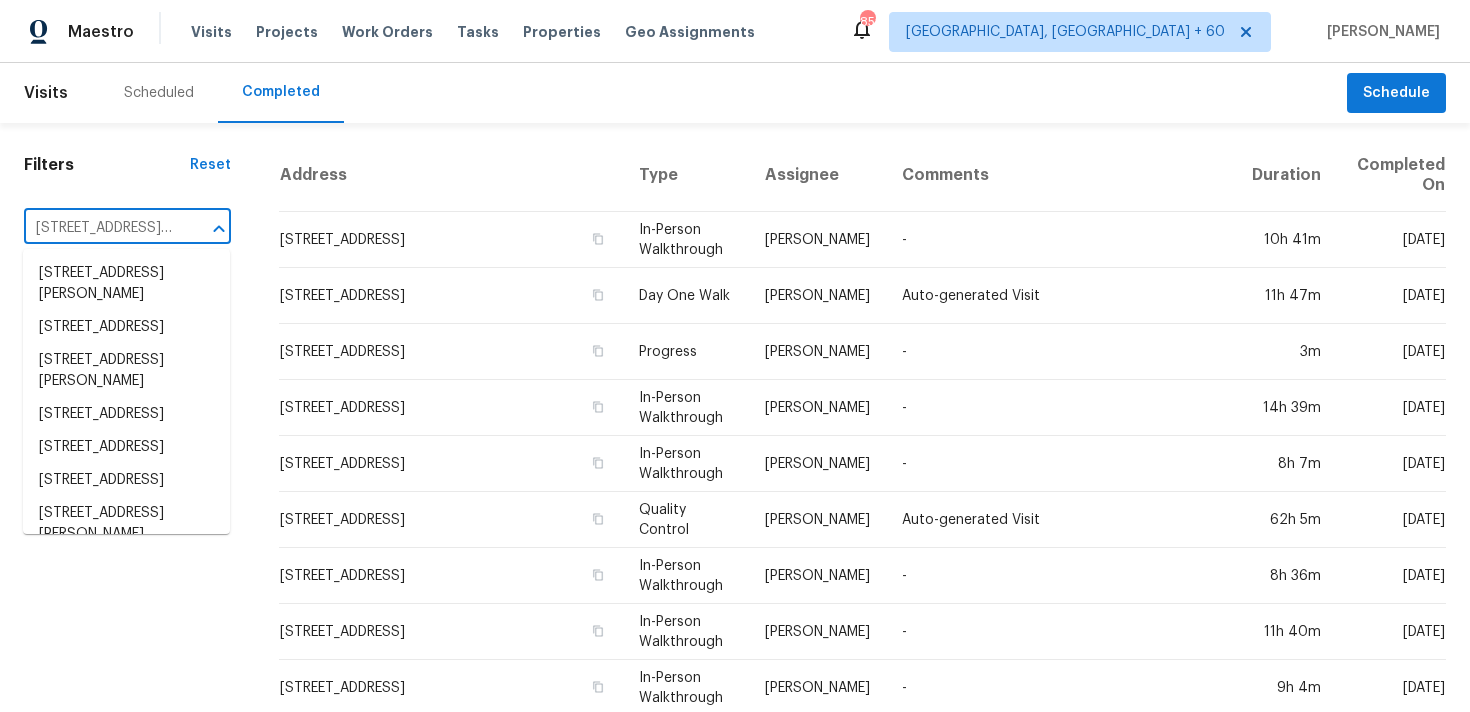 scroll, scrollTop: 0, scrollLeft: 127, axis: horizontal 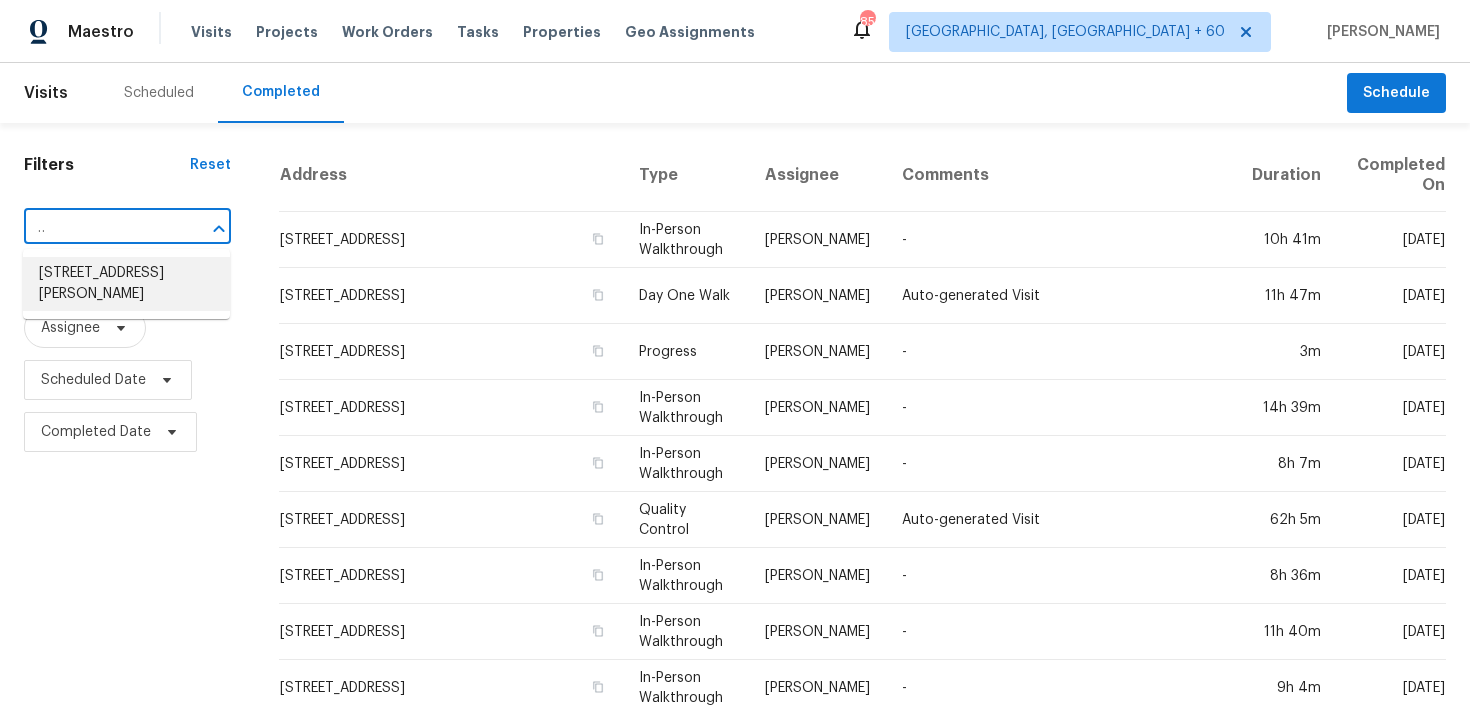click on "[STREET_ADDRESS][PERSON_NAME]" at bounding box center [126, 284] 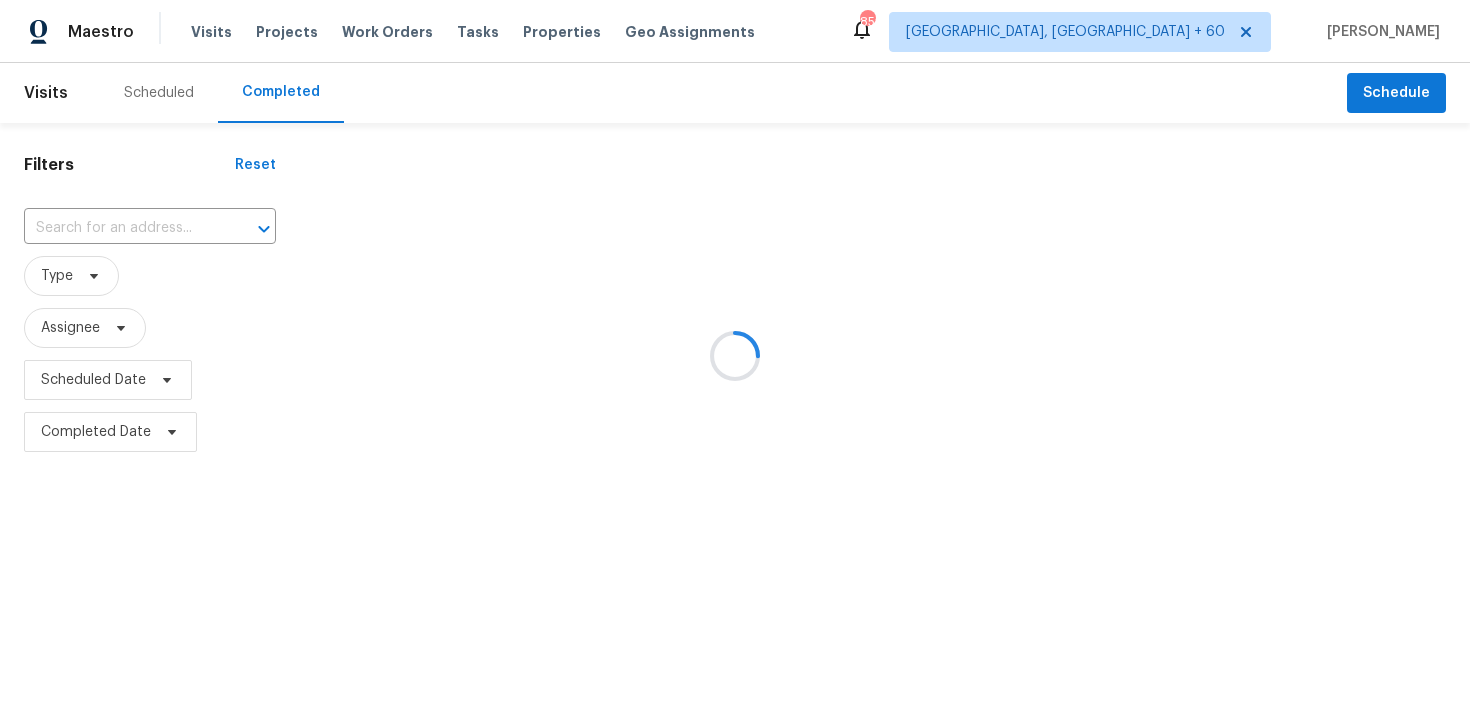 type on "[STREET_ADDRESS][PERSON_NAME]" 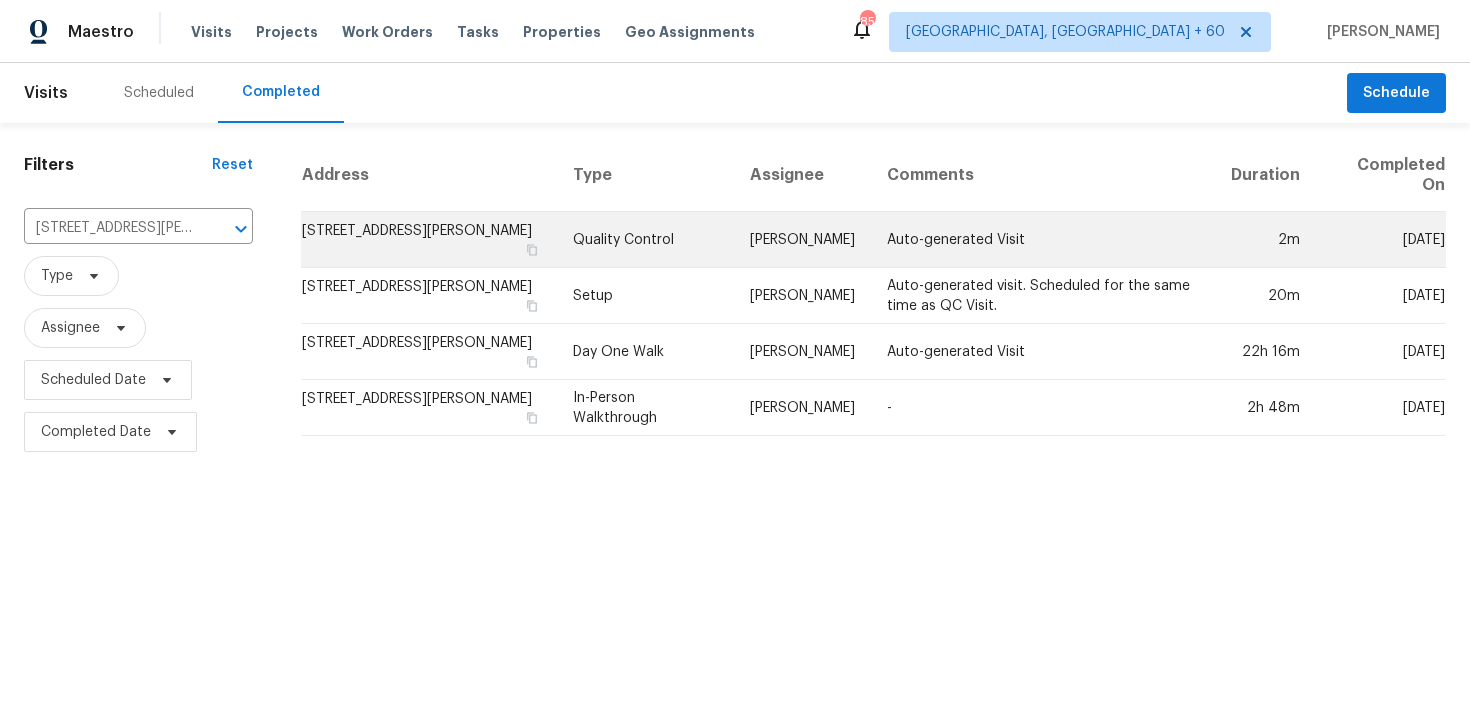 click on "Quality Control" at bounding box center (645, 240) 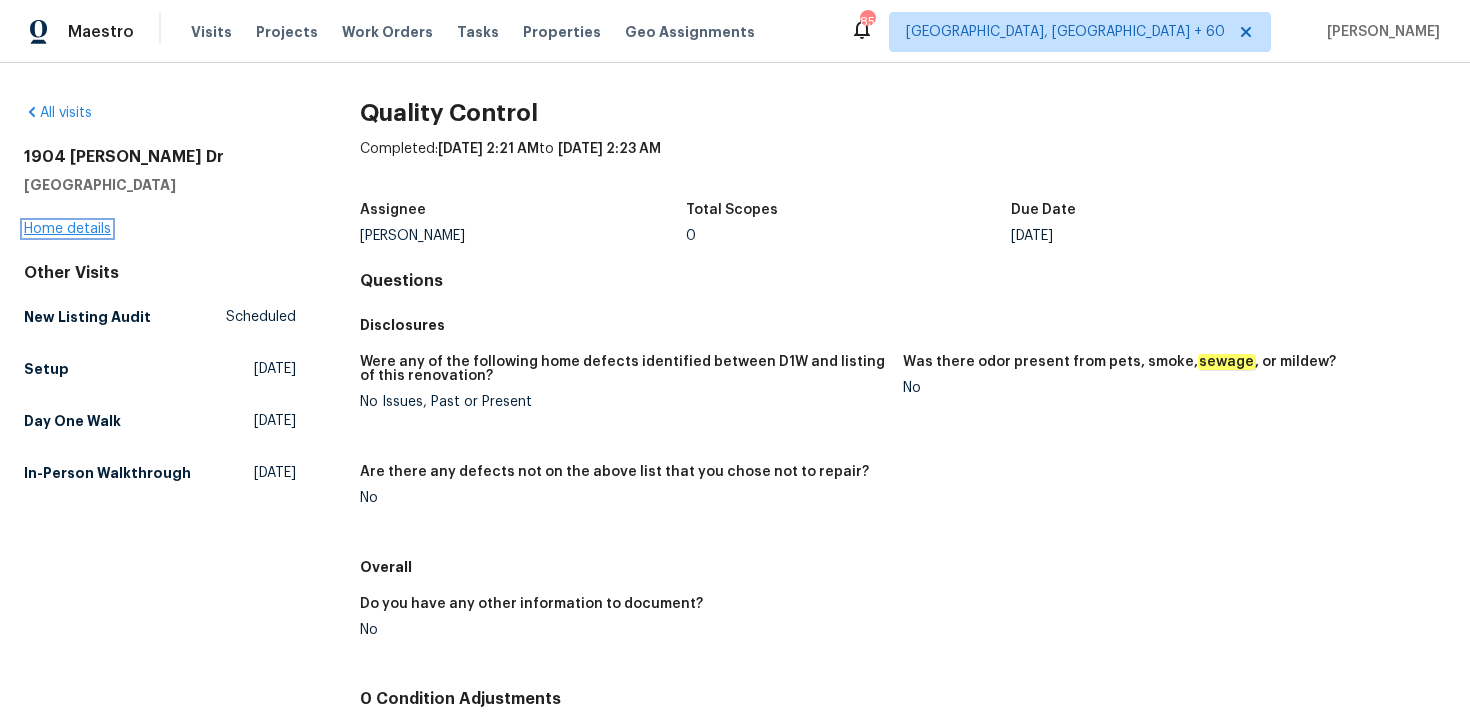 click on "Home details" at bounding box center [67, 229] 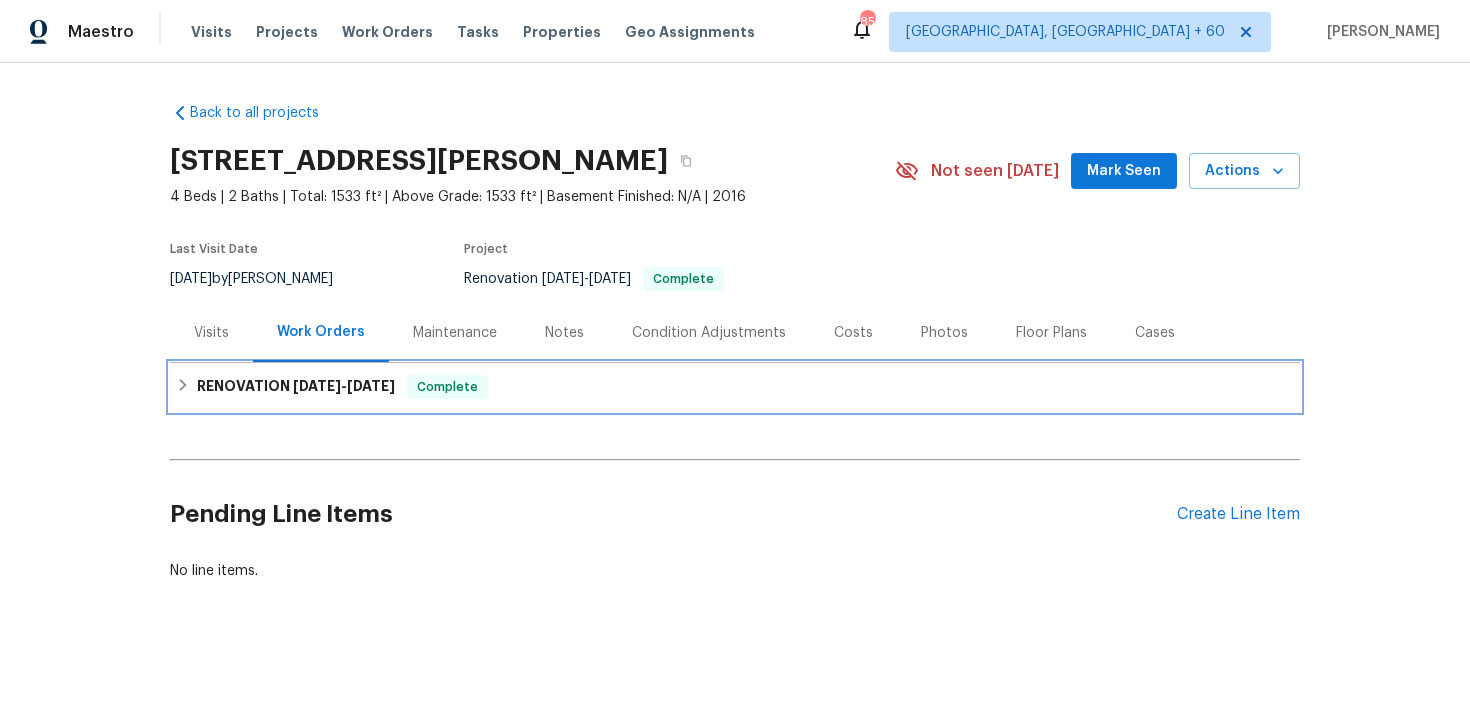 click on "RENOVATION   [DATE]  -  [DATE] Complete" at bounding box center [735, 387] 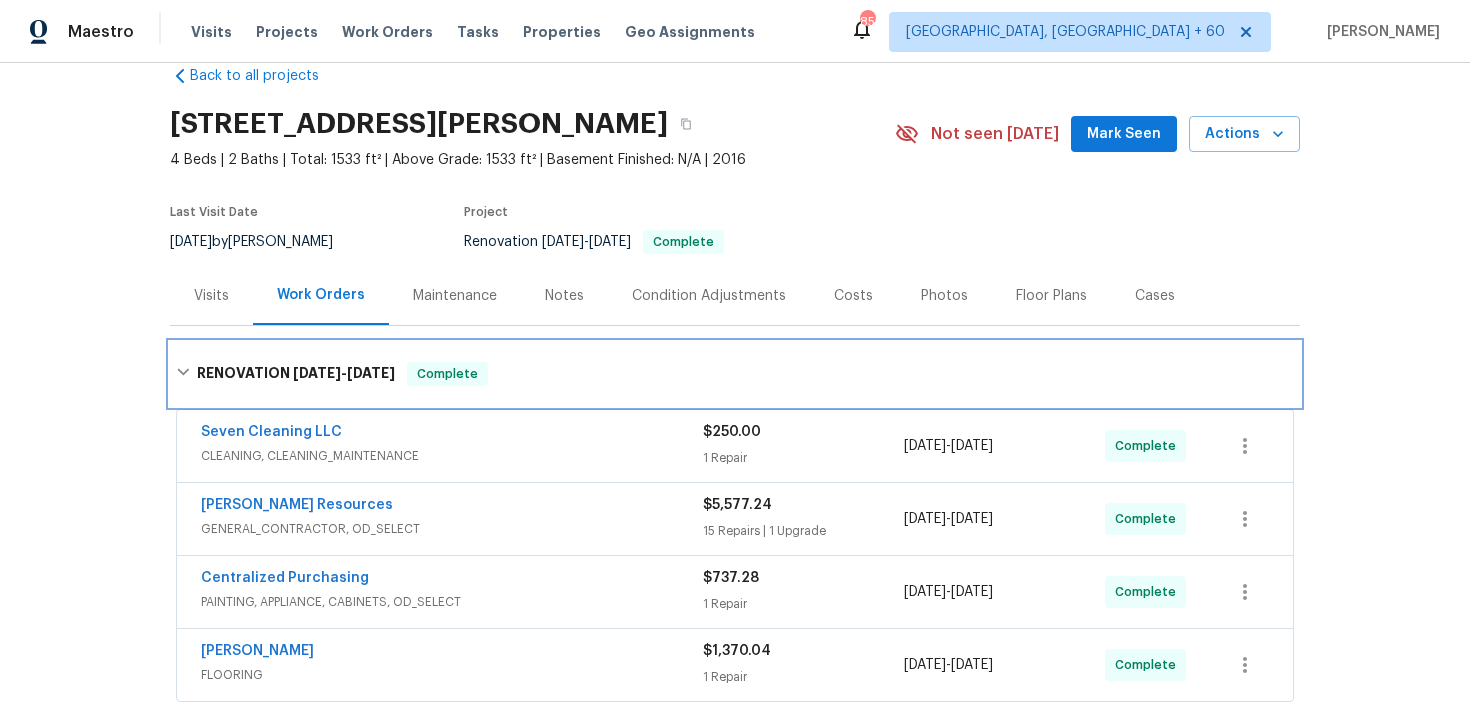 scroll, scrollTop: 339, scrollLeft: 0, axis: vertical 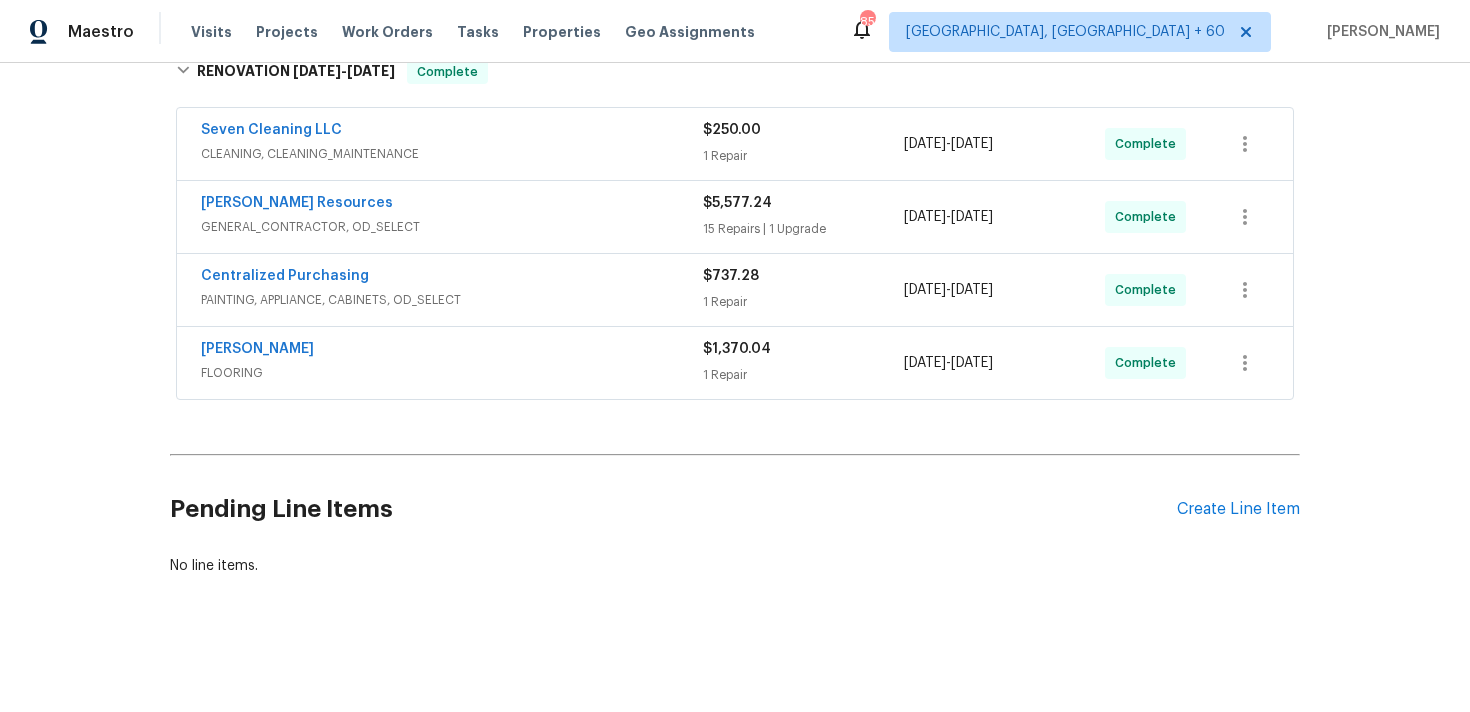 click on "1 Repair" at bounding box center [803, 375] 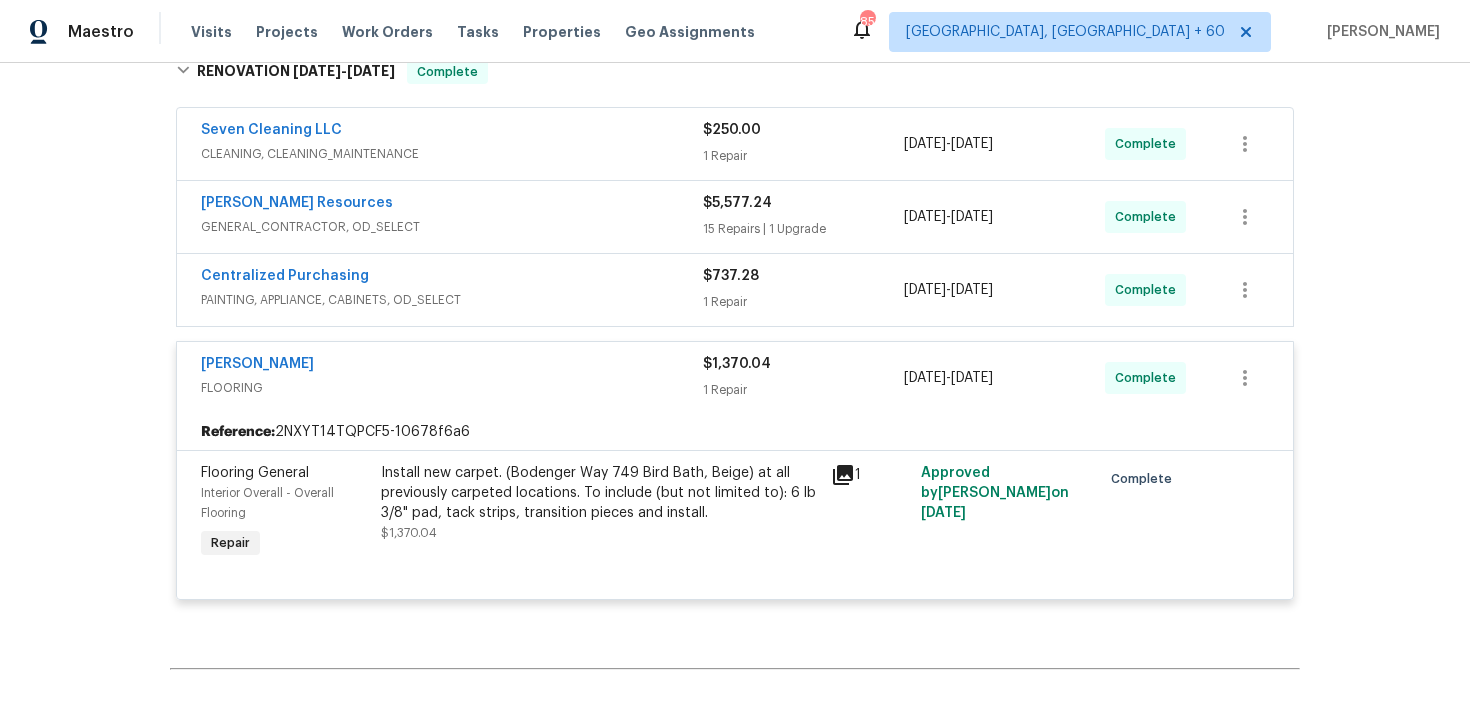 click on "$737.28 1 Repair" at bounding box center (803, 290) 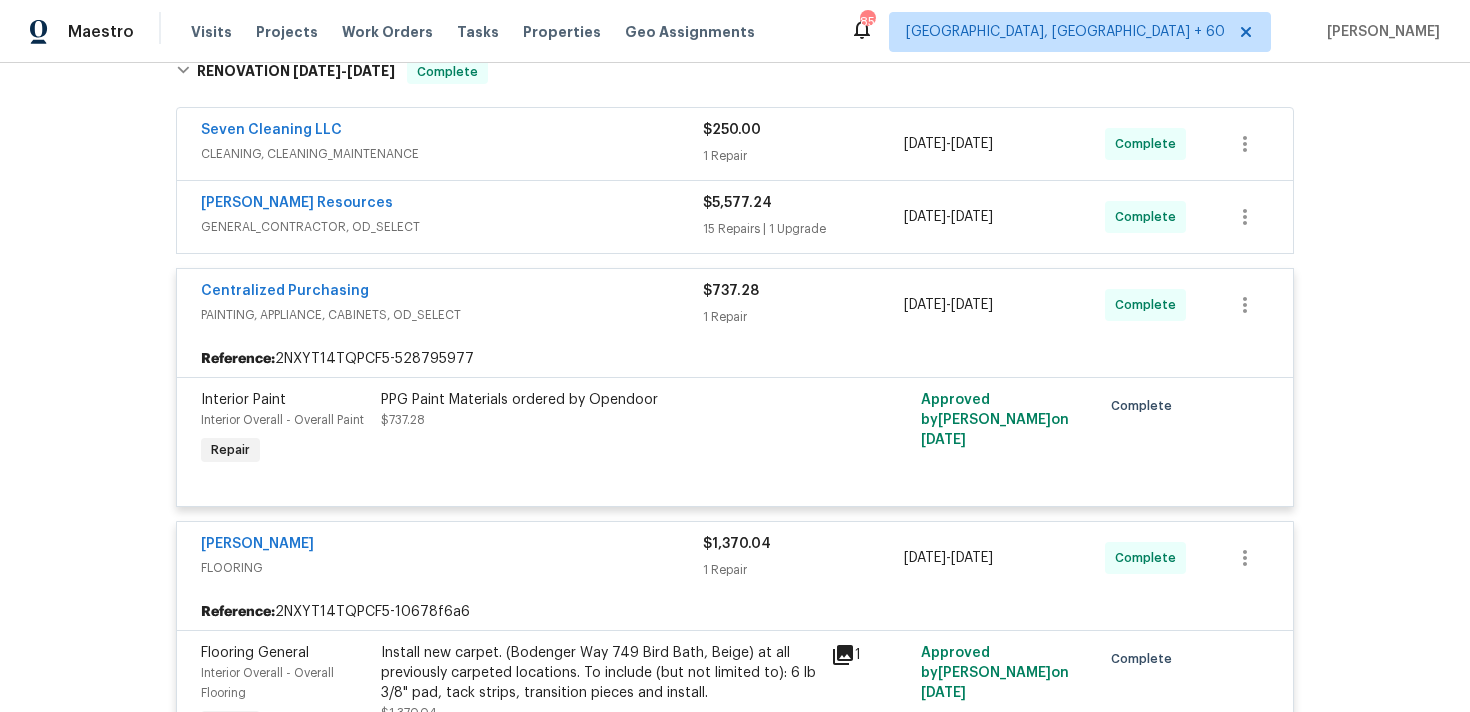 click on "15 Repairs | 1 Upgrade" at bounding box center (803, 229) 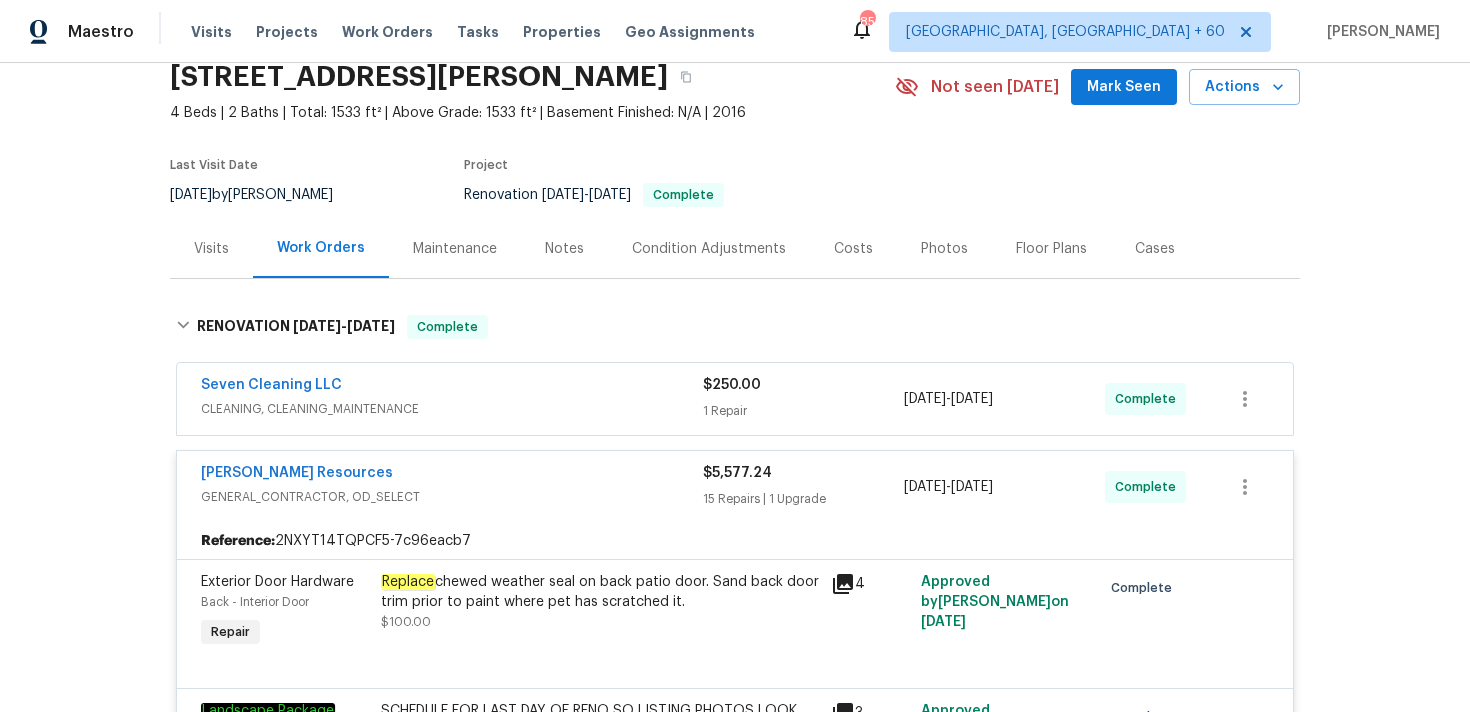scroll, scrollTop: 0, scrollLeft: 0, axis: both 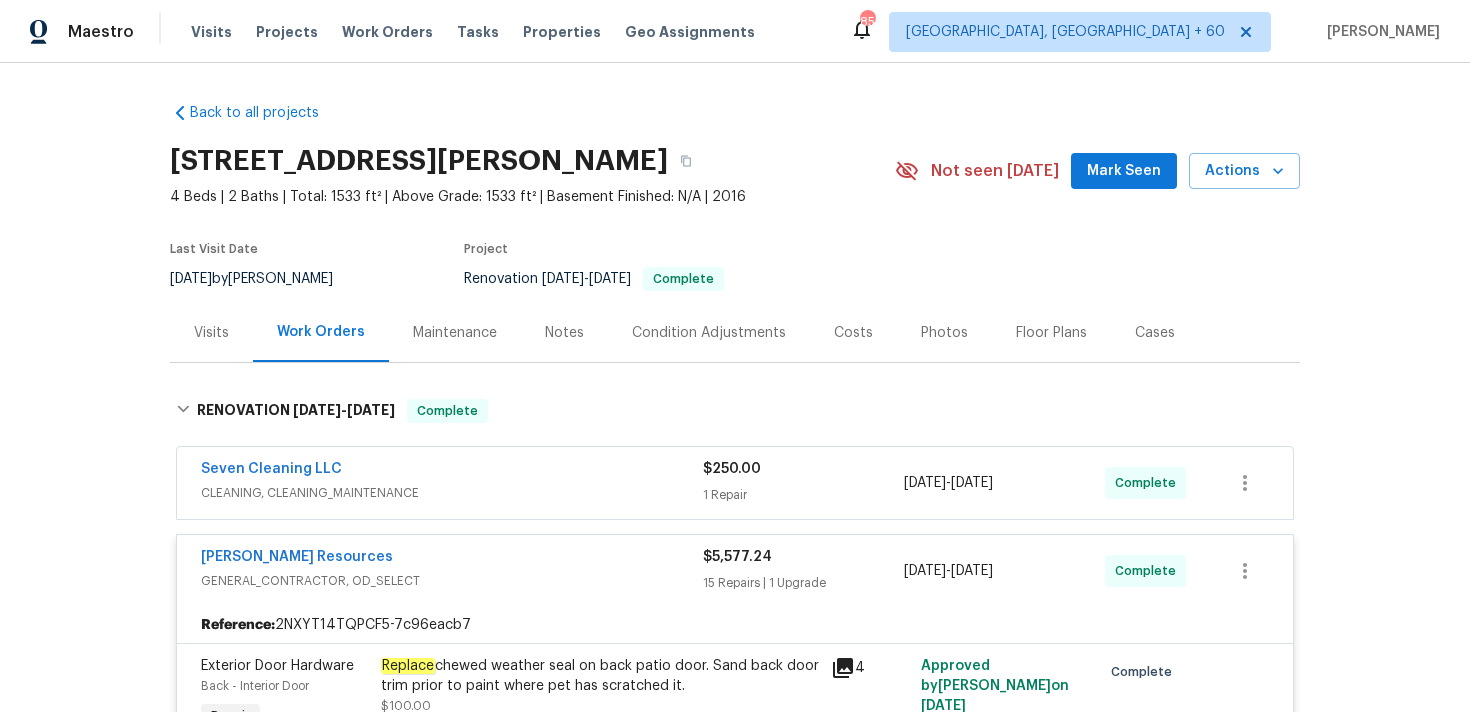 click on "Seven Cleaning LLC" at bounding box center (452, 471) 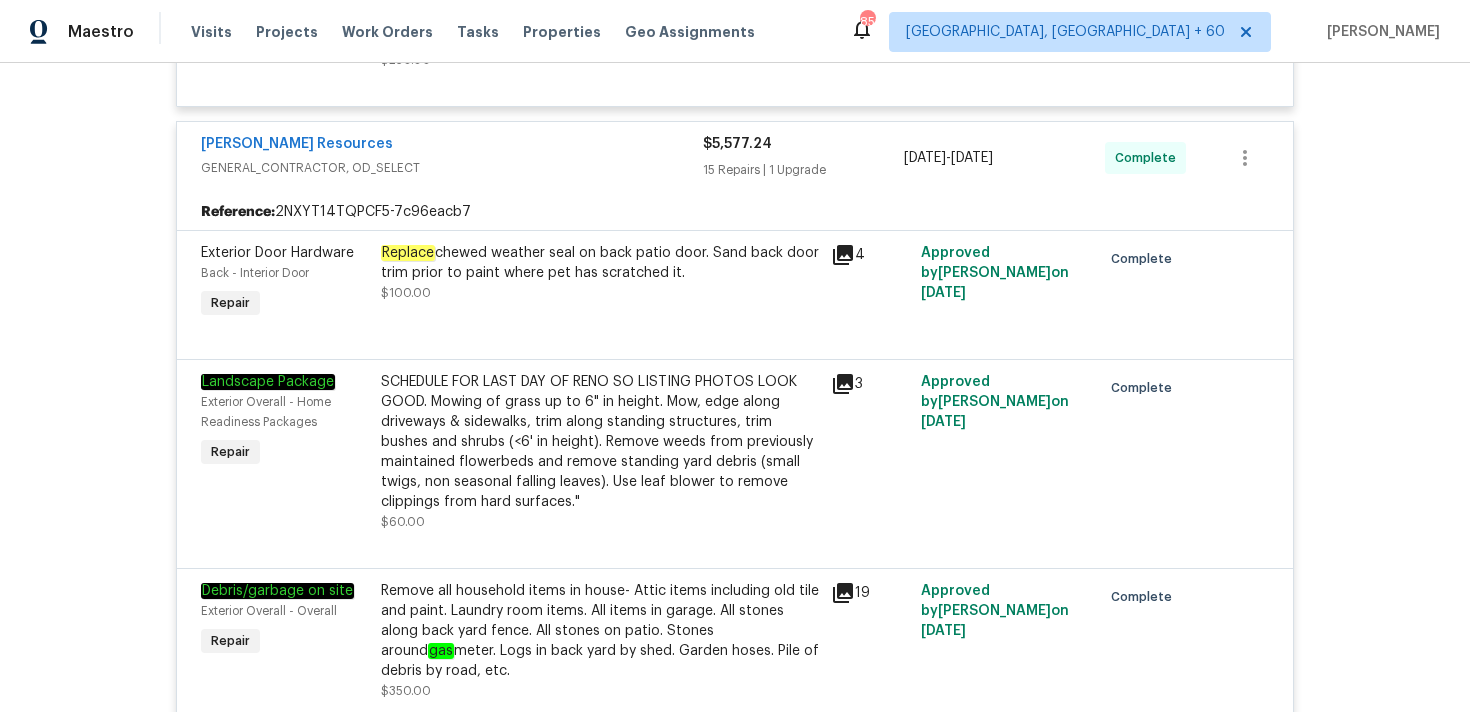scroll, scrollTop: 960, scrollLeft: 0, axis: vertical 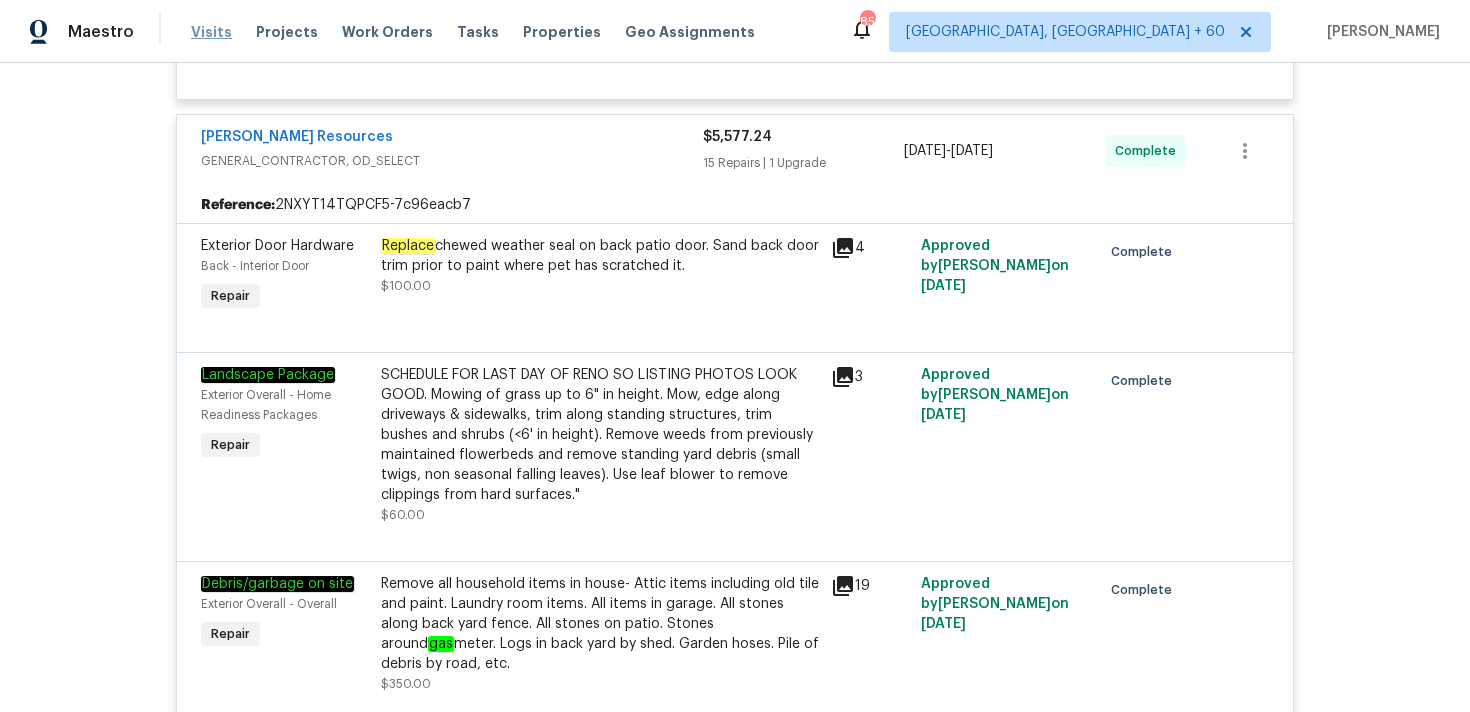 click on "Visits" at bounding box center [211, 32] 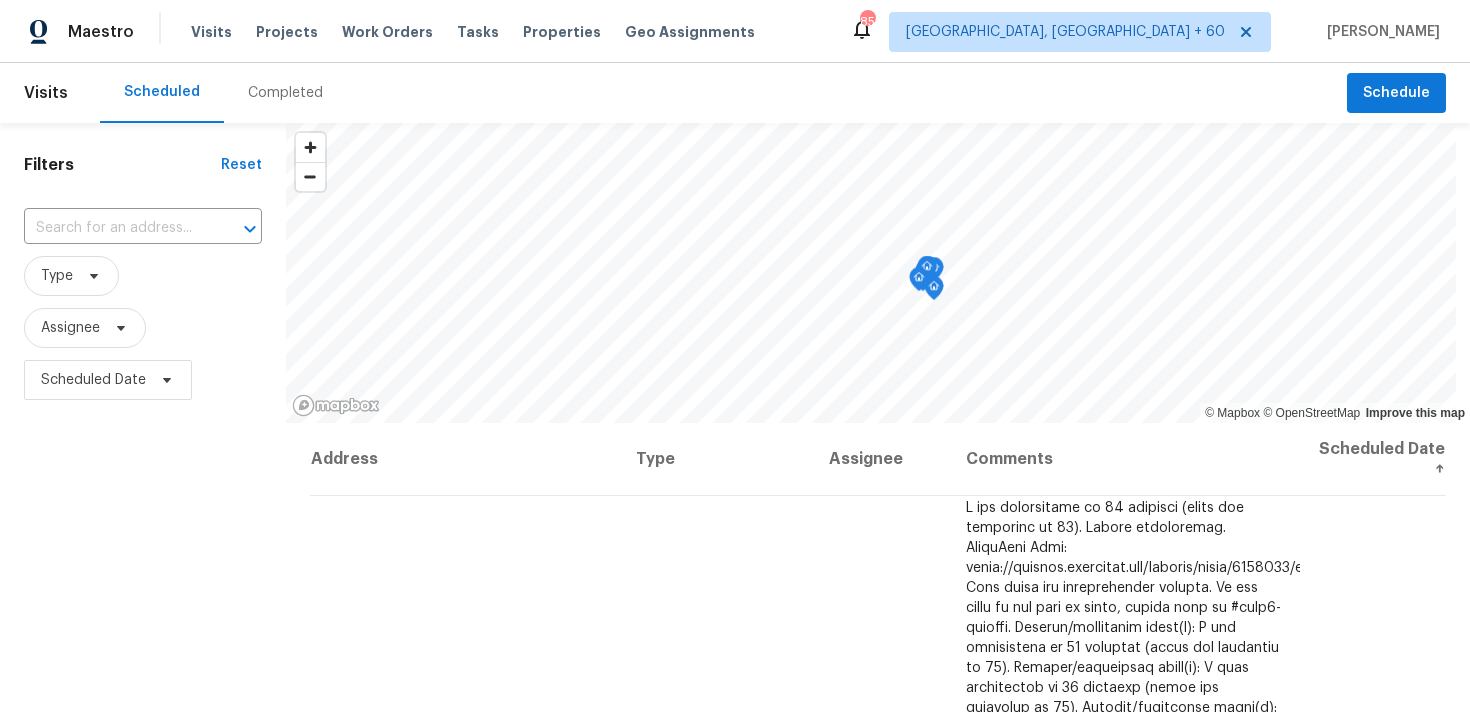 click on "Completed" at bounding box center (285, 93) 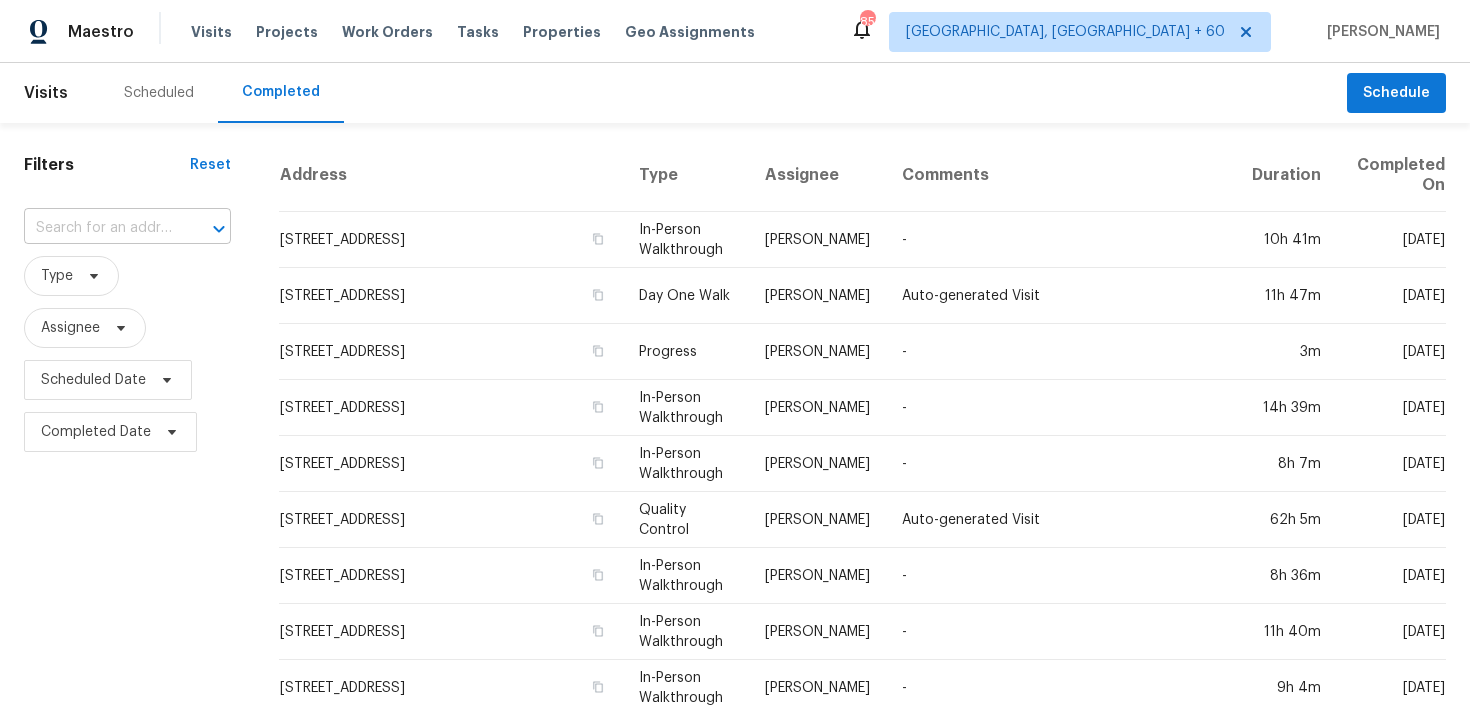 click at bounding box center (99, 228) 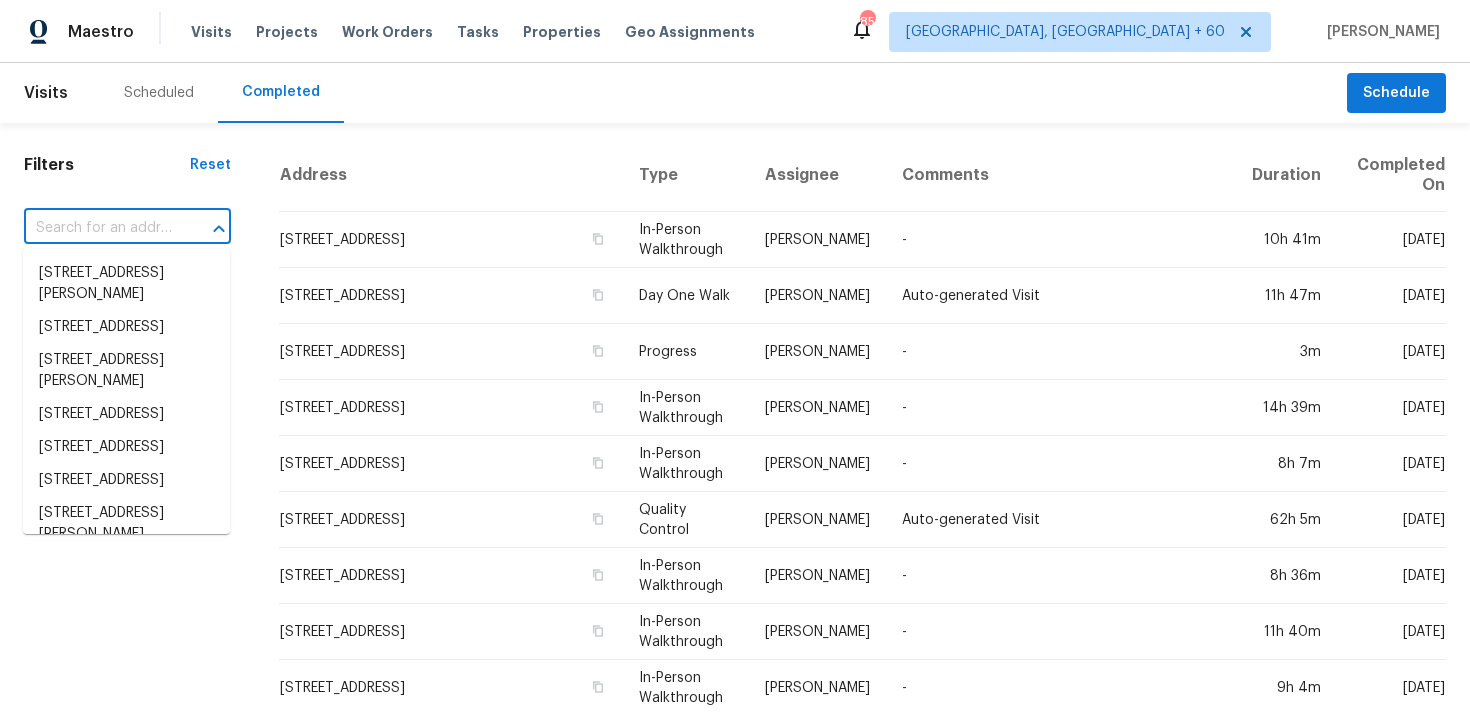 paste on "[STREET_ADDRESS][PERSON_NAME]" 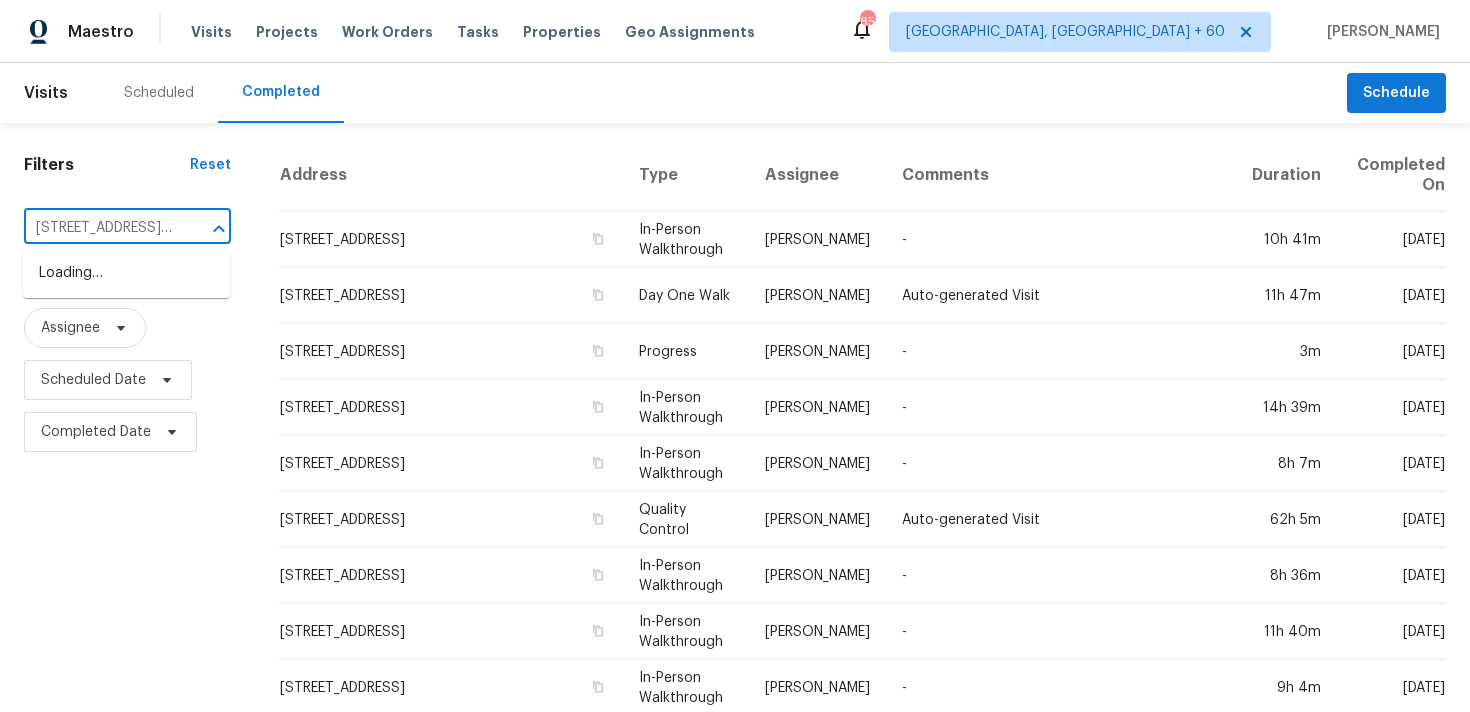 scroll, scrollTop: 0, scrollLeft: 103, axis: horizontal 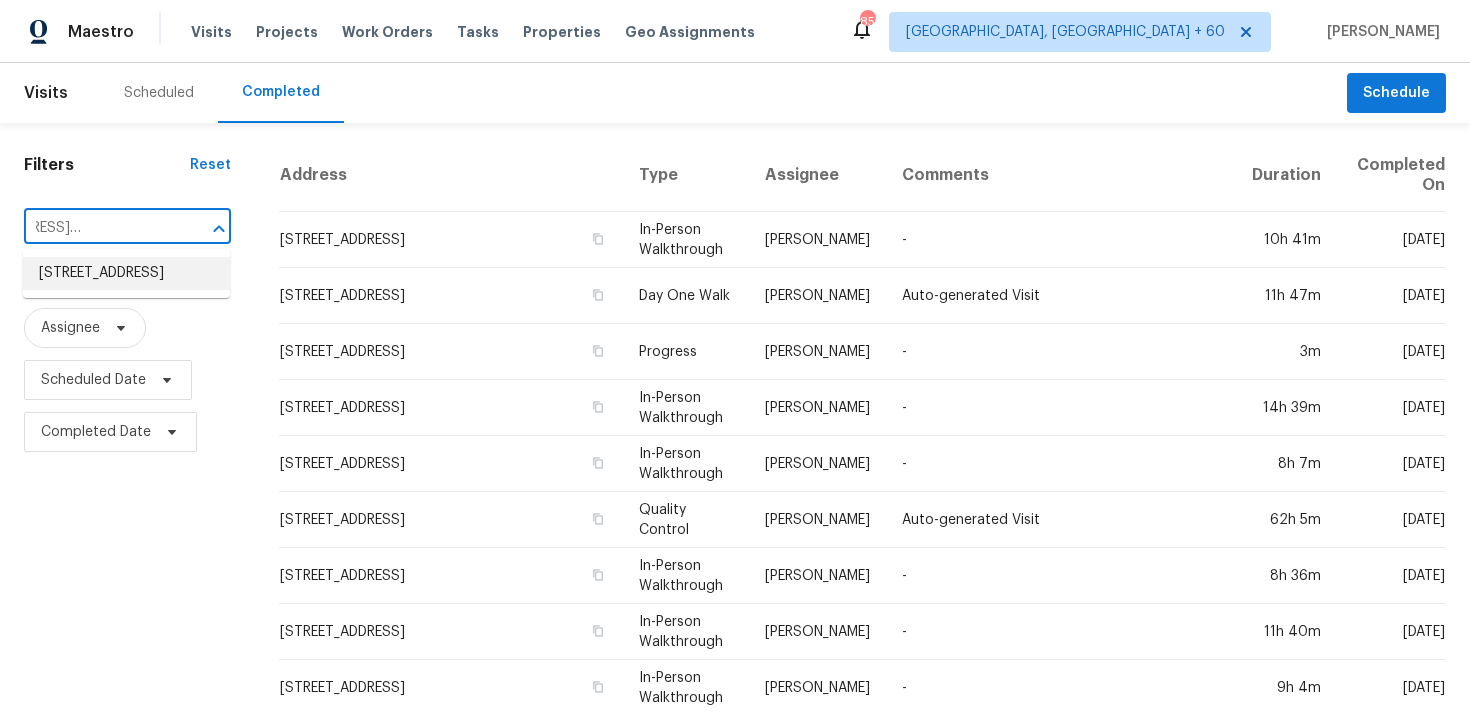 click on "[STREET_ADDRESS]" at bounding box center (126, 273) 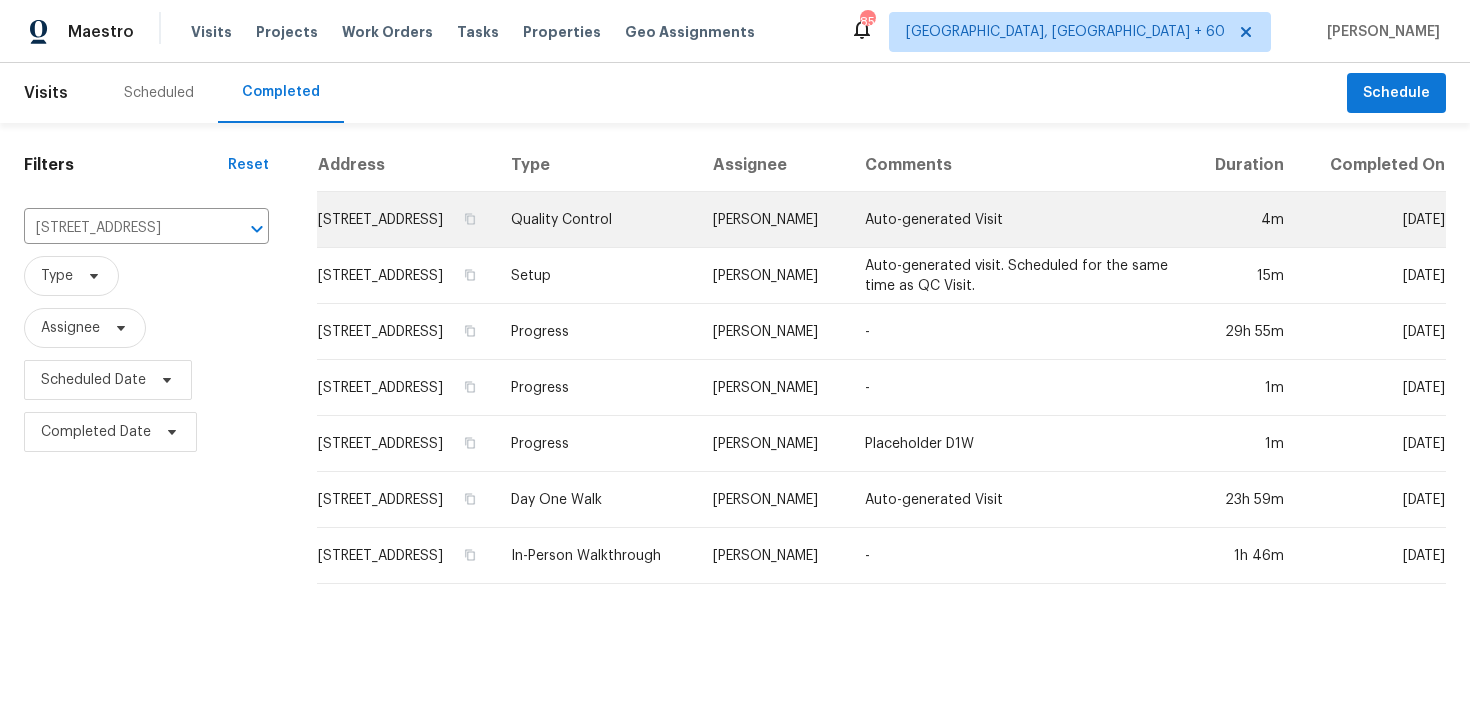 click on "Quality Control" at bounding box center [596, 220] 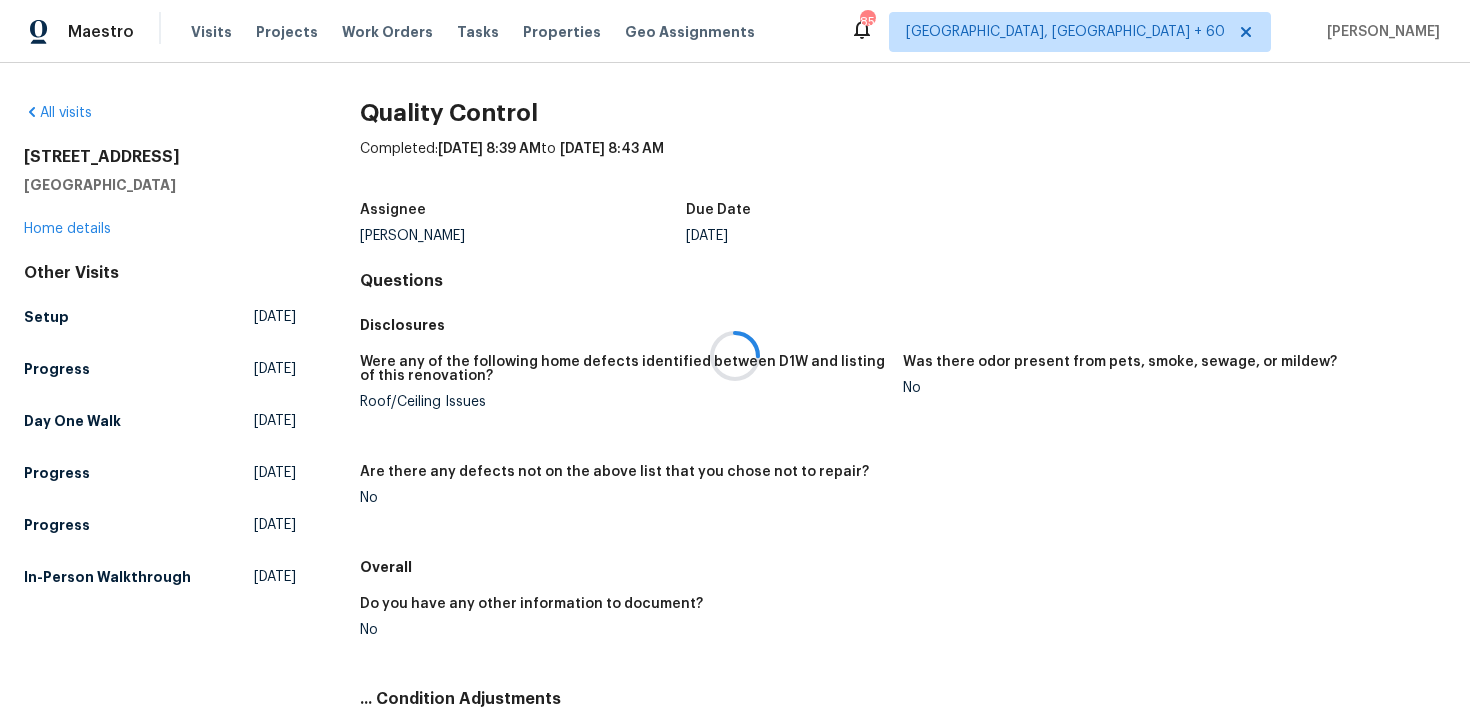 click at bounding box center (735, 356) 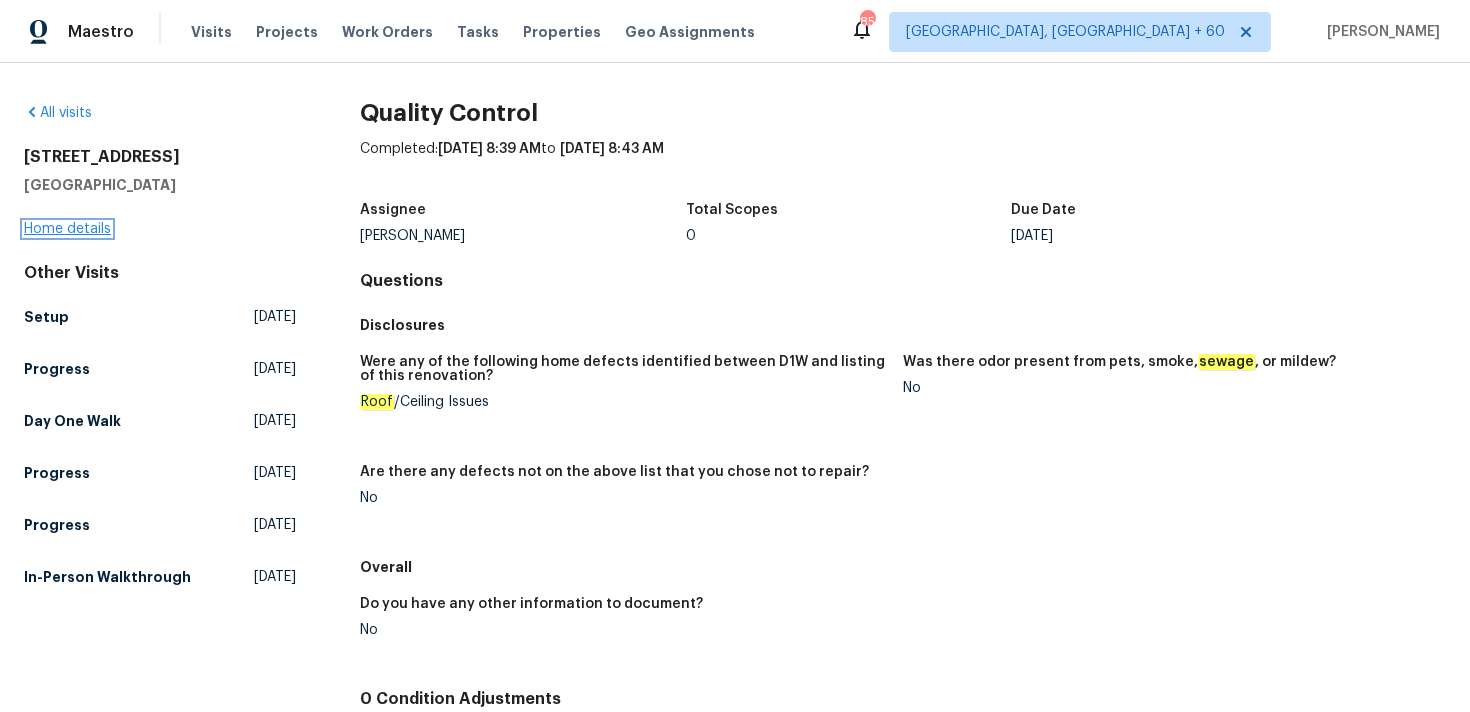 click on "Home details" at bounding box center (67, 229) 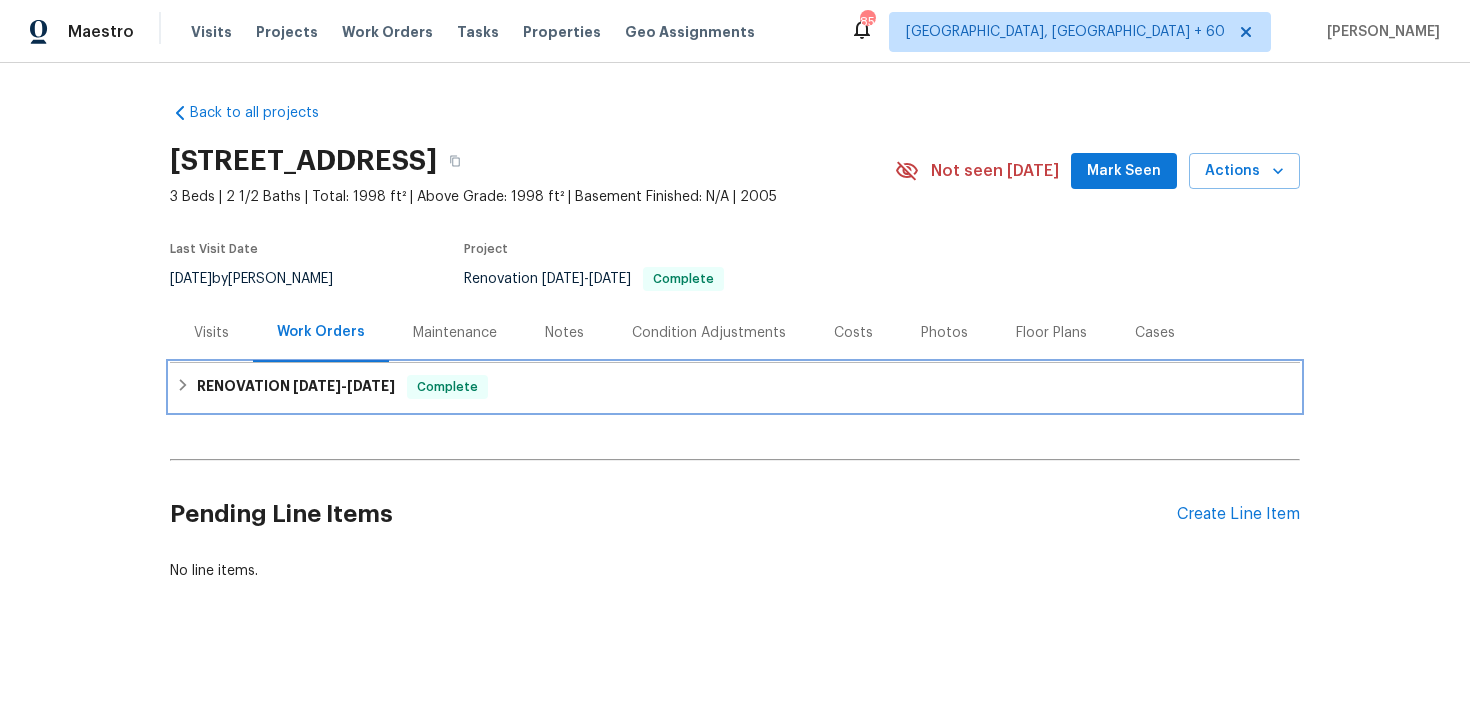 click on "RENOVATION   [DATE]  -  [DATE] Complete" at bounding box center (735, 387) 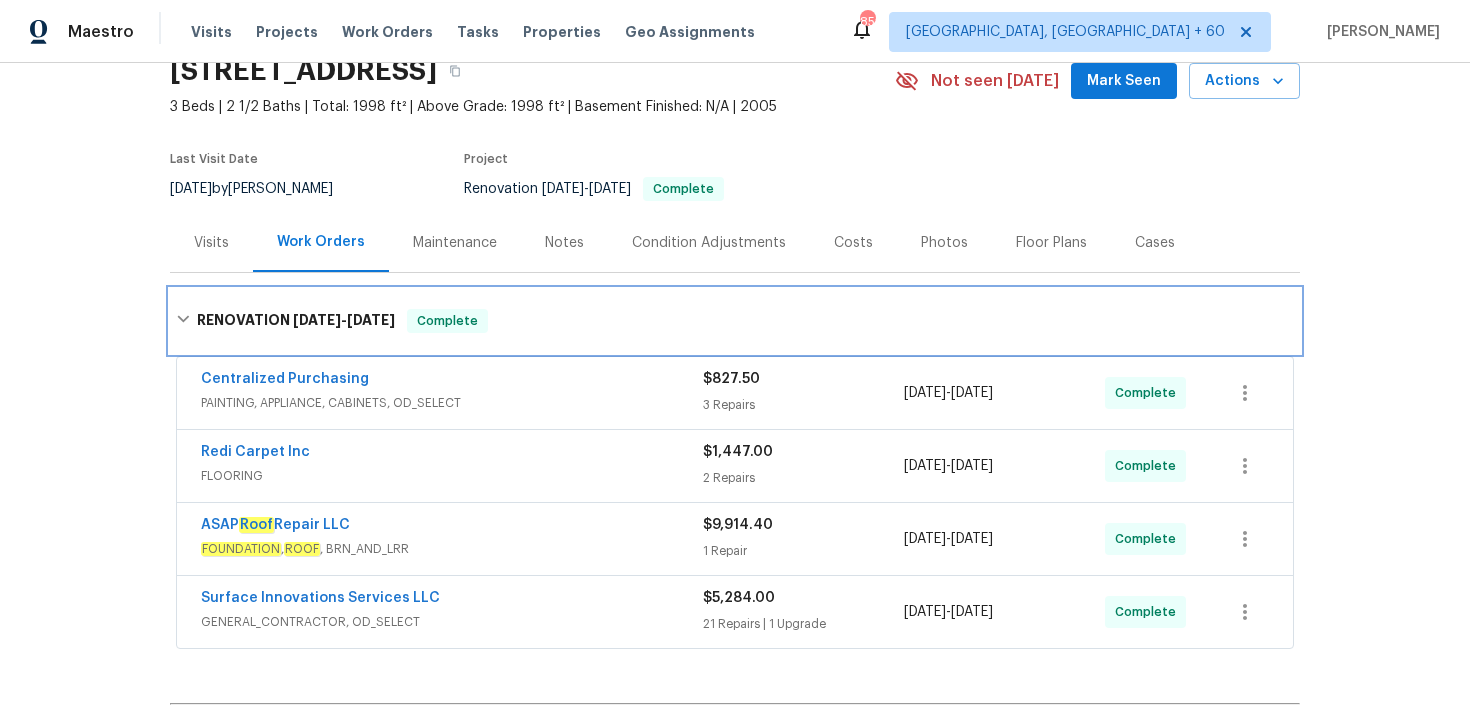 scroll, scrollTop: 230, scrollLeft: 0, axis: vertical 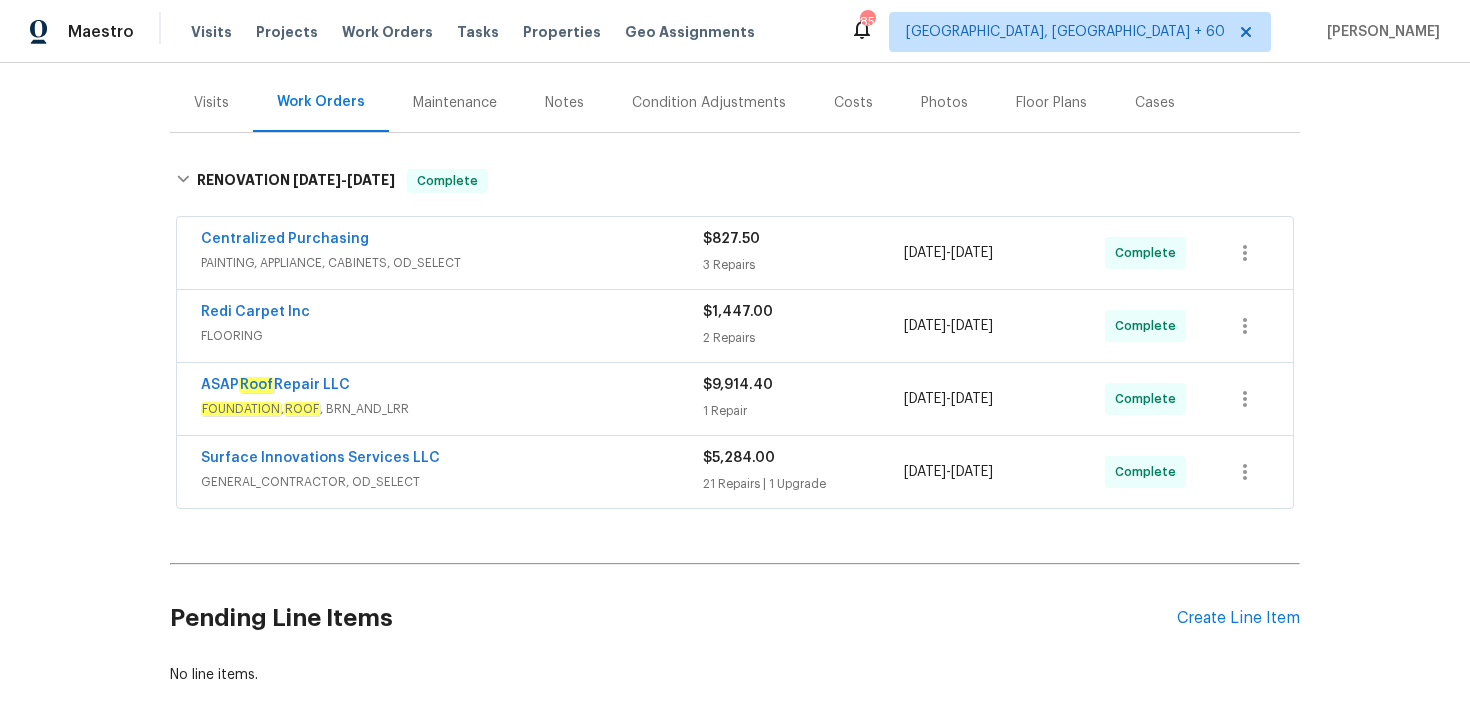 click on "1 Repair" at bounding box center [803, 411] 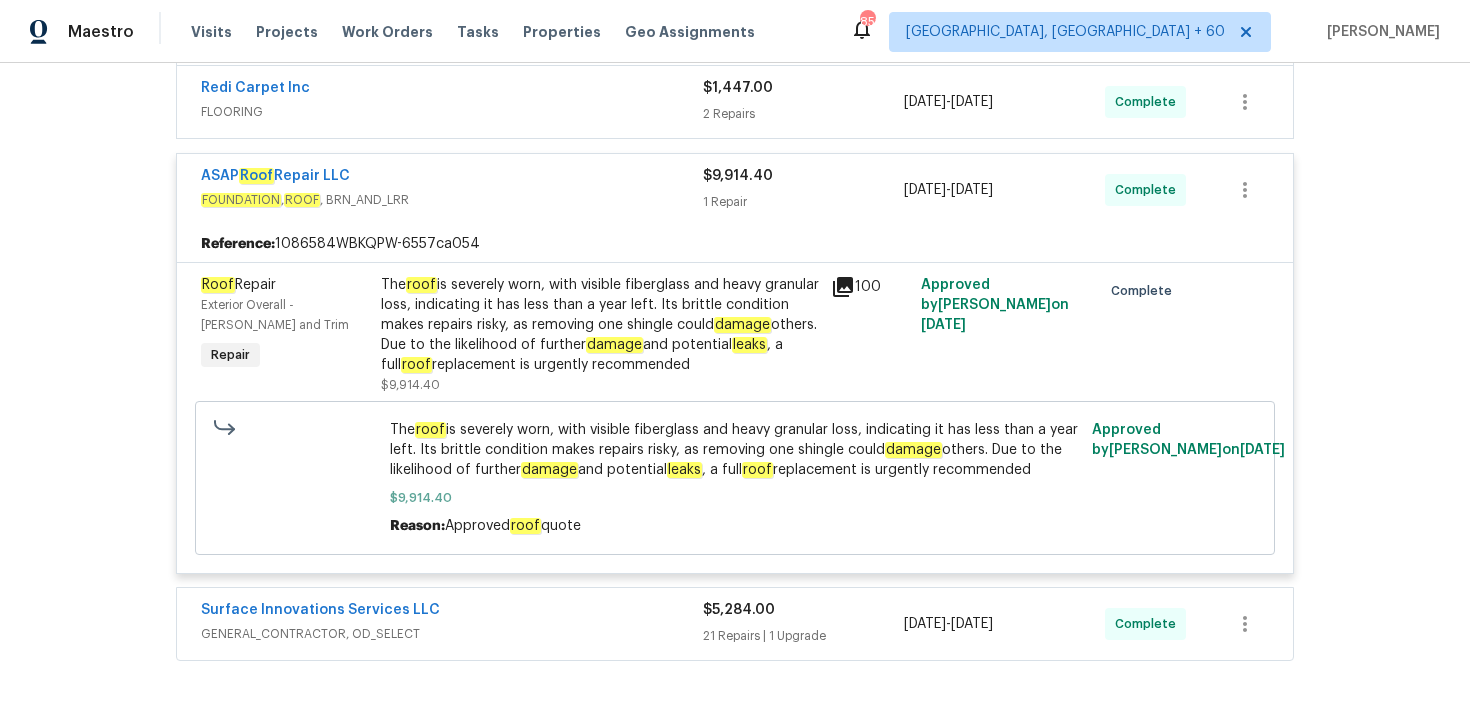 scroll, scrollTop: 591, scrollLeft: 0, axis: vertical 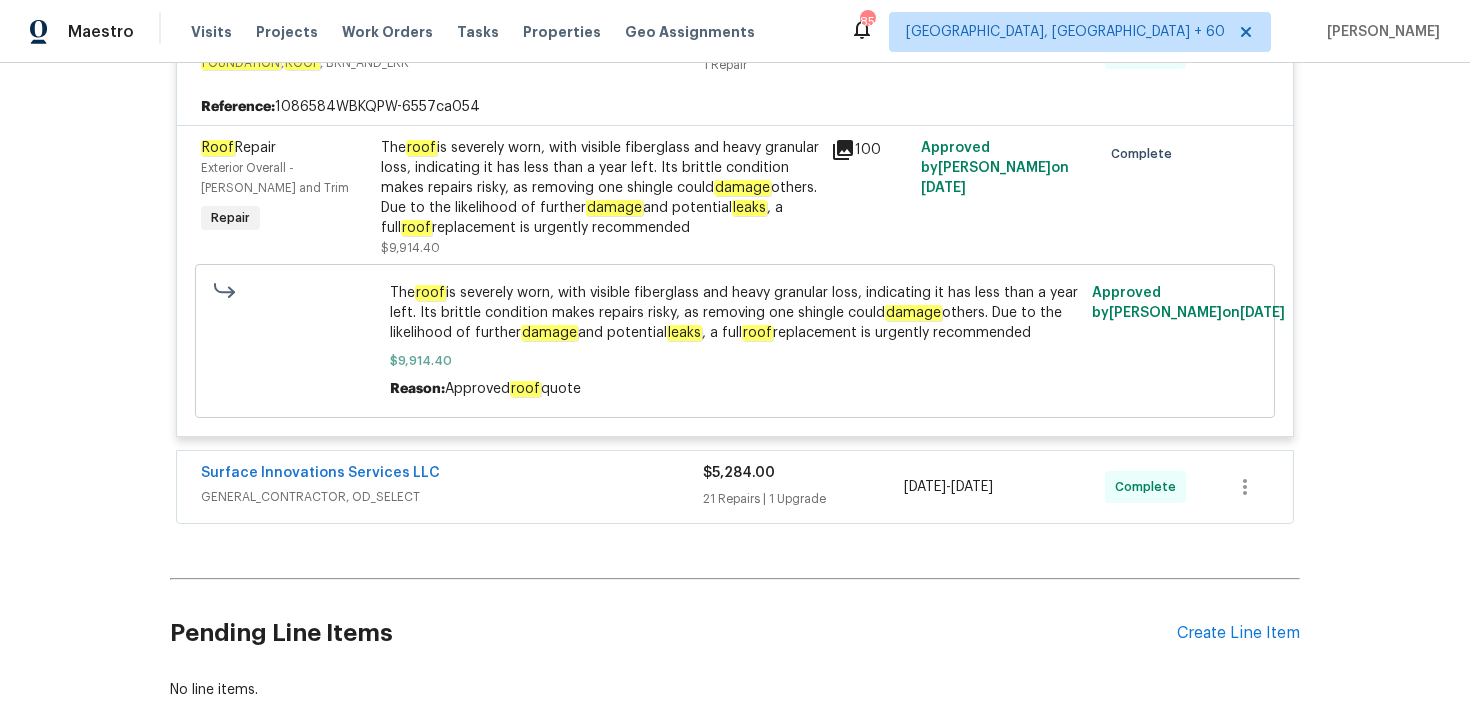 click on "21 Repairs | 1 Upgrade" at bounding box center [803, 499] 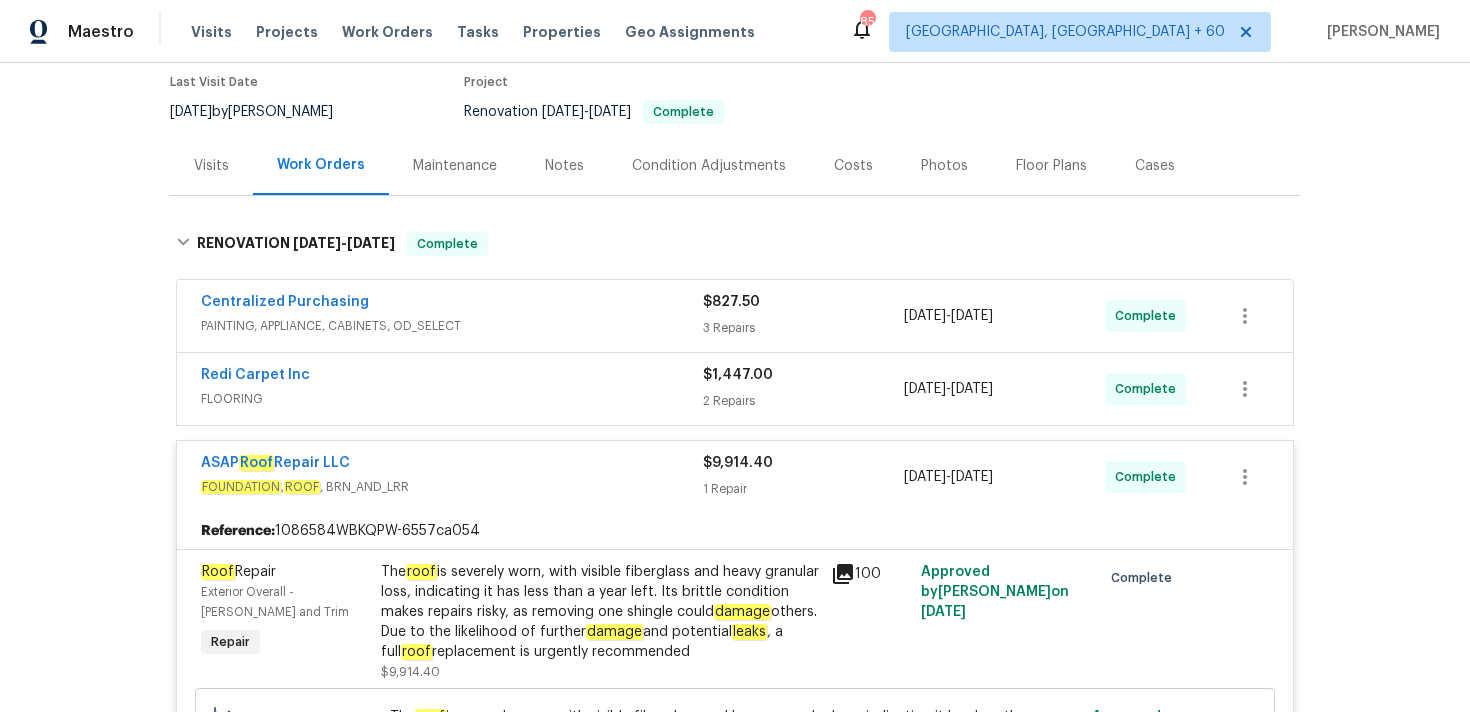 scroll, scrollTop: 35, scrollLeft: 0, axis: vertical 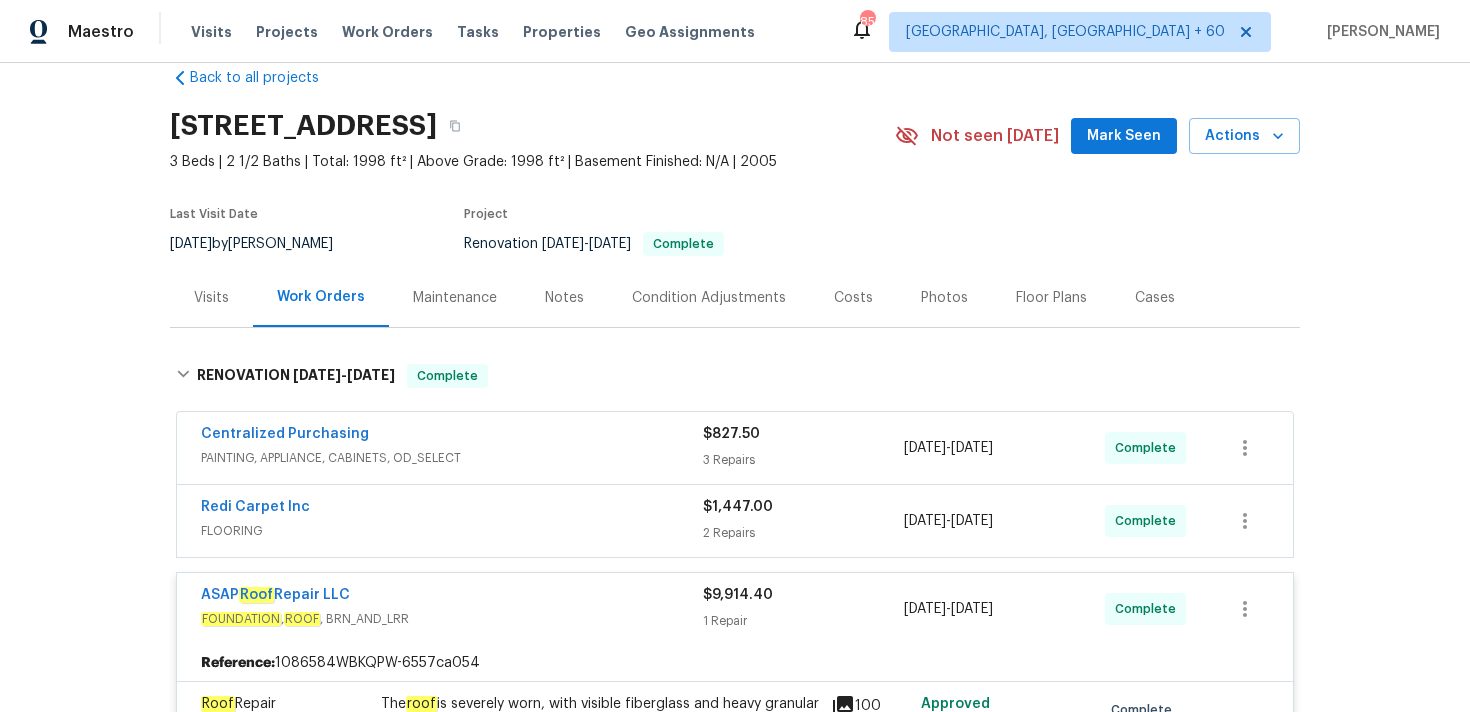 click on "2 Repairs" at bounding box center (803, 533) 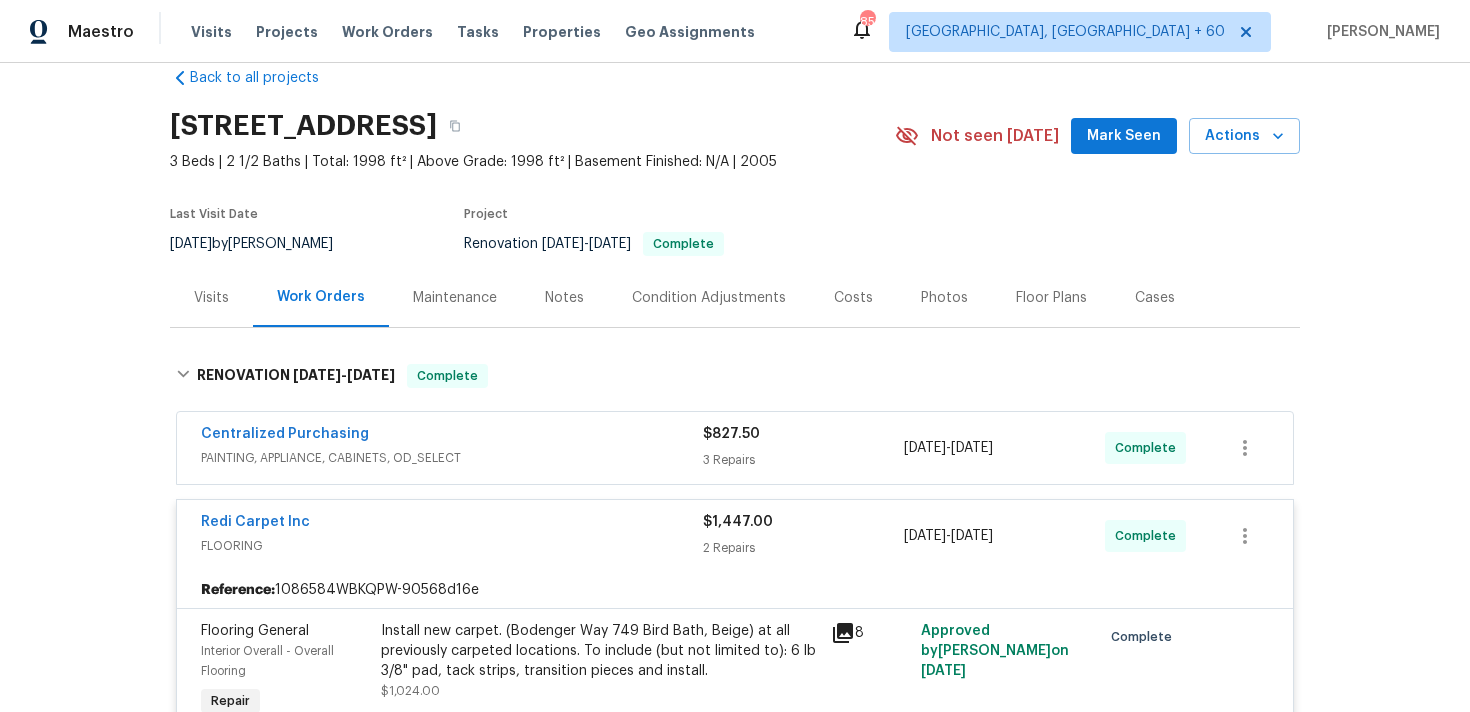 click on "3 Repairs" at bounding box center [803, 460] 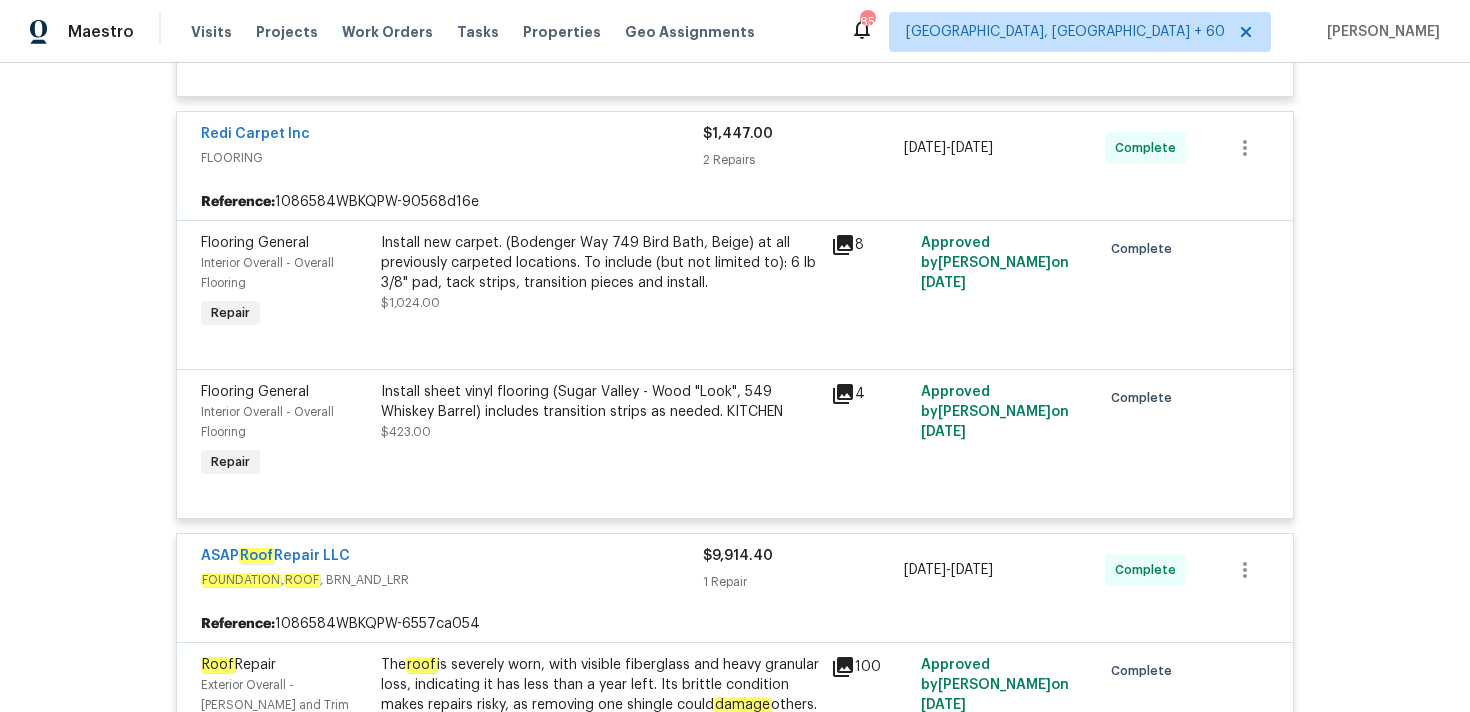 scroll, scrollTop: 864, scrollLeft: 0, axis: vertical 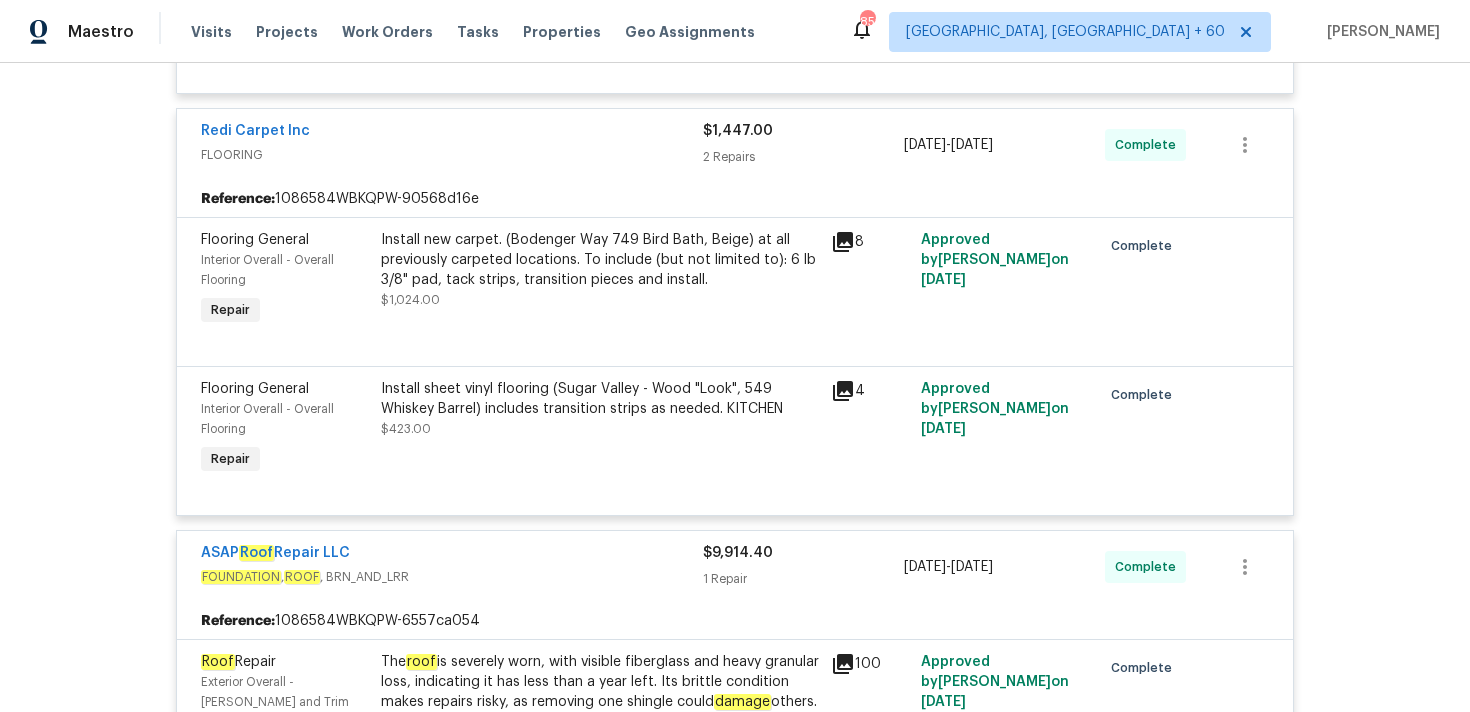 click on "4" at bounding box center [870, 429] 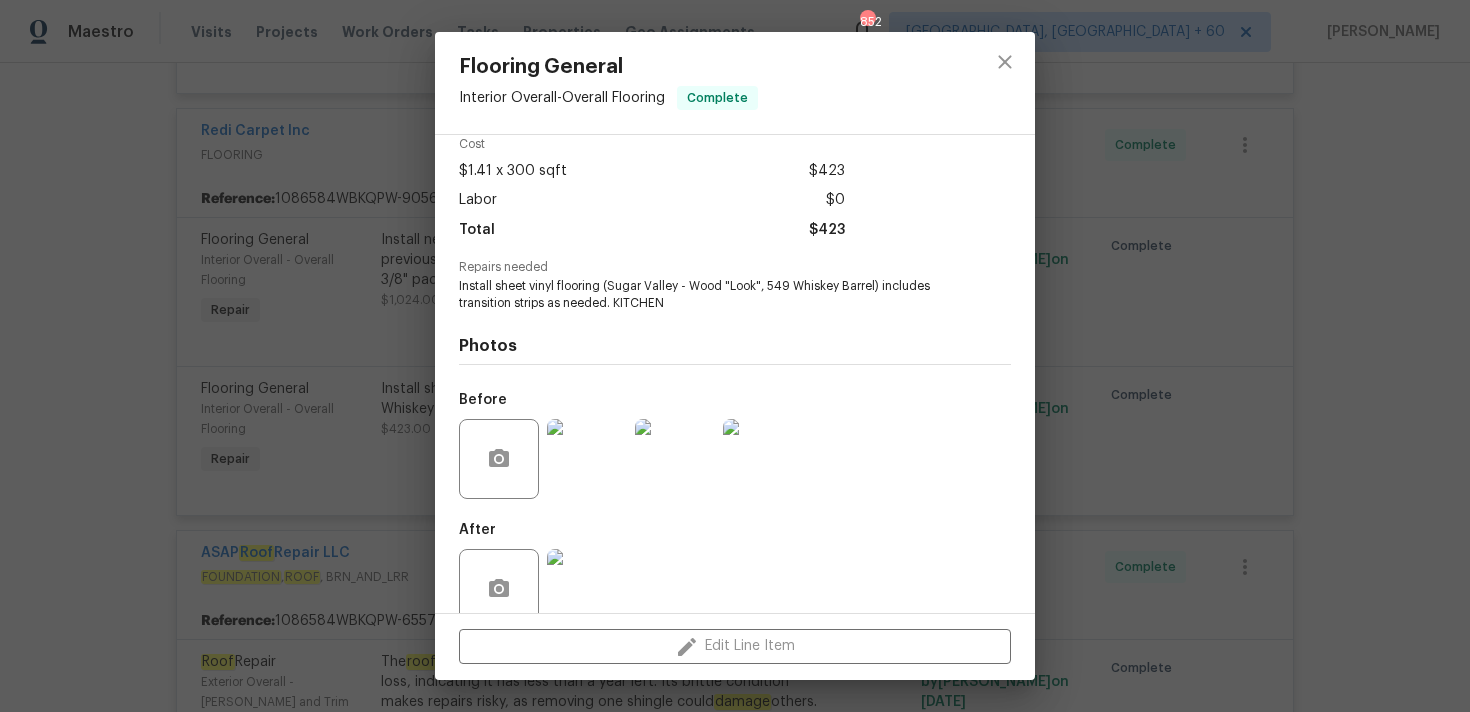 scroll, scrollTop: 108, scrollLeft: 0, axis: vertical 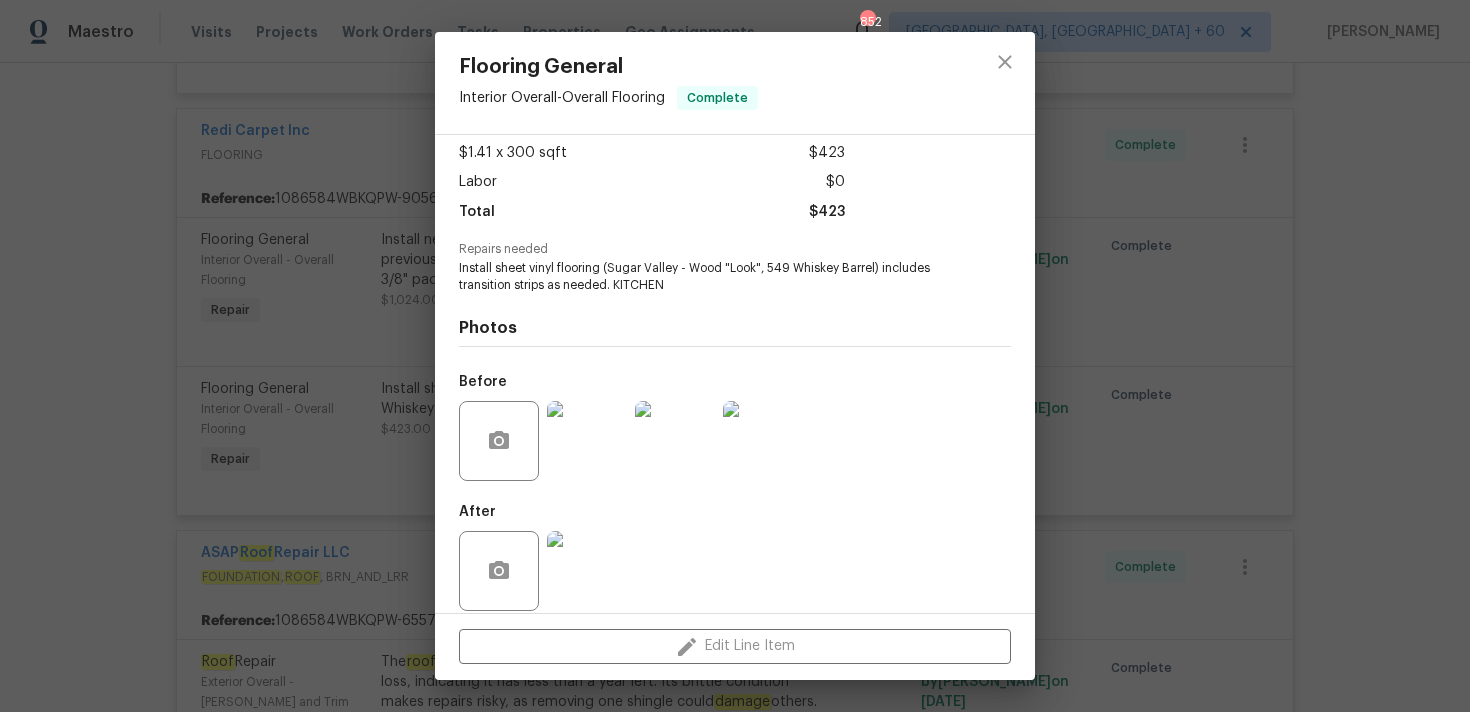 click at bounding box center (587, 441) 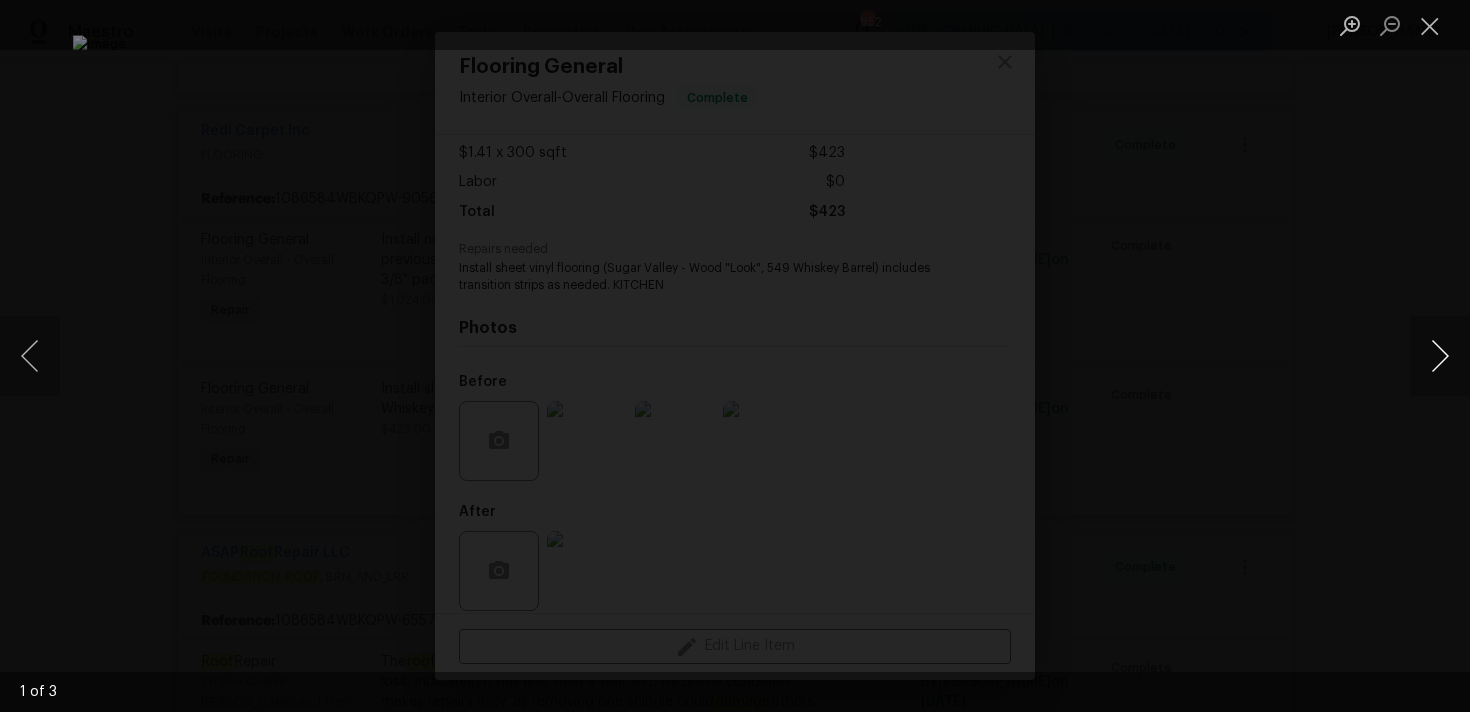 click at bounding box center (1440, 356) 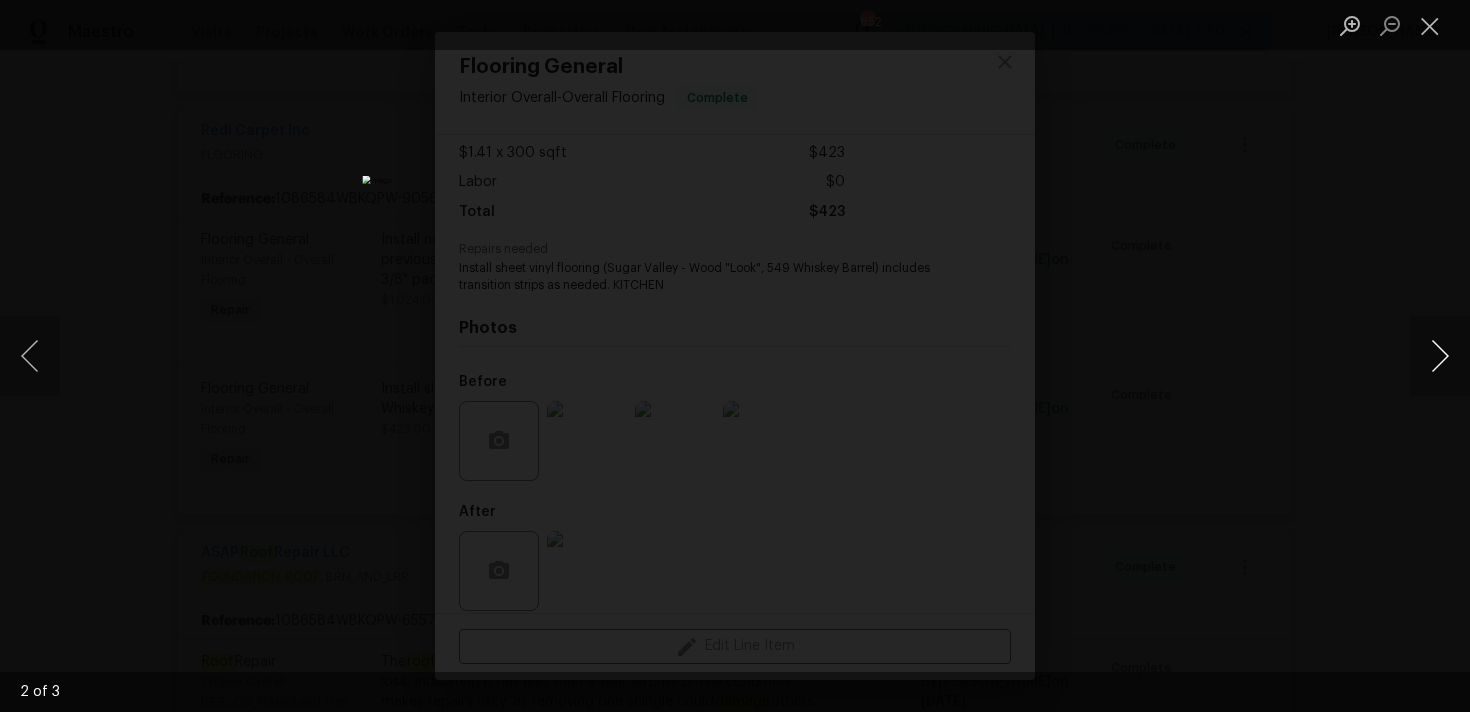 click at bounding box center (1440, 356) 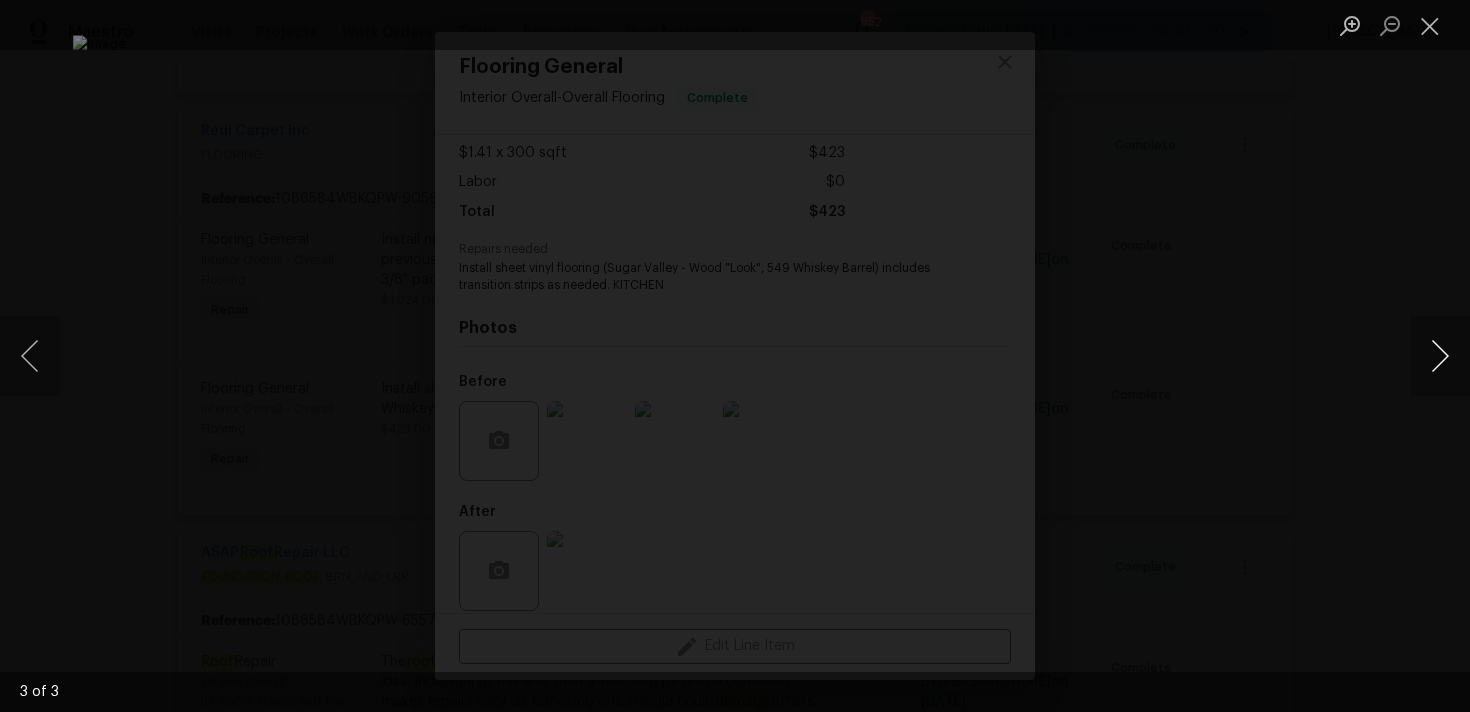 click at bounding box center (1440, 356) 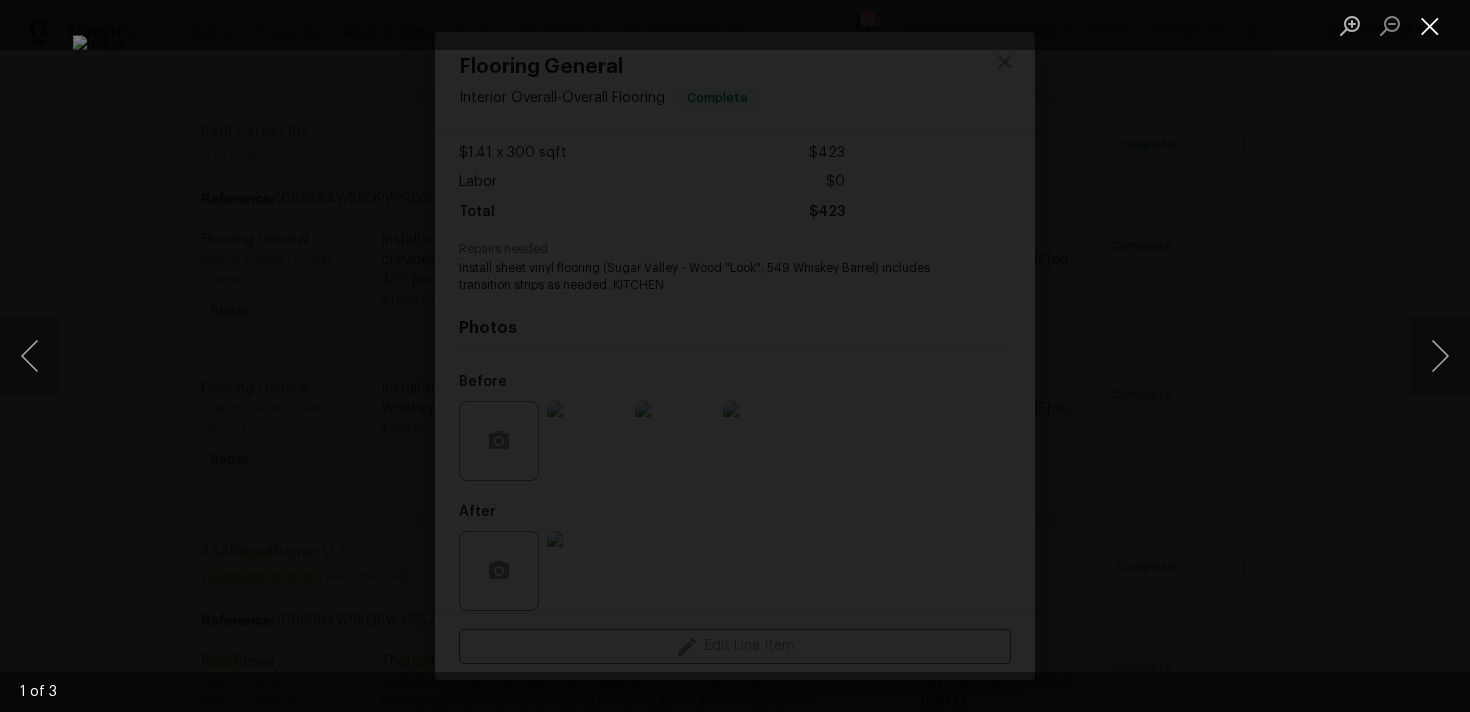 click at bounding box center [1430, 25] 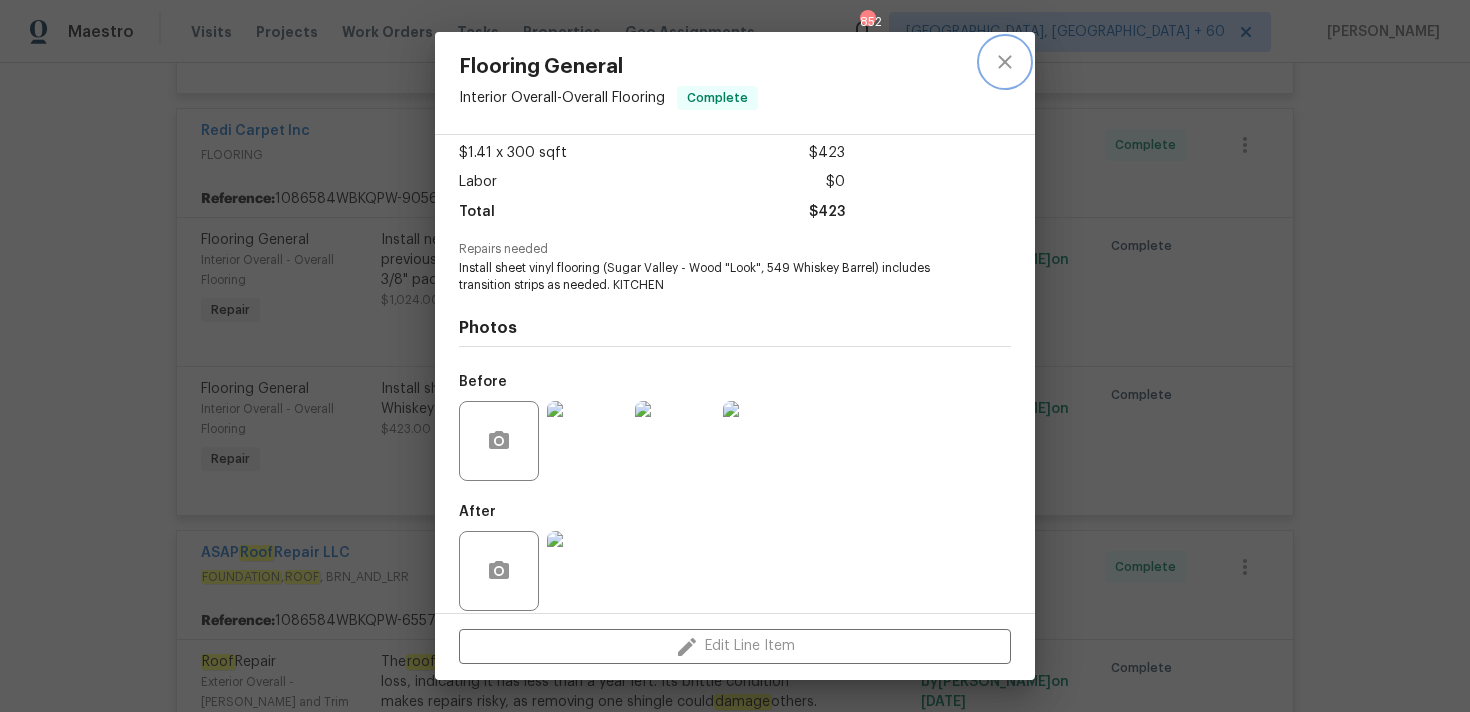 click 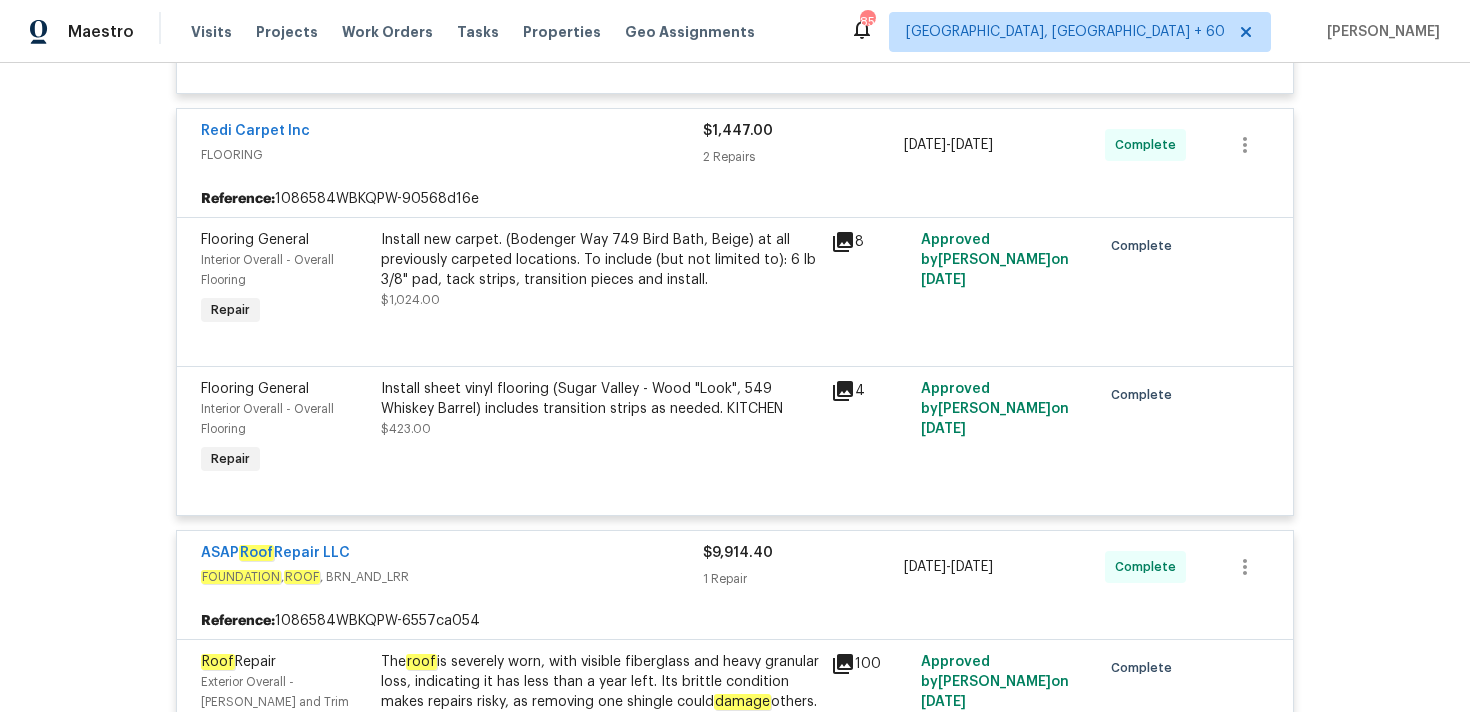 drag, startPoint x: 421, startPoint y: 387, endPoint x: 494, endPoint y: 387, distance: 73 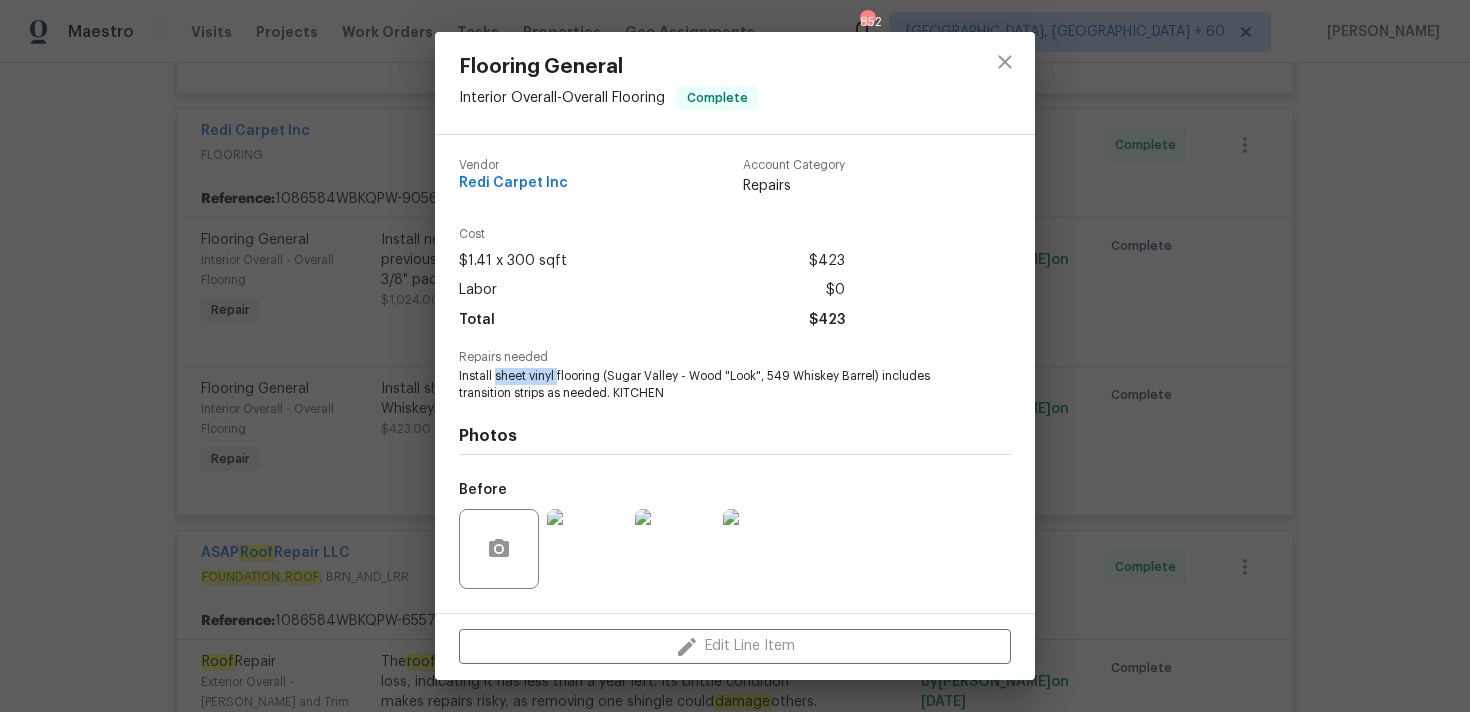 drag, startPoint x: 495, startPoint y: 375, endPoint x: 557, endPoint y: 375, distance: 62 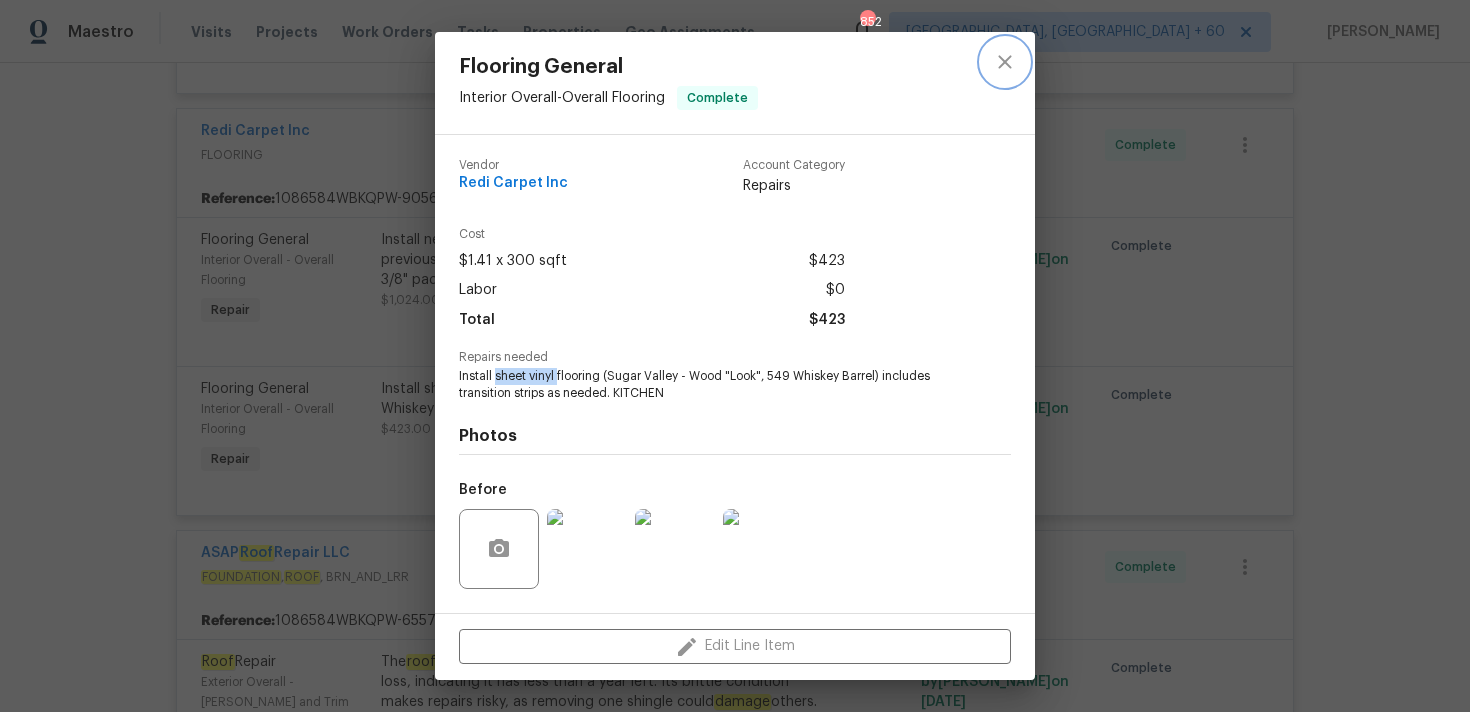 click 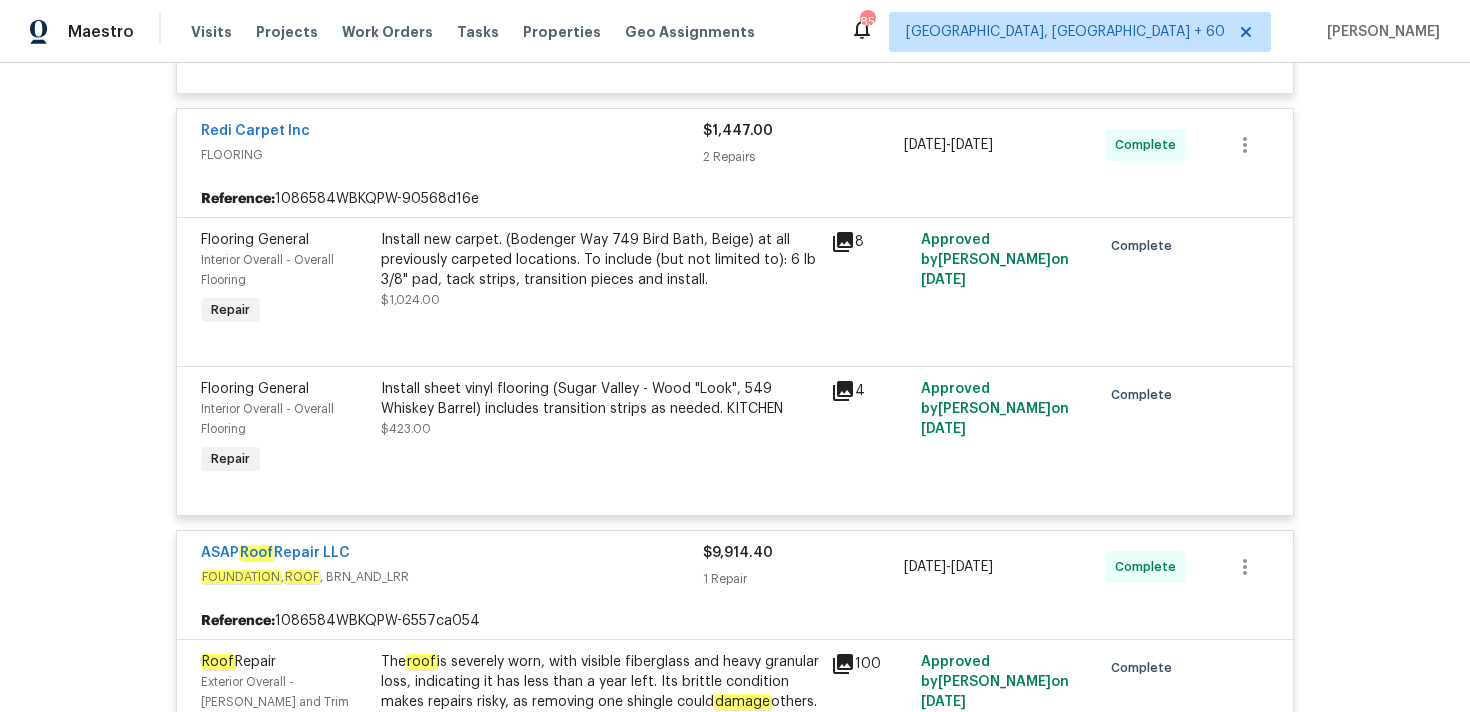 click on "Install sheet vinyl flooring (Sugar Valley - Wood "Look", 549 Whiskey Barrel) includes transition strips as needed. KITCHEN" at bounding box center (600, 399) 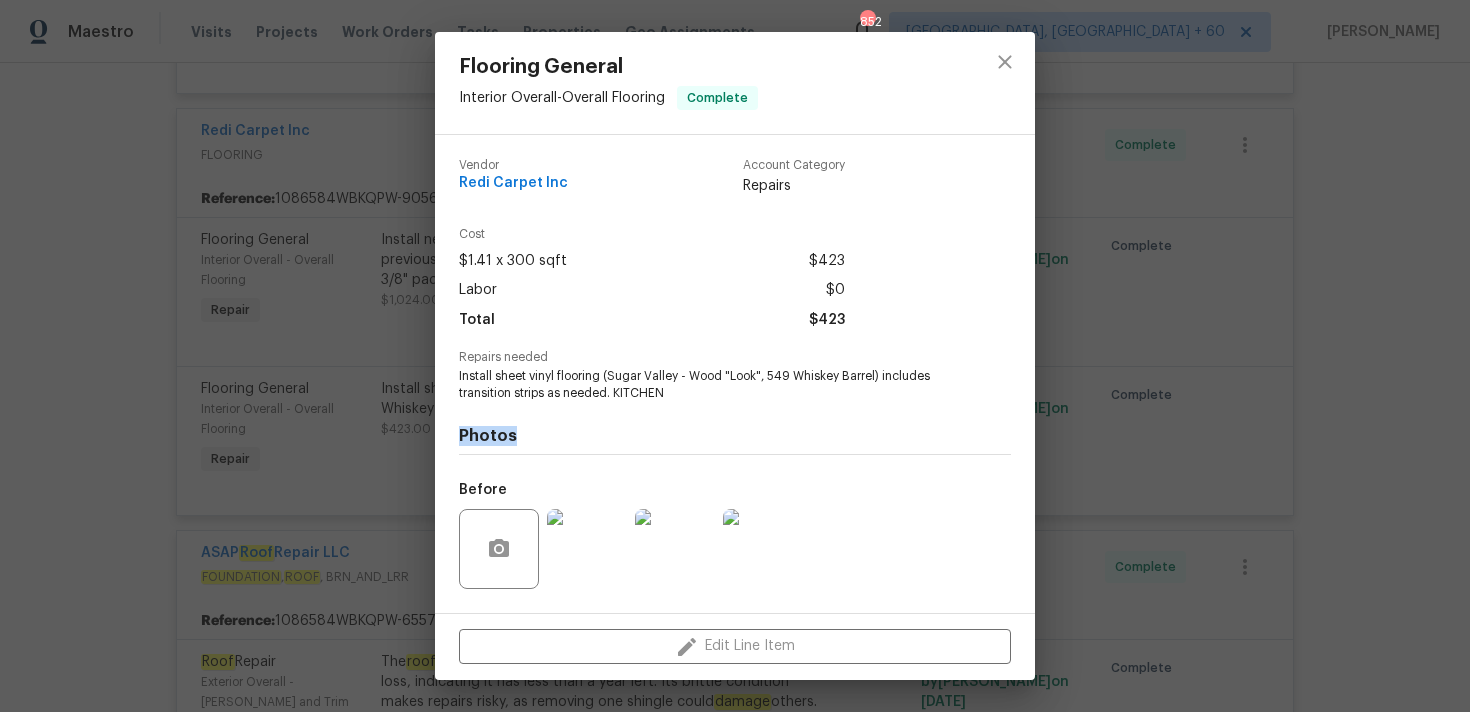 click on "Photos Before After" at bounding box center [735, 566] 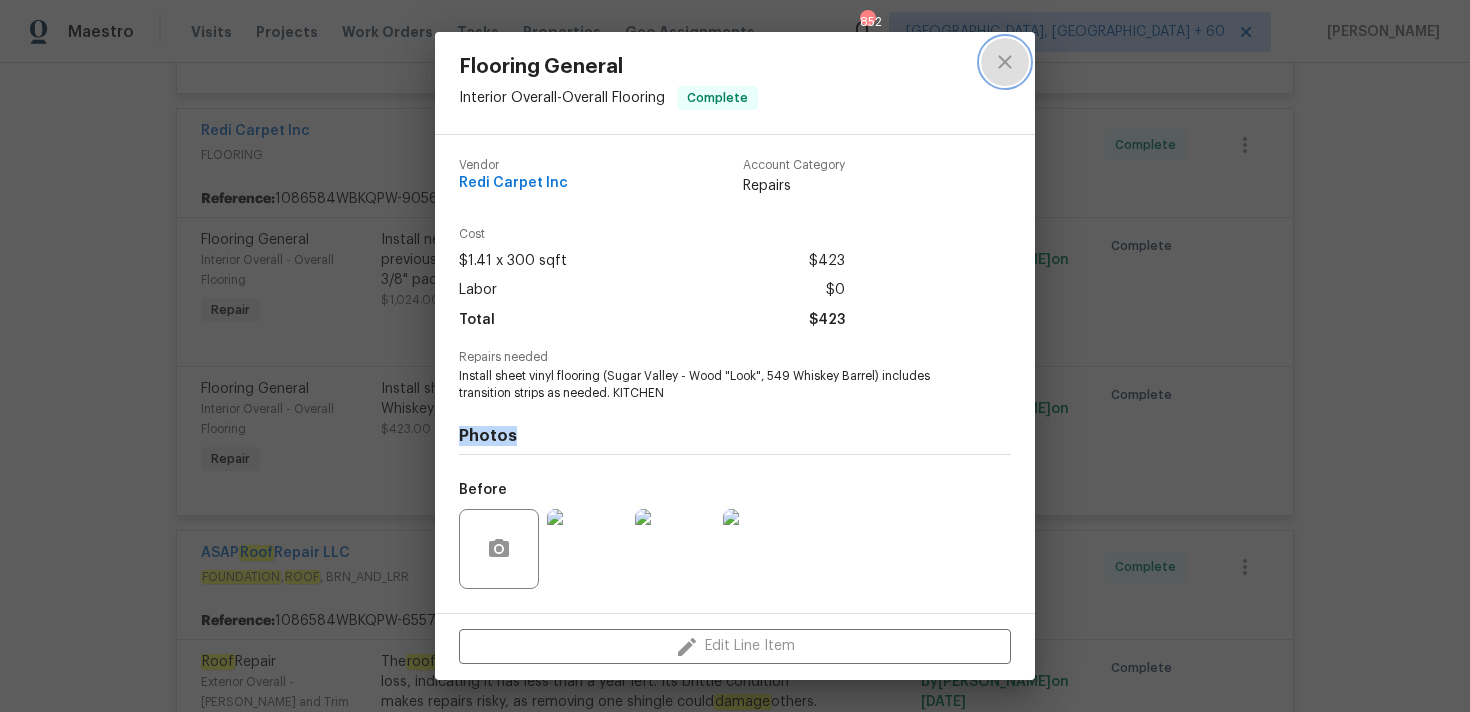 click 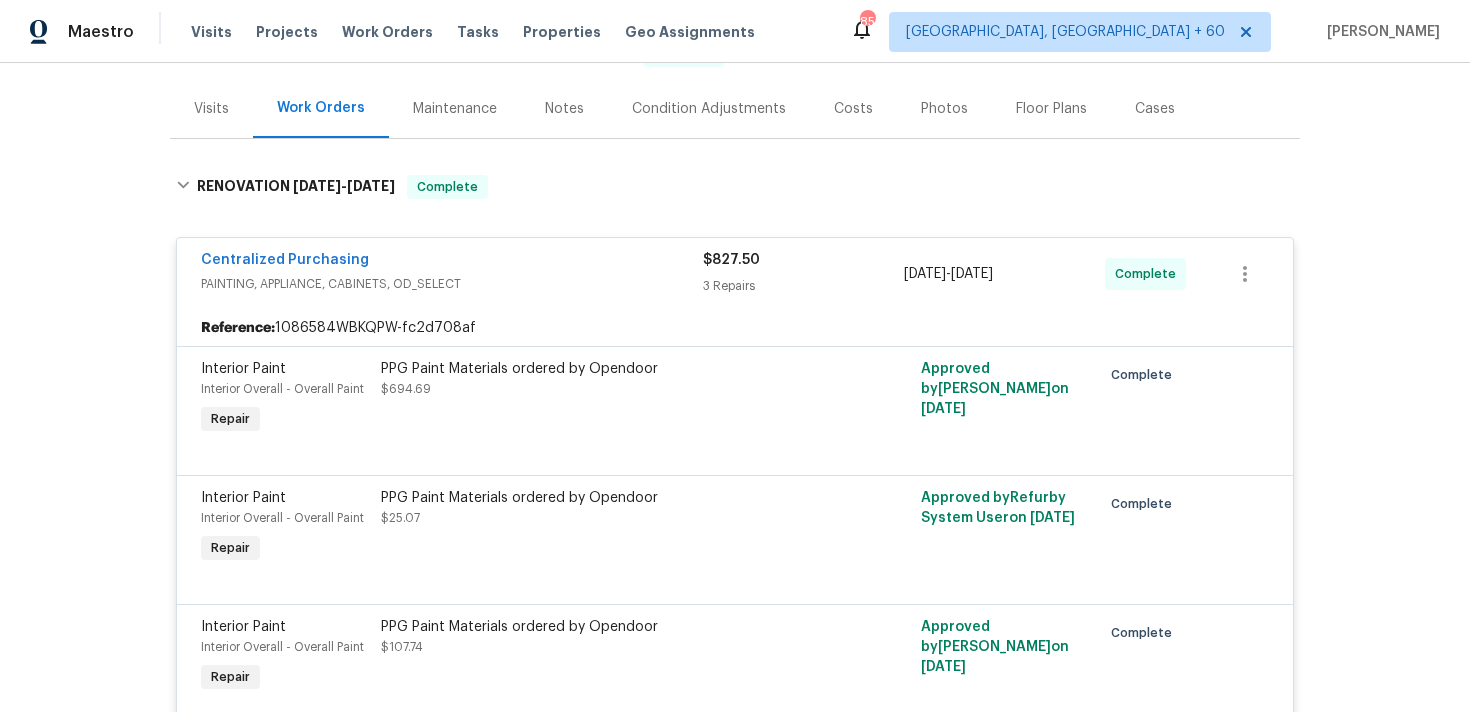 scroll, scrollTop: 0, scrollLeft: 0, axis: both 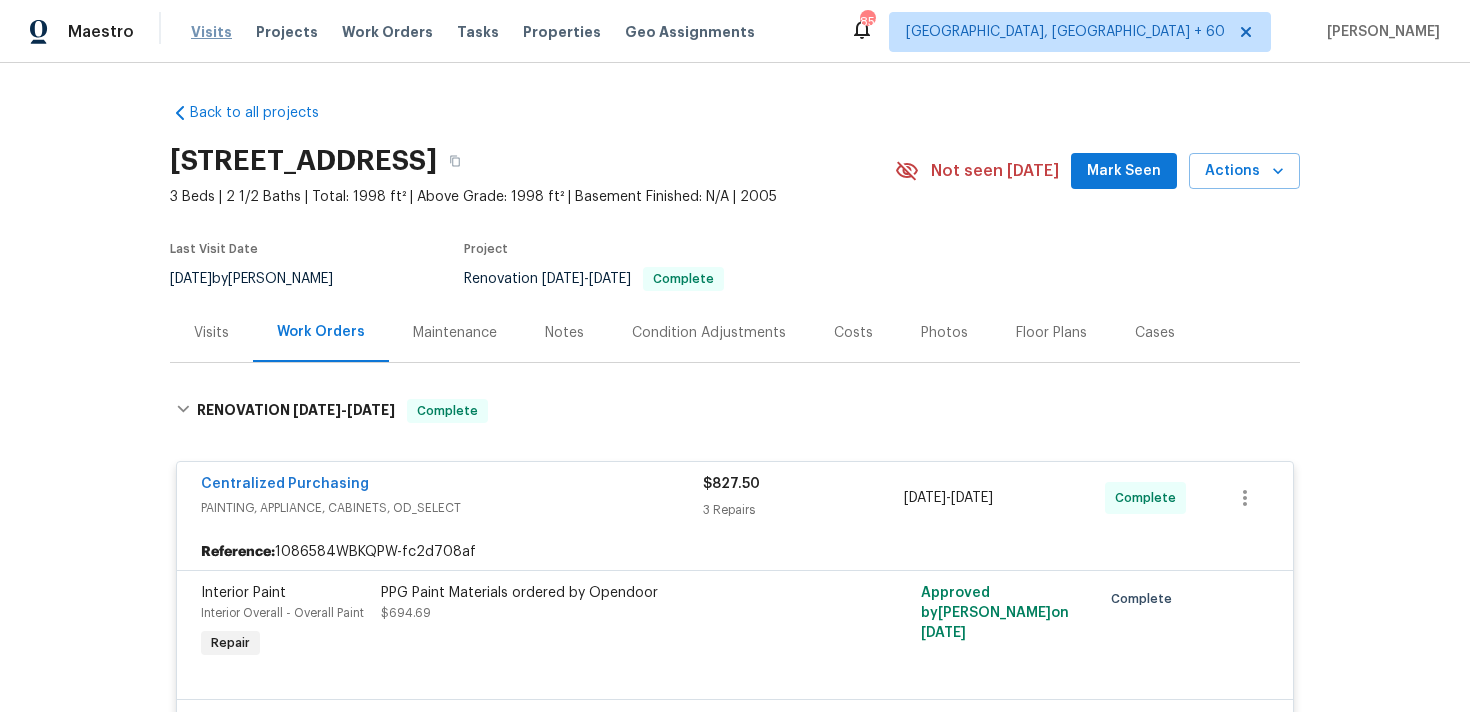 click on "Visits" at bounding box center (211, 32) 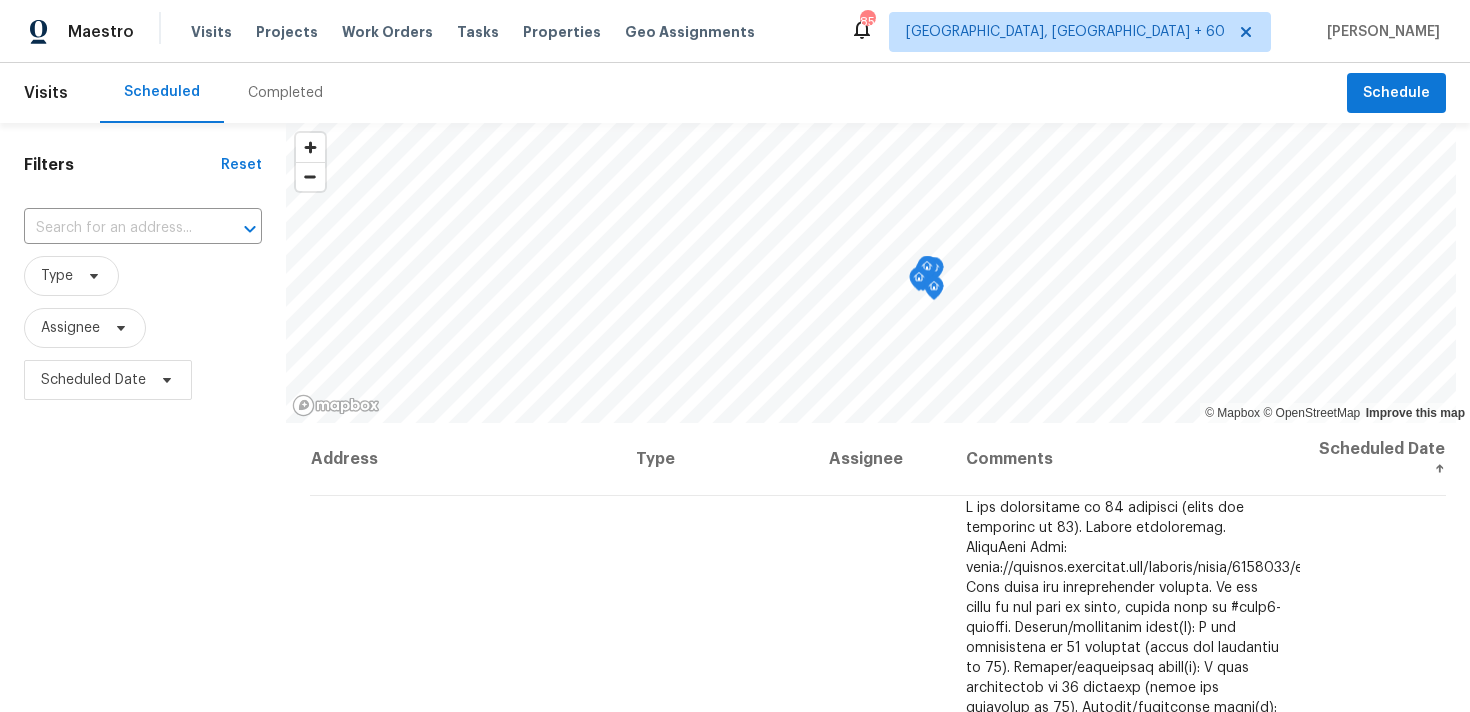 click on "Completed" at bounding box center (285, 93) 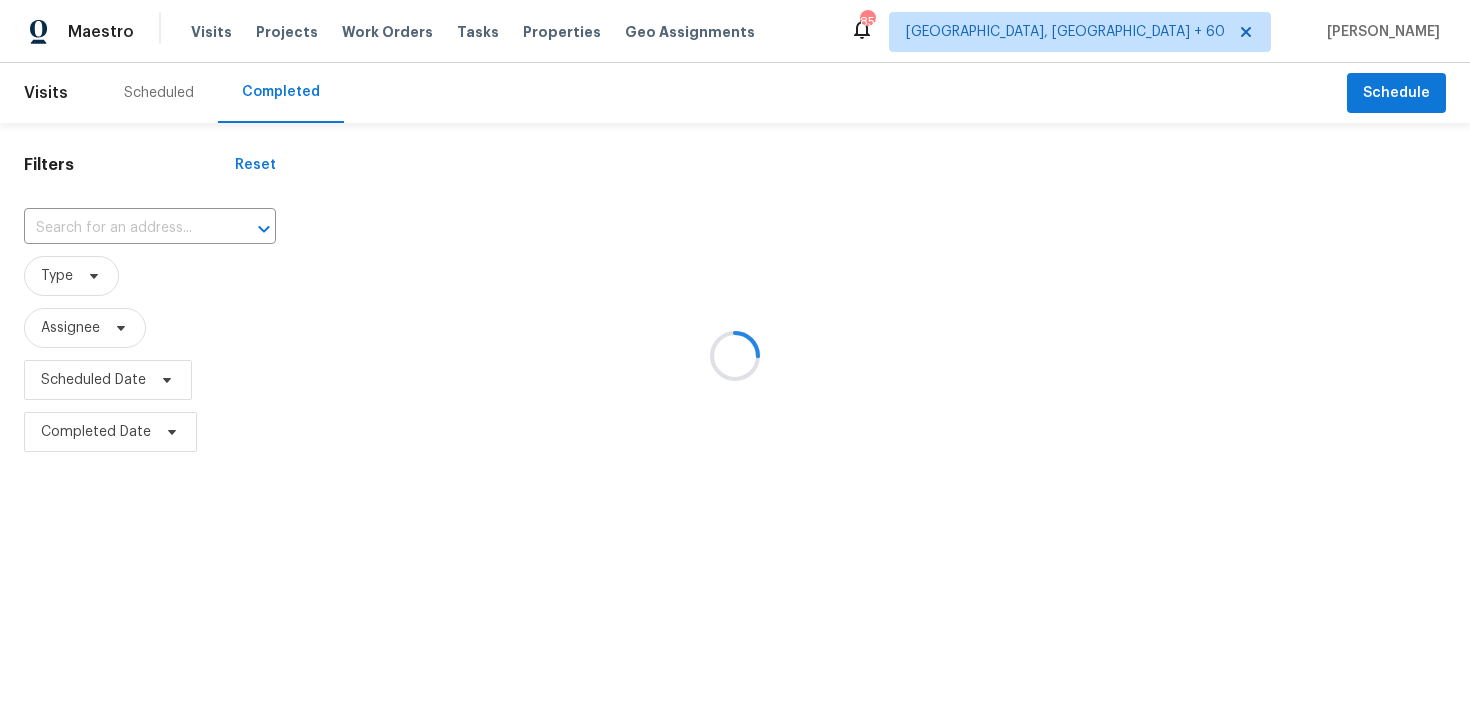 click at bounding box center [735, 356] 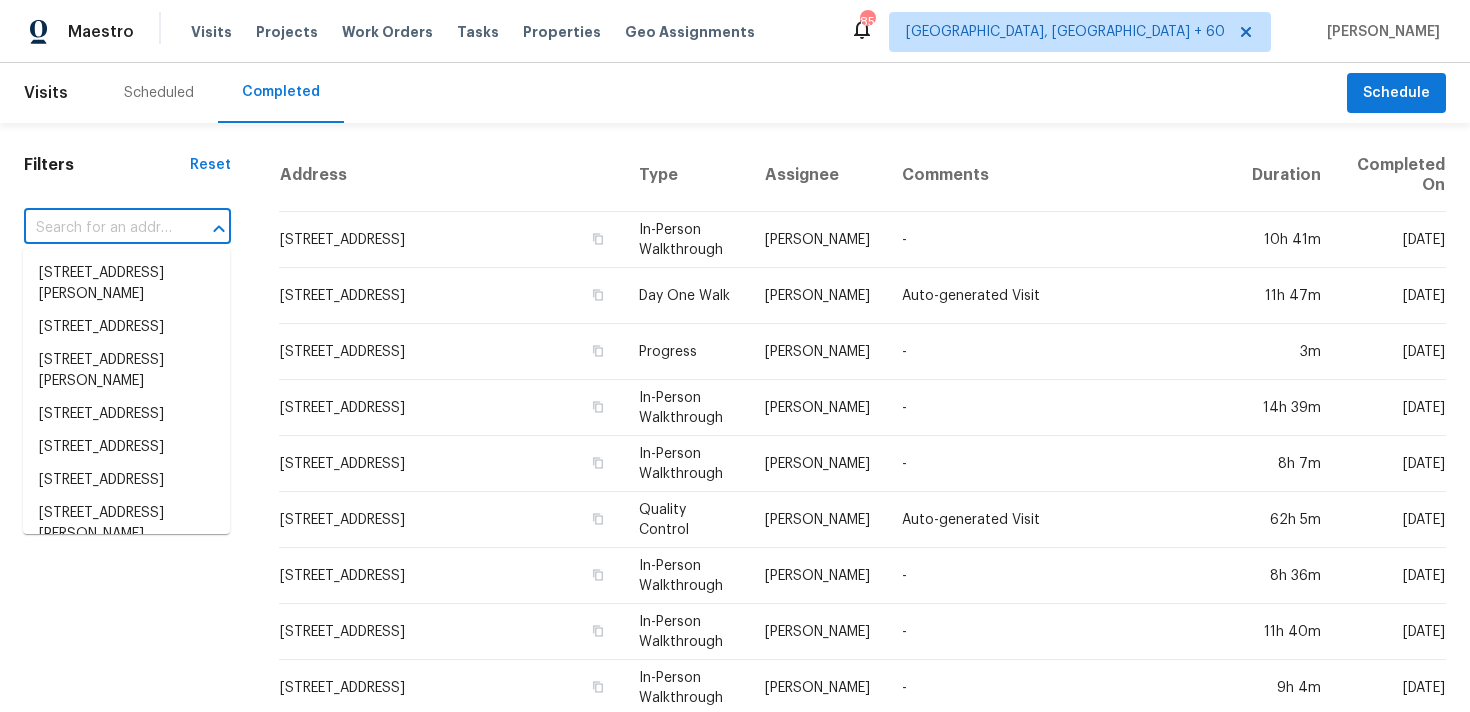 click at bounding box center (99, 228) 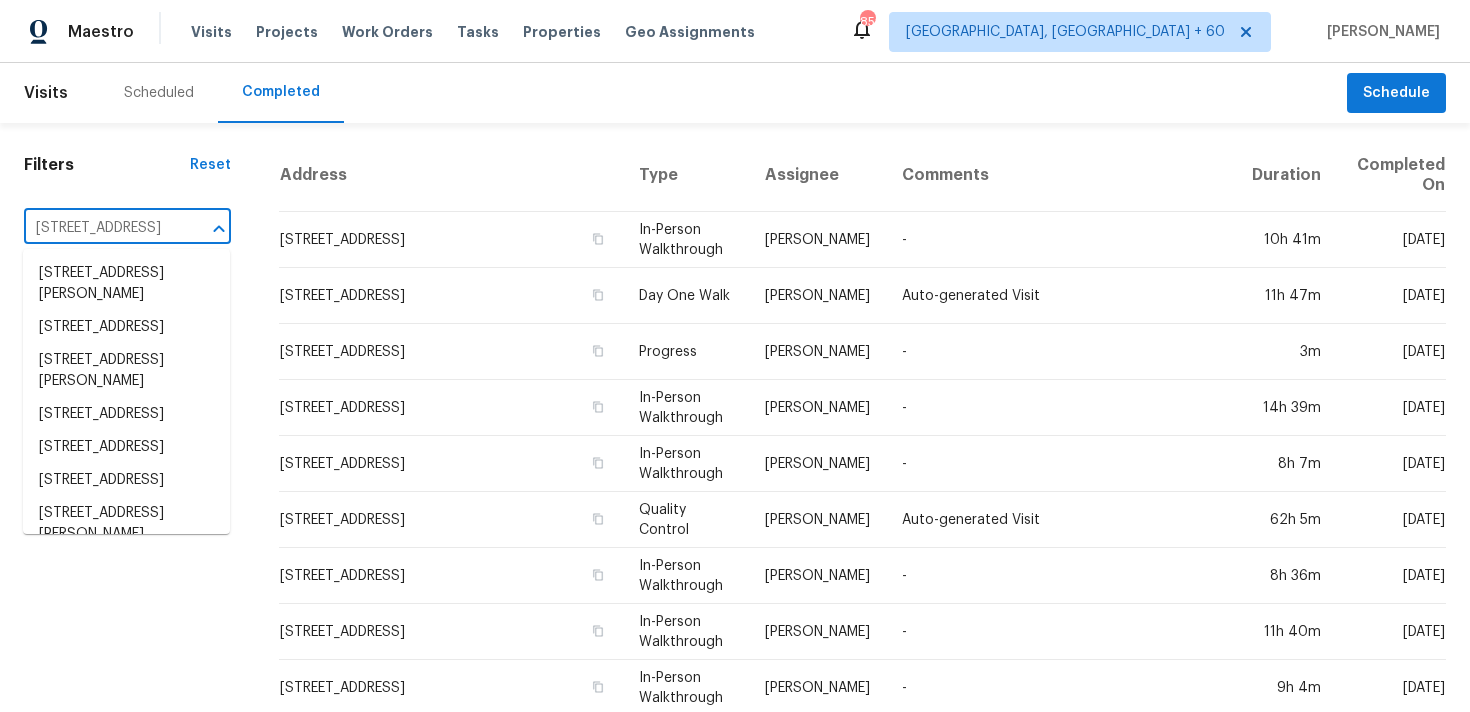 scroll, scrollTop: 0, scrollLeft: 134, axis: horizontal 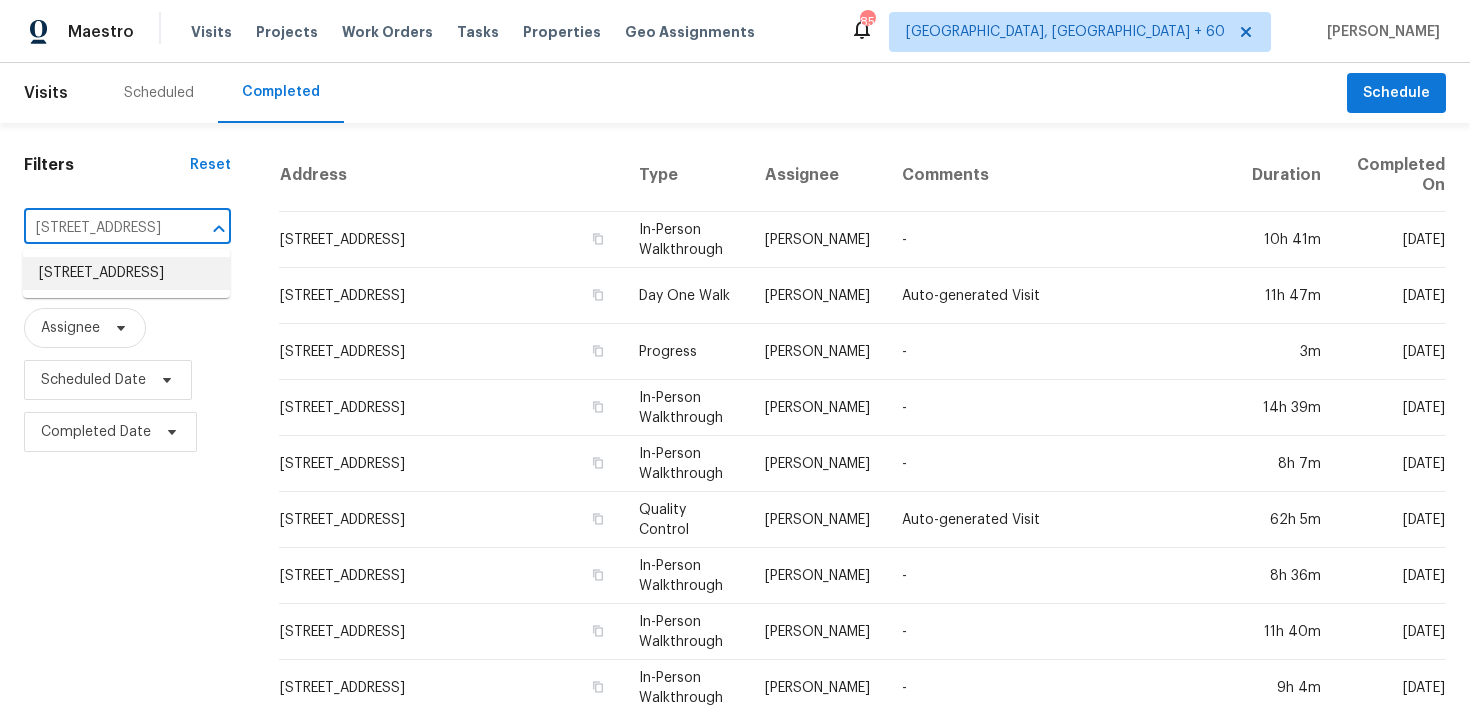 click on "[STREET_ADDRESS]" at bounding box center [126, 273] 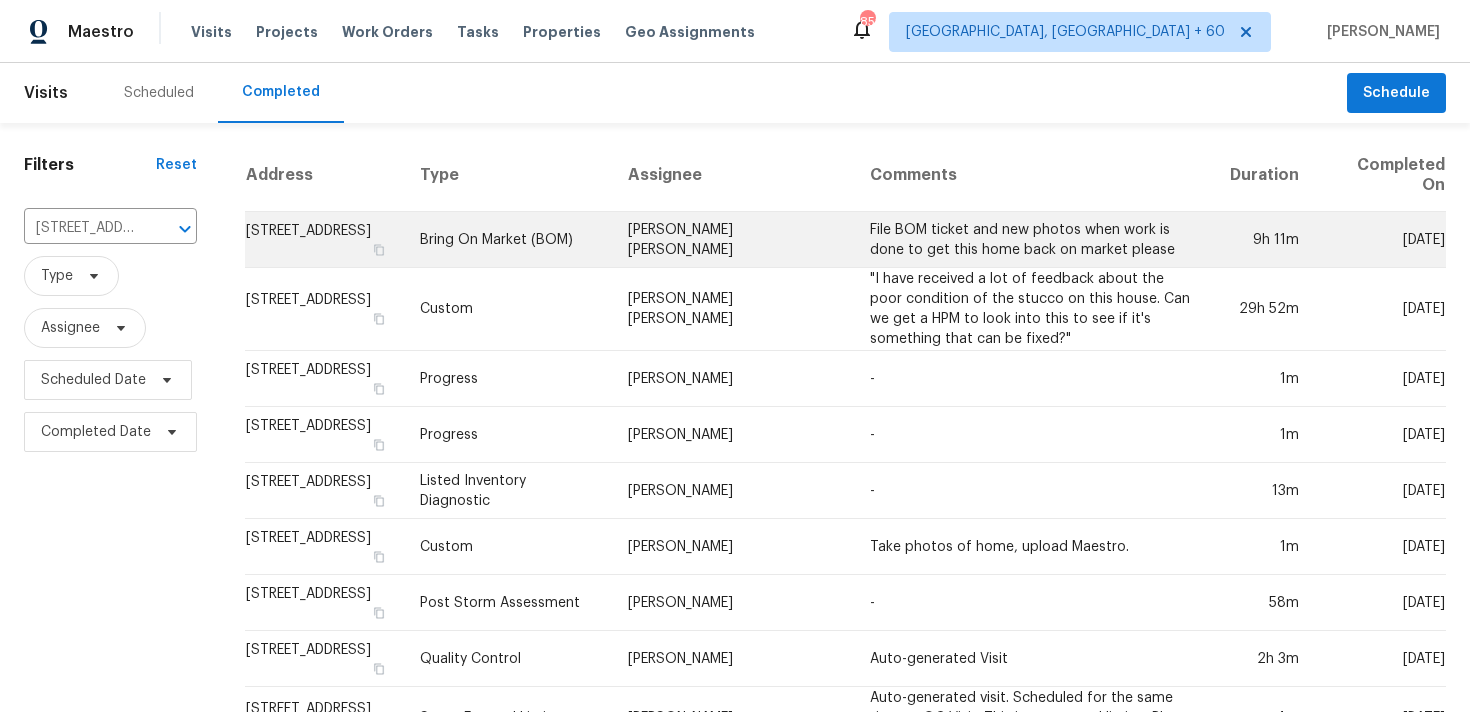 click on "Bring On Market (BOM)" at bounding box center (508, 240) 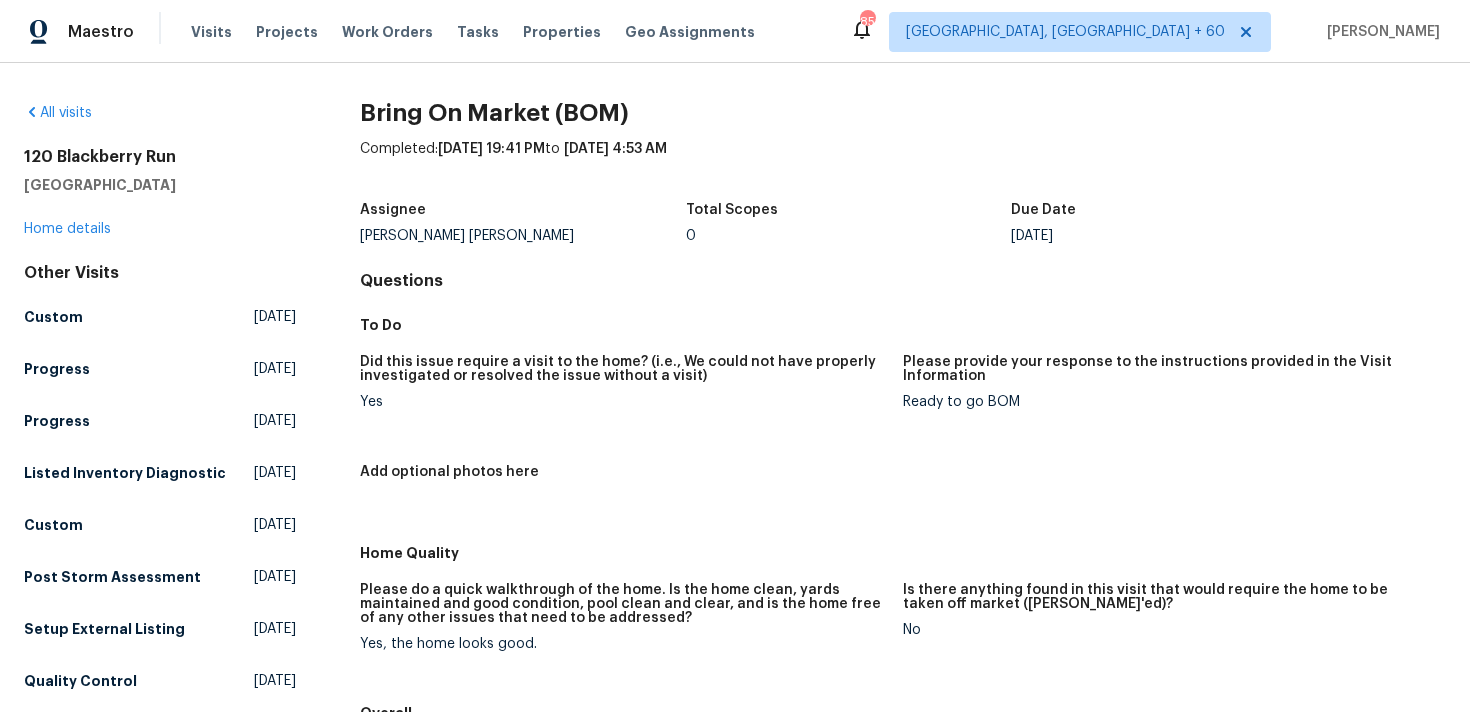 click on "[STREET_ADDRESS] Home details" at bounding box center (160, 193) 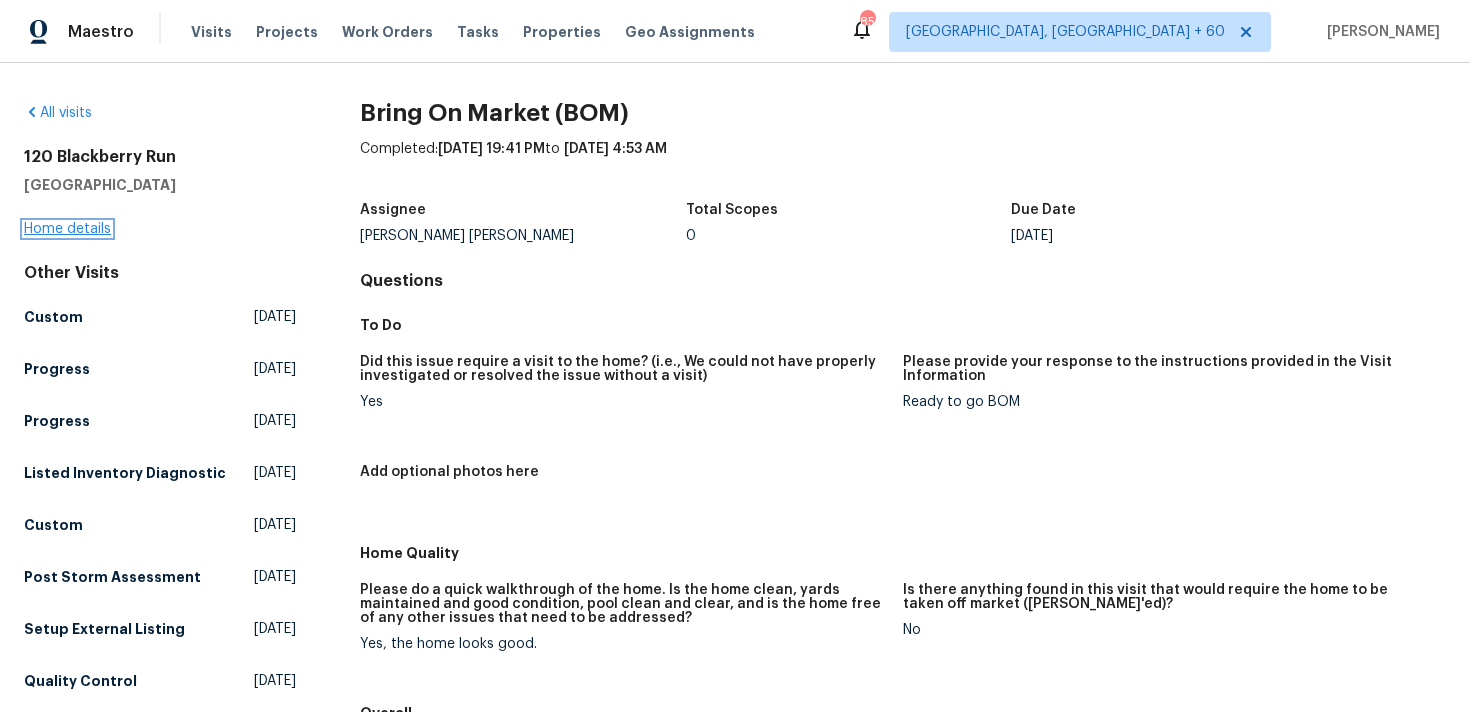 click on "Home details" at bounding box center [67, 229] 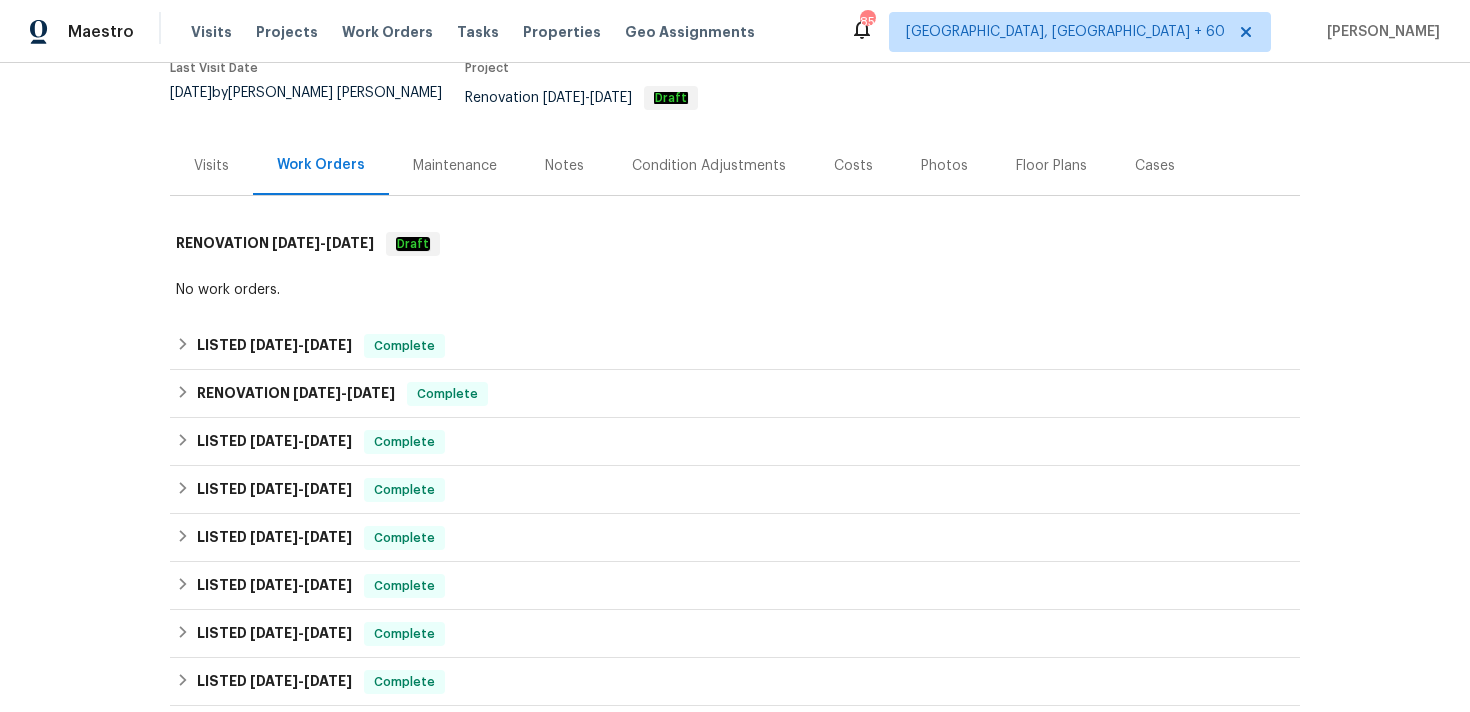 scroll, scrollTop: 142, scrollLeft: 0, axis: vertical 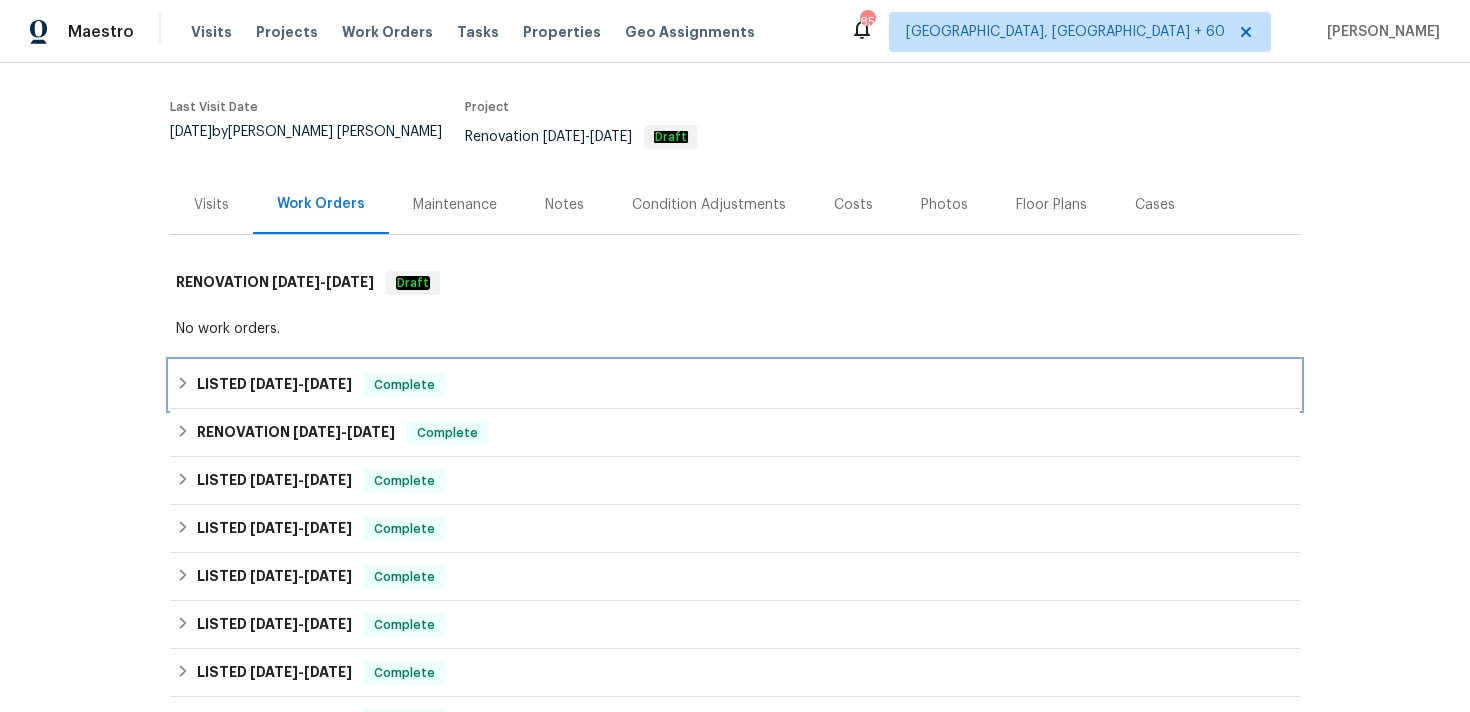 click on "LISTED   [DATE]  -  [DATE] Complete" at bounding box center [735, 385] 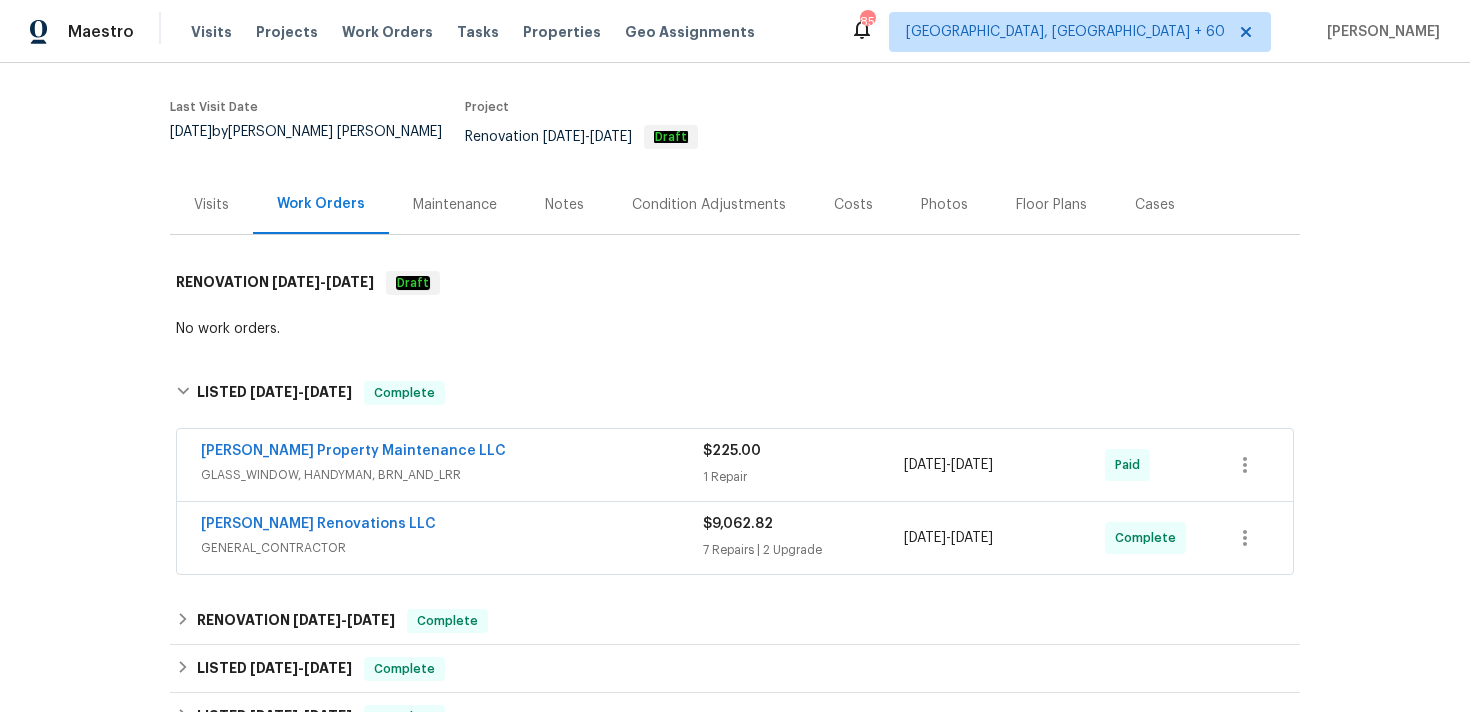 click on "GLASS_WINDOW, HANDYMAN, BRN_AND_LRR" at bounding box center [452, 475] 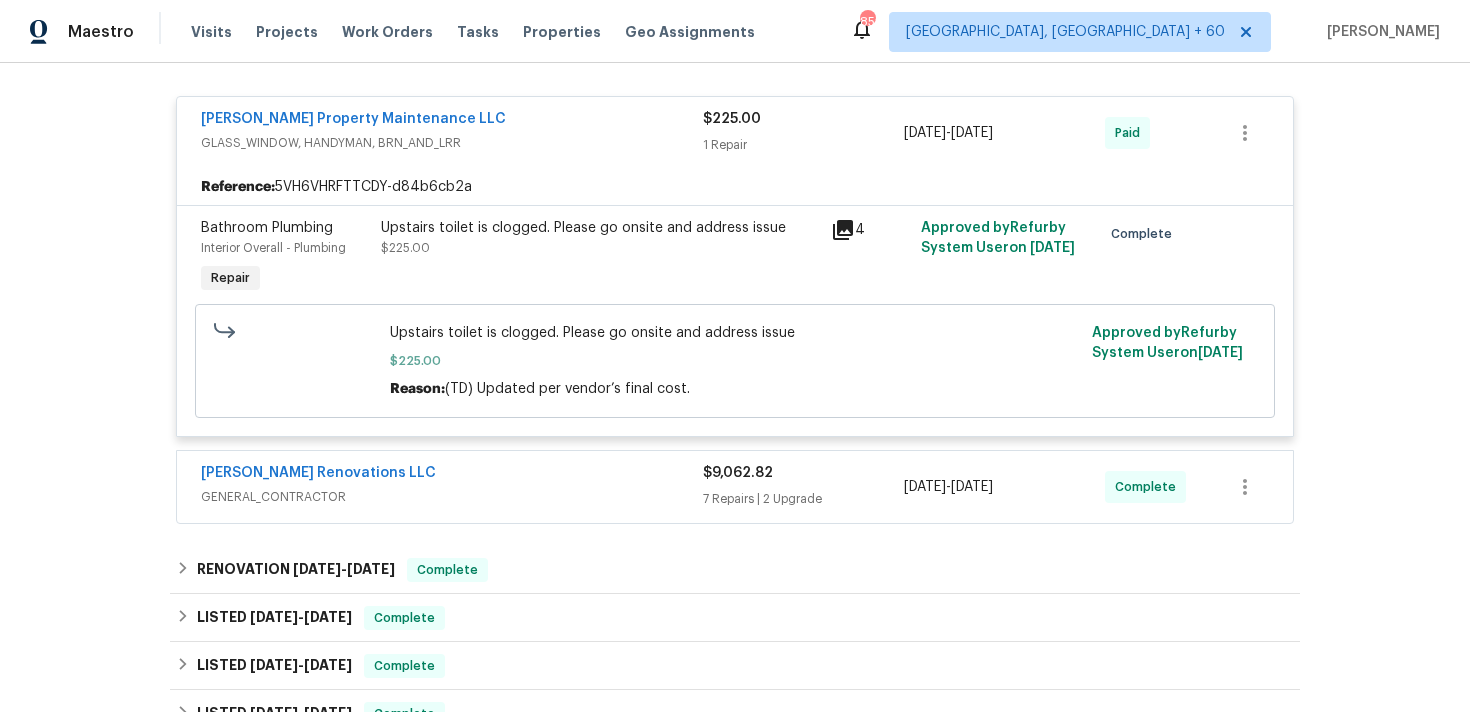 scroll, scrollTop: 495, scrollLeft: 0, axis: vertical 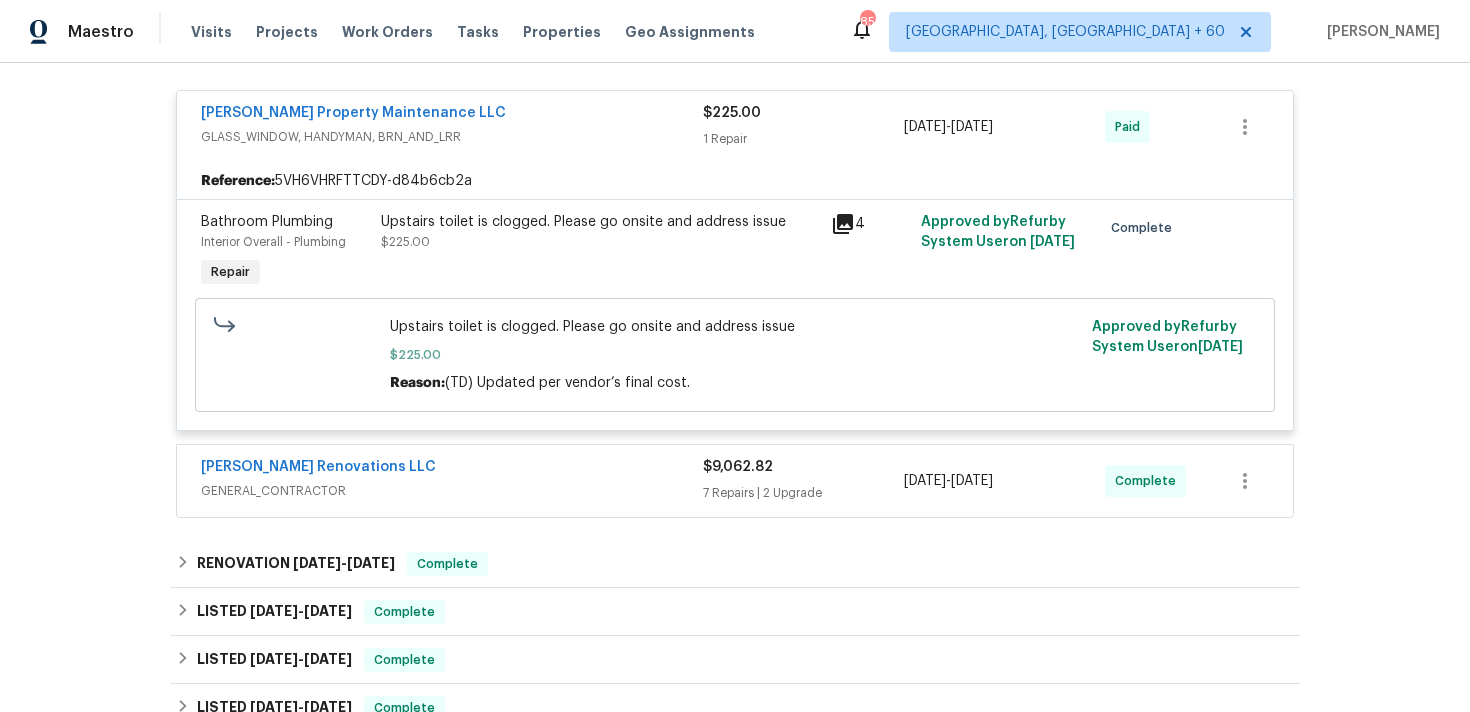 click on "7 Repairs | 2 Upgrade" at bounding box center [803, 493] 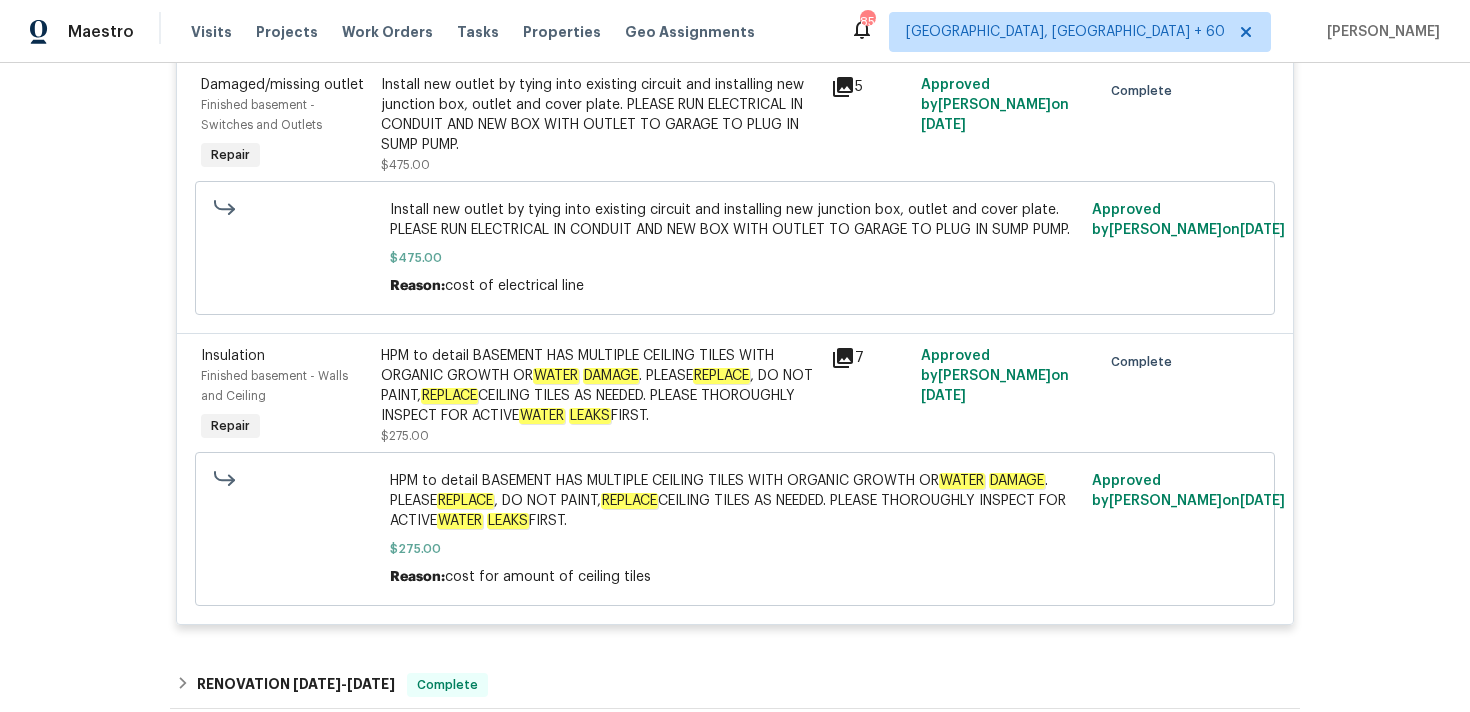 scroll, scrollTop: 2279, scrollLeft: 0, axis: vertical 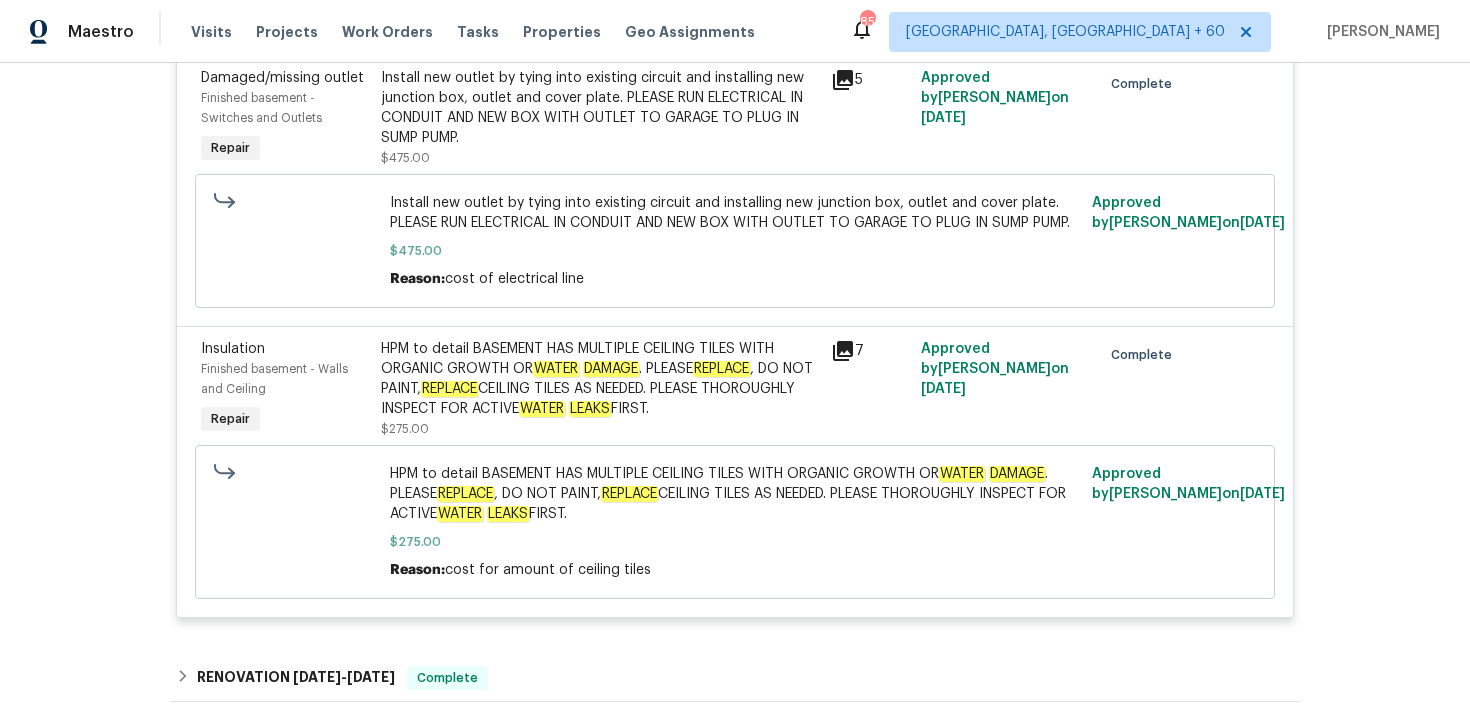 click on "Back to all projects [STREET_ADDRESS] 5 Beds | 3 1/2 Baths | Total: 3029 ft² | Above Grade: 2362 ft² | Basement Finished: 667 ft² | 1990 Not seen [DATE] Mark Seen Actions Last Visit Date [DATE]  by  [PERSON_NAME] [PERSON_NAME]   Project Renovation   [DATE]  -  [DATE] Draft Visits Work Orders Maintenance Notes Condition Adjustments Costs Photos Floor Plans Cases RENOVATION   [DATE]  -  [DATE] Draft No work orders. LISTED   [DATE]  -  [DATE] Complete [PERSON_NAME] Property Maintenance LLC GLASS_WINDOW, HANDYMAN, BRN_AND_LRR $225.00 1 Repair [DATE]  -  [DATE] Paid Reference:  5VH6VHRFTTCDY-d84b6cb2a Bathroom Plumbing Interior Overall - Plumbing Repair Upstairs toilet is clogged. Please go onsite and address issue $225.00   4 Approved by  Refurby System User  on   [DATE] Complete Upstairs toilet is clogged. Please go onsite and address issue $225.00 Reason:  (TD) Updated per vendor’s final cost. Approved by  Refurby System User  on  [DATE] [PERSON_NAME] Renovations LLC $9,062.82  -" at bounding box center [735, 387] 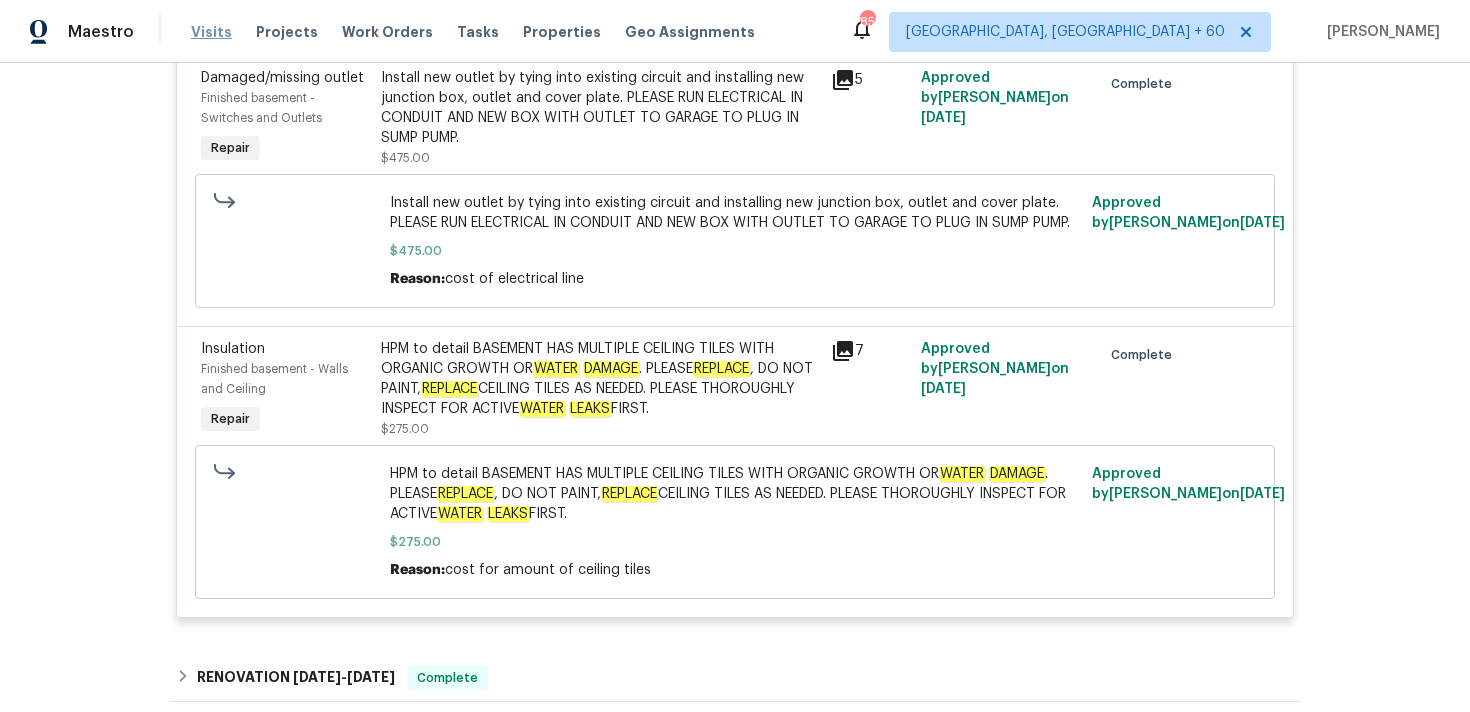 click on "Visits" at bounding box center [211, 32] 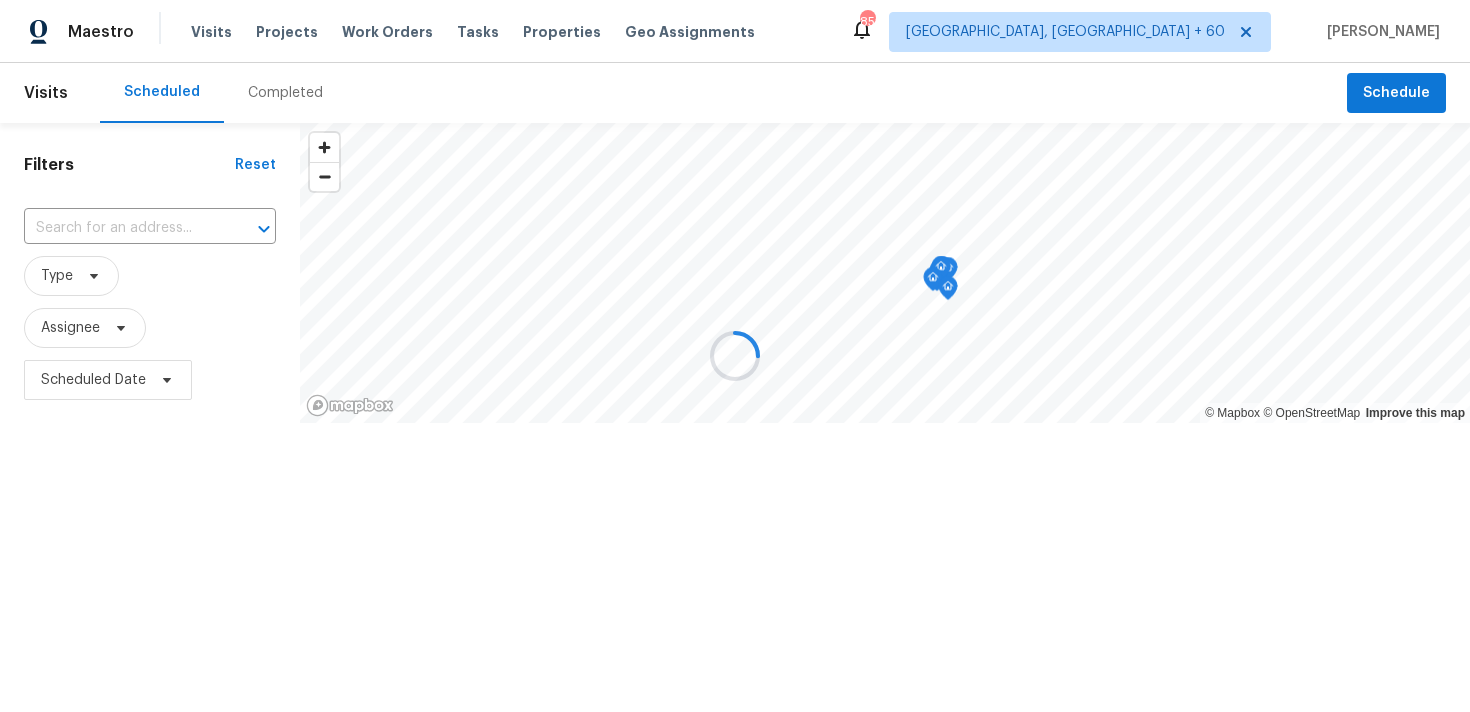 click at bounding box center [735, 356] 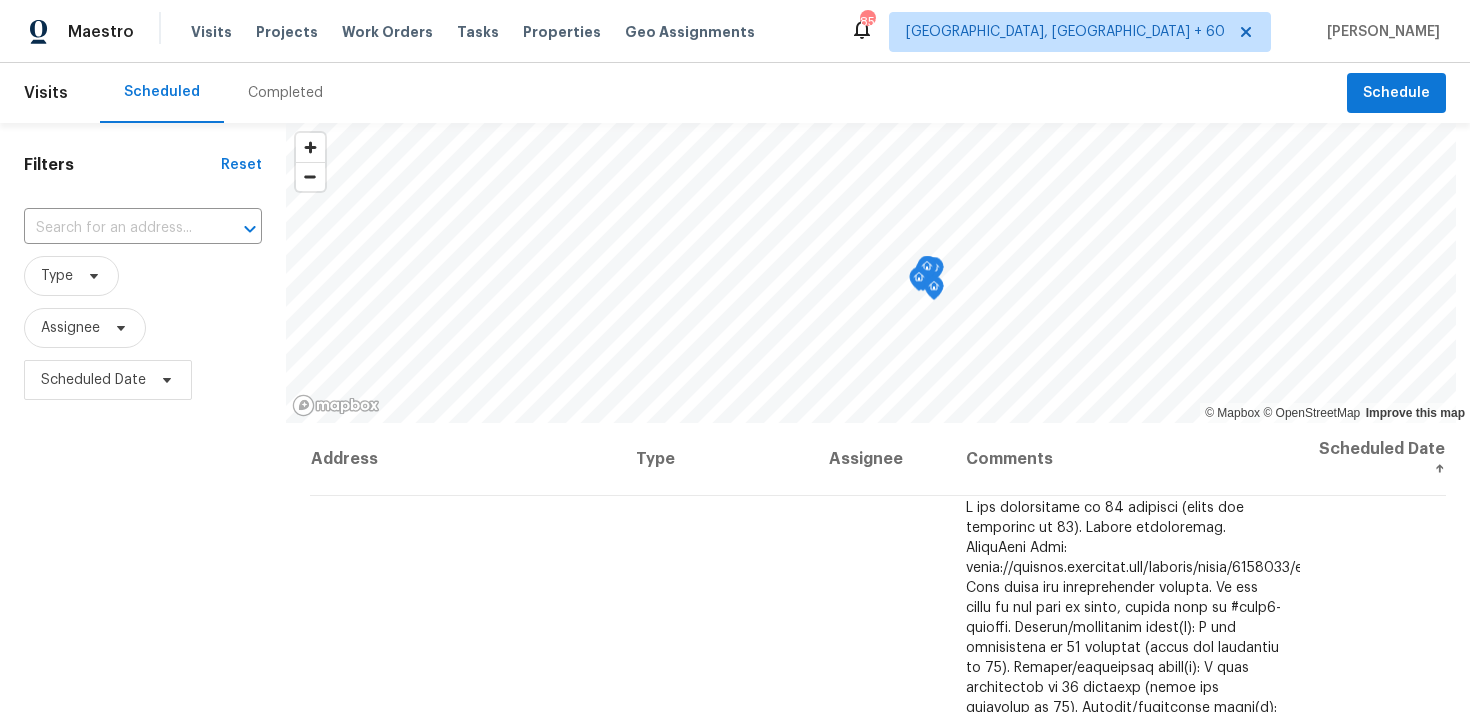 click on "Completed" at bounding box center [285, 93] 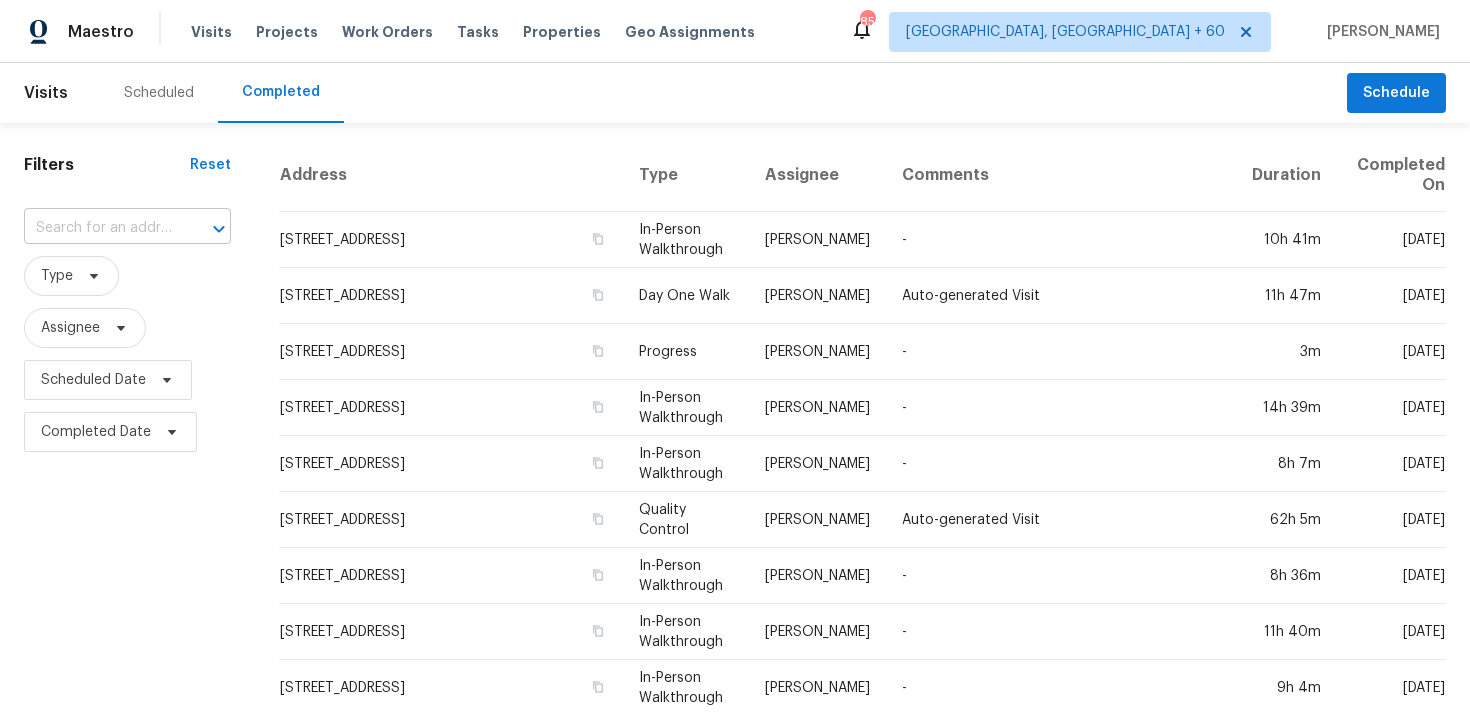 click at bounding box center [99, 228] 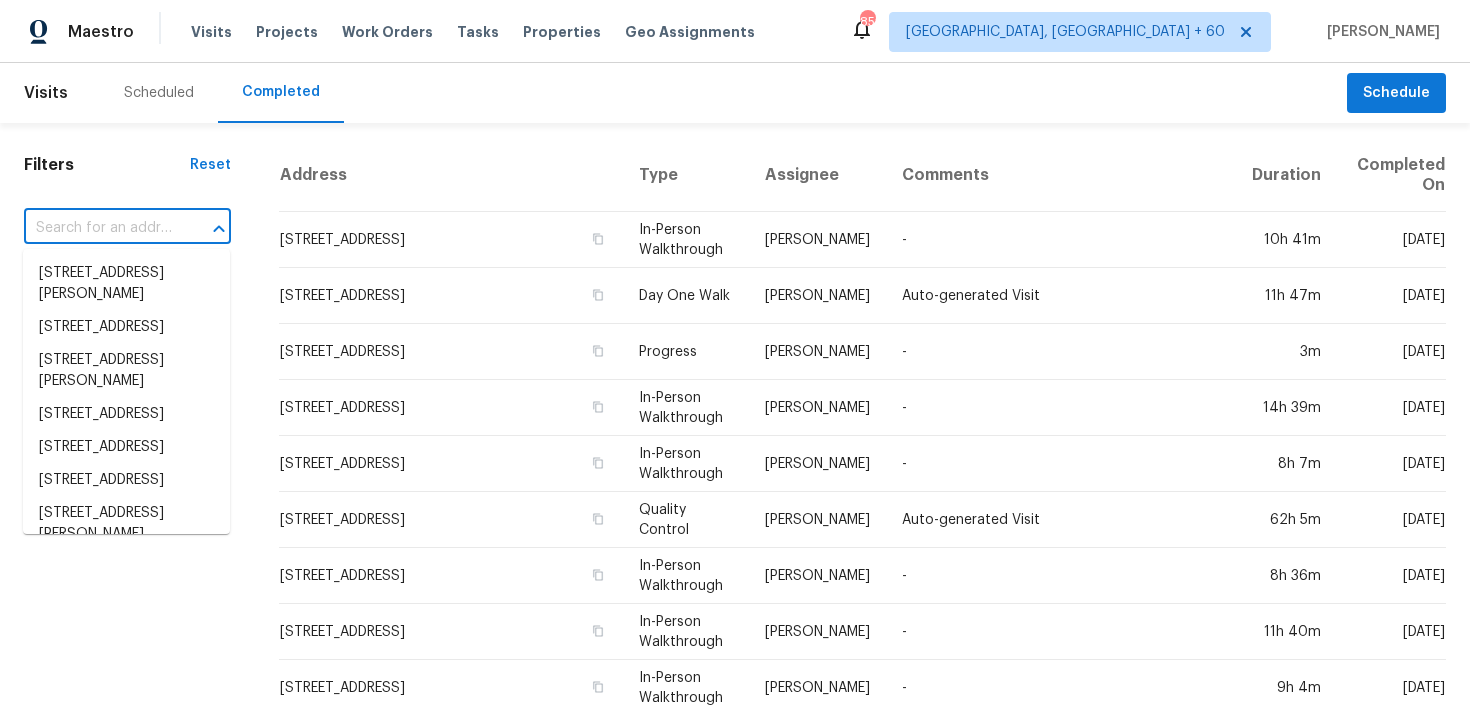 paste on "[STREET_ADDRESS][PERSON_NAME]" 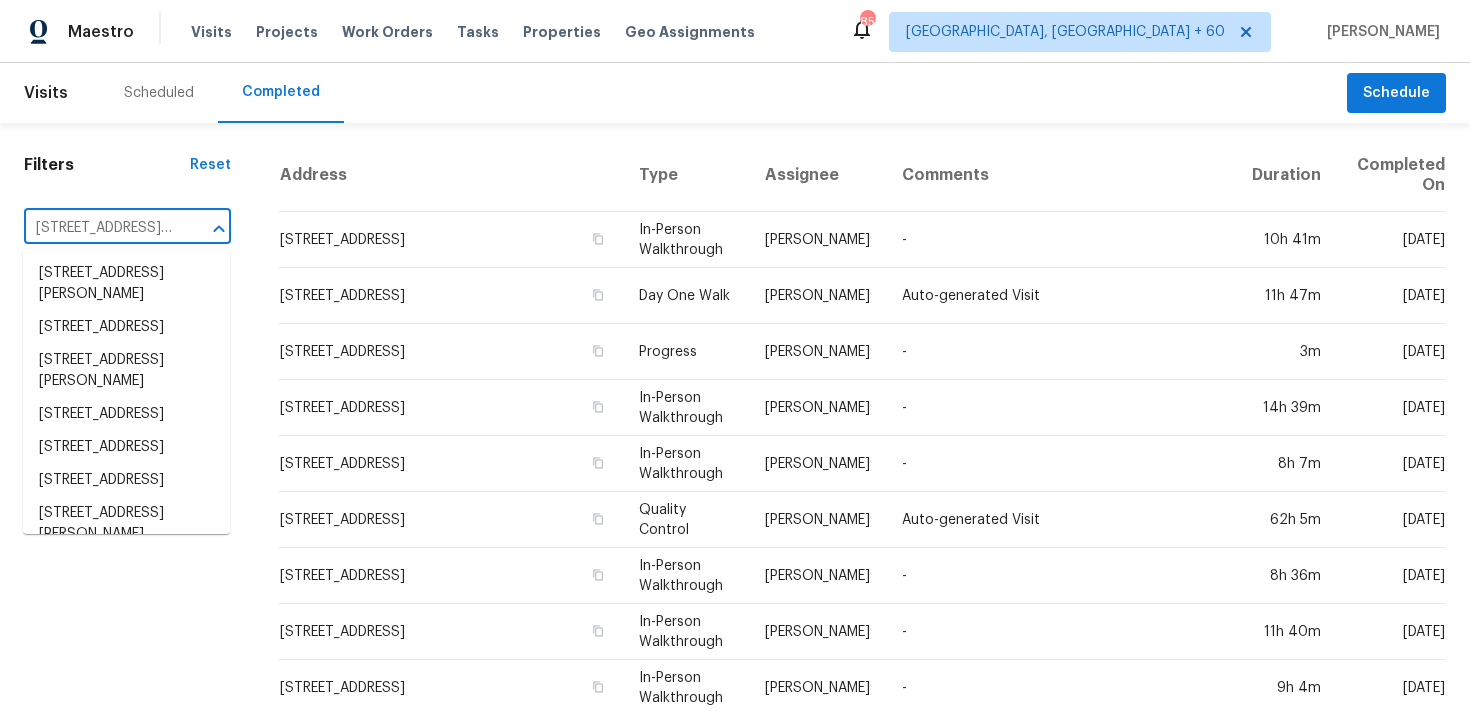 scroll, scrollTop: 0, scrollLeft: 124, axis: horizontal 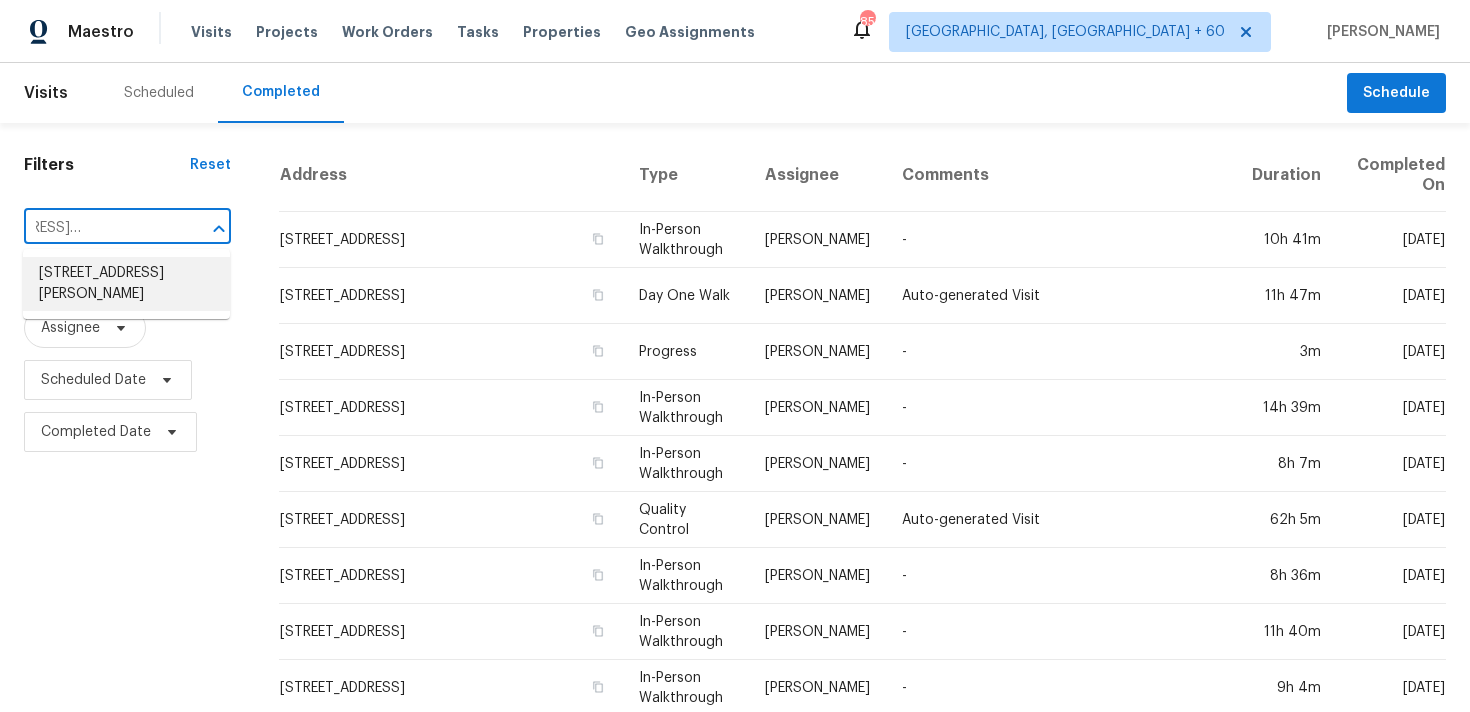 click on "[STREET_ADDRESS][PERSON_NAME]" at bounding box center (126, 284) 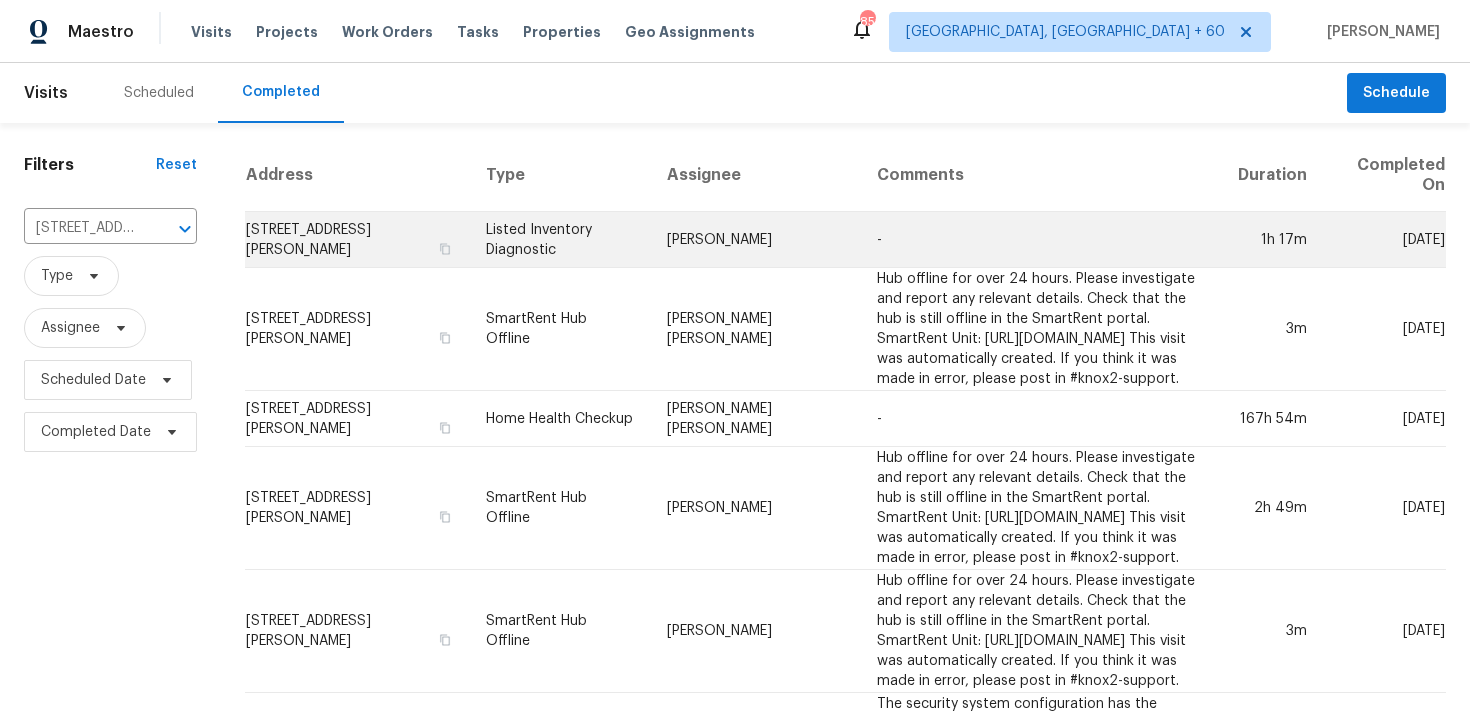 click on "Listed Inventory Diagnostic" at bounding box center (560, 240) 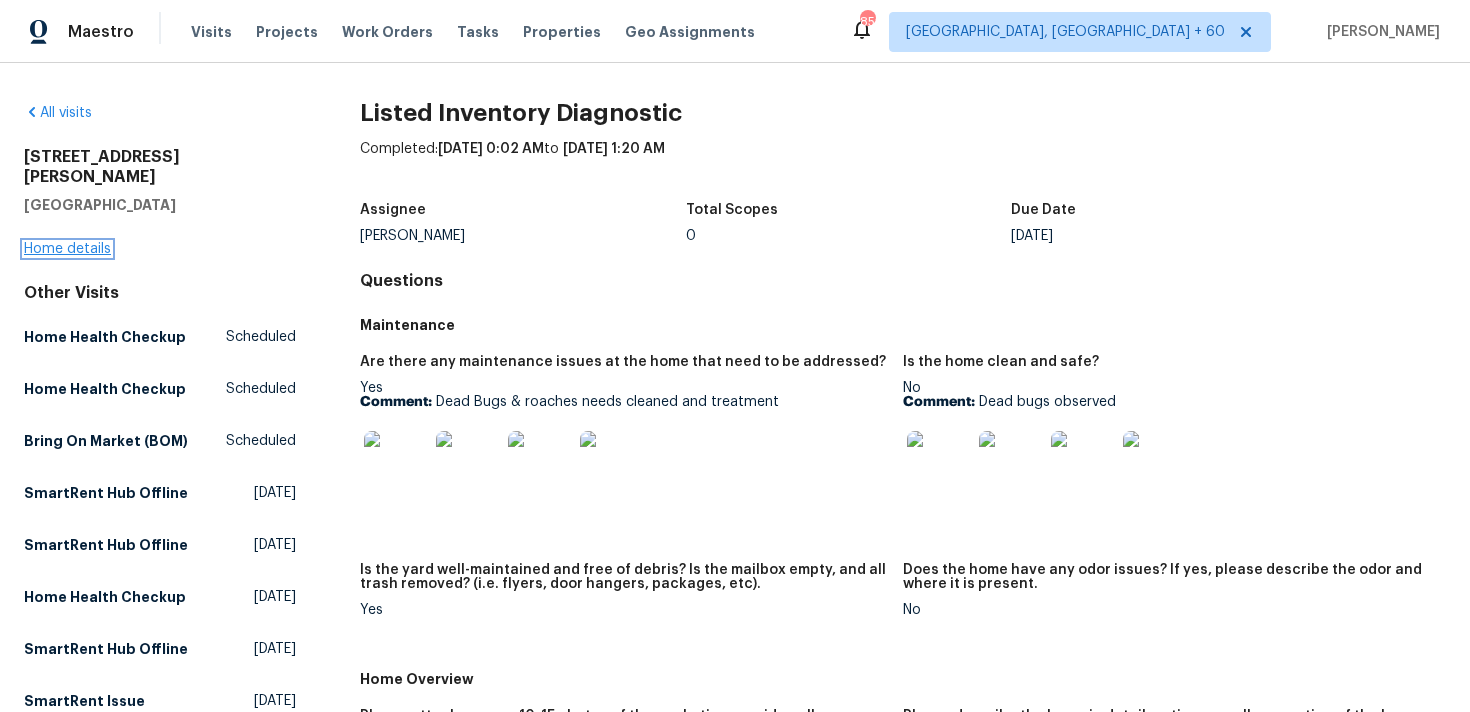 click on "Home details" at bounding box center [67, 249] 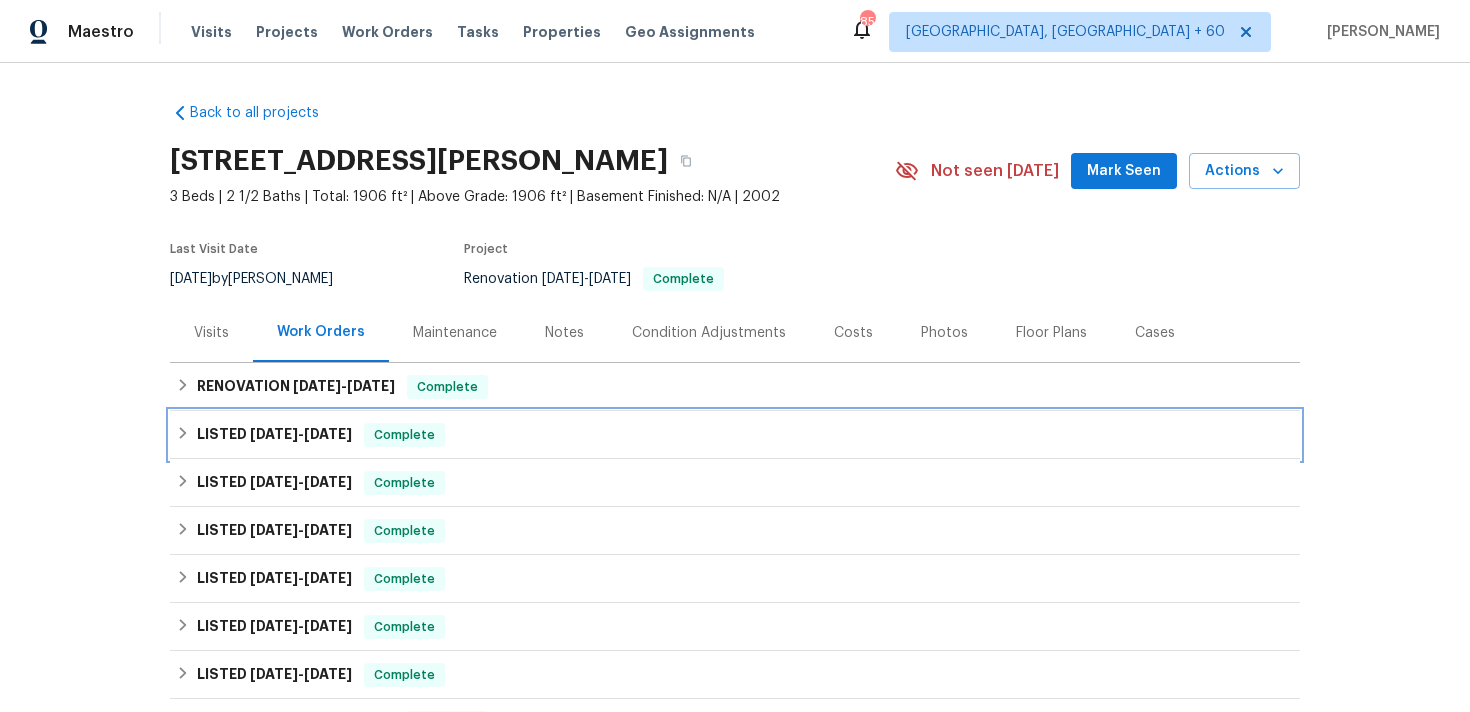 click on "Complete" at bounding box center [404, 435] 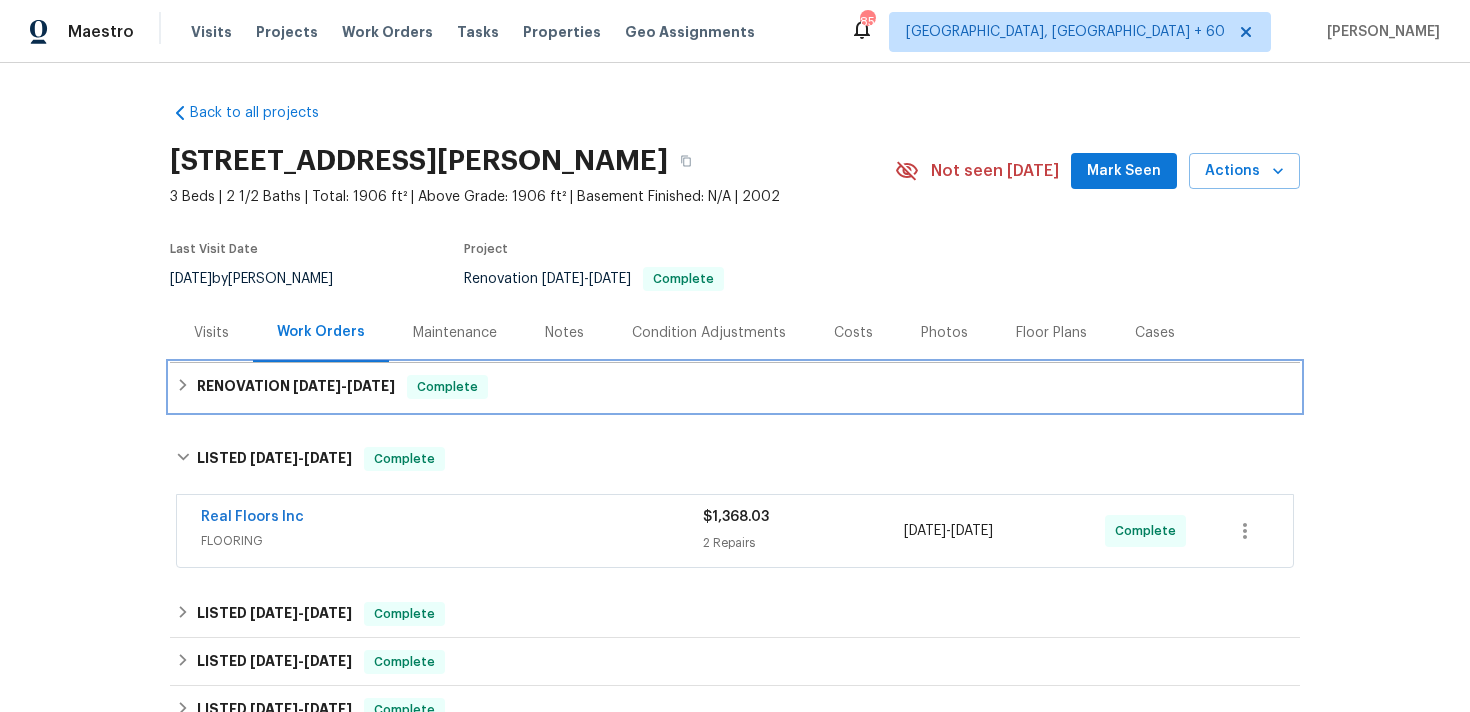 click on "RENOVATION   [DATE]  -  [DATE] Complete" at bounding box center (735, 387) 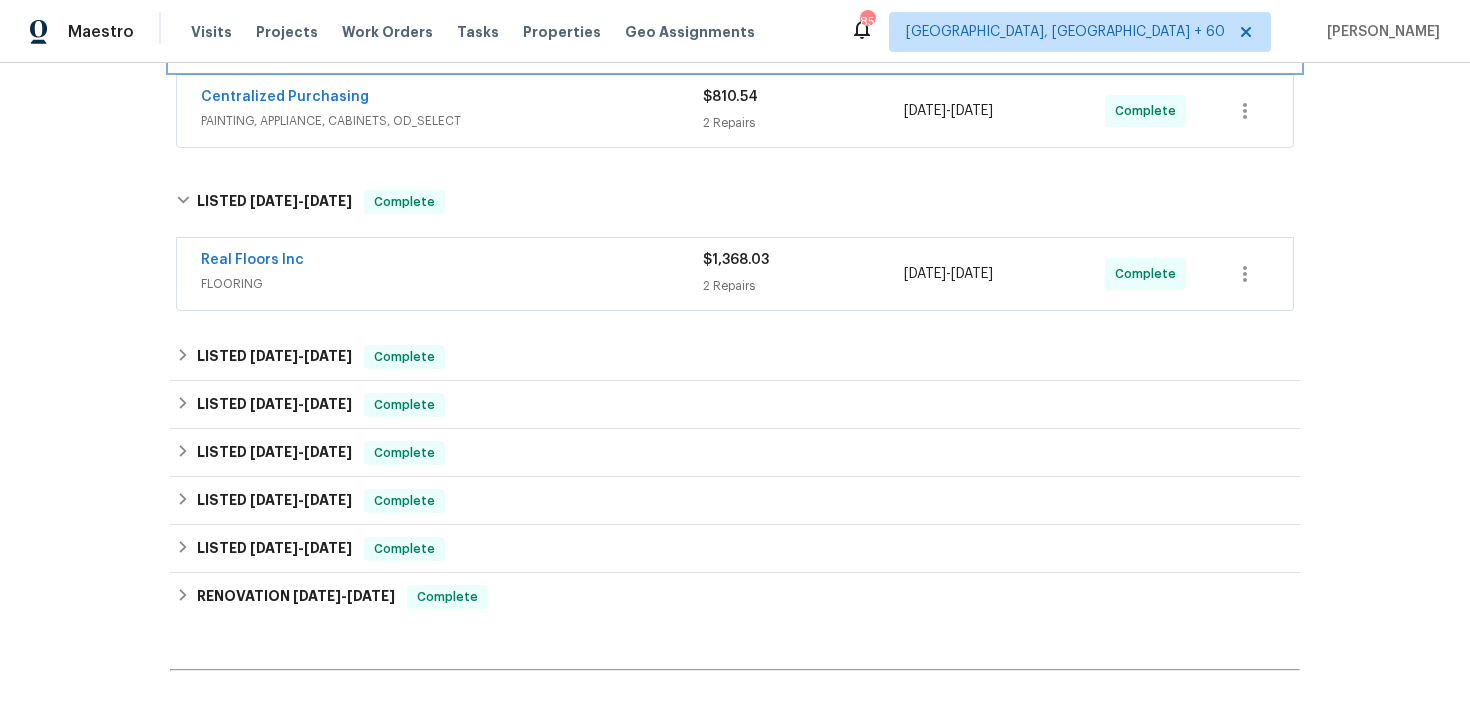 scroll, scrollTop: 367, scrollLeft: 0, axis: vertical 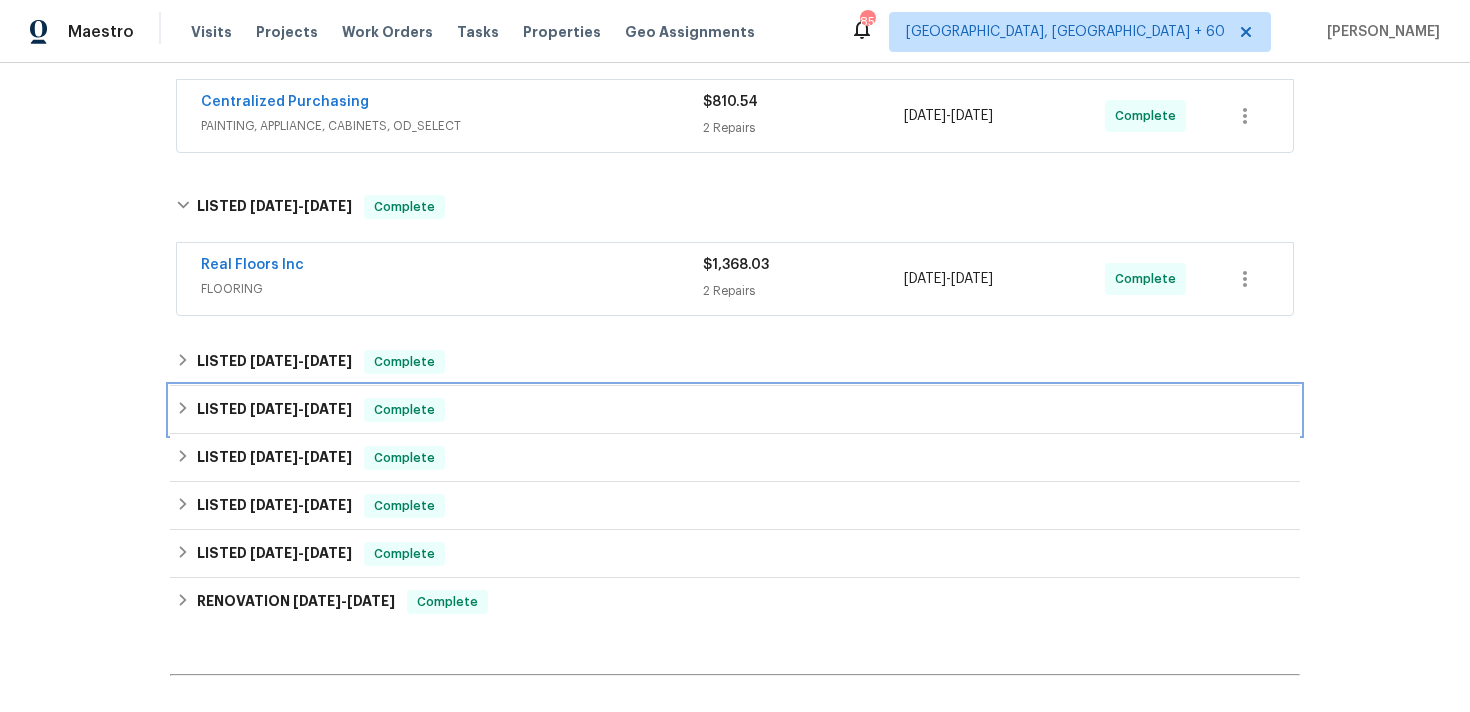 click on "LISTED   [DATE]  -  [DATE] Complete" at bounding box center [735, 410] 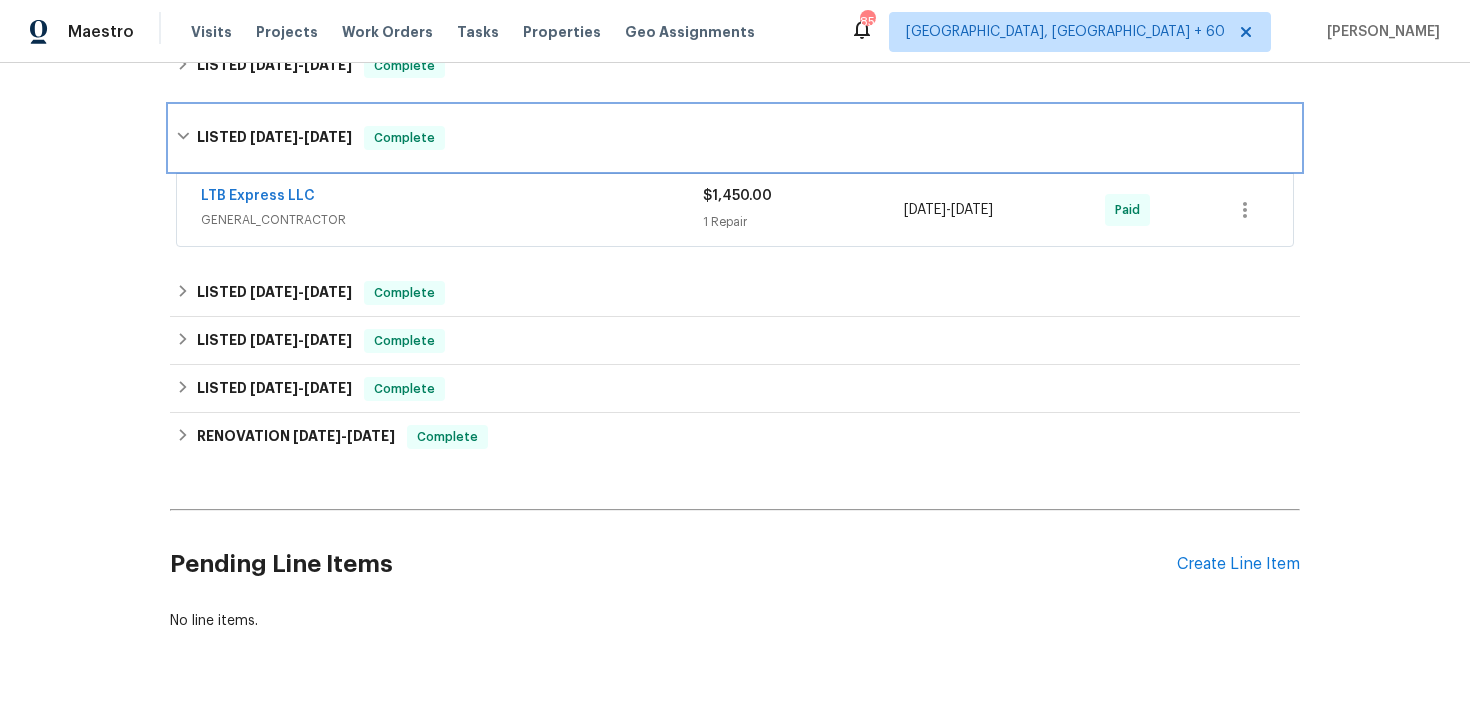scroll, scrollTop: 0, scrollLeft: 0, axis: both 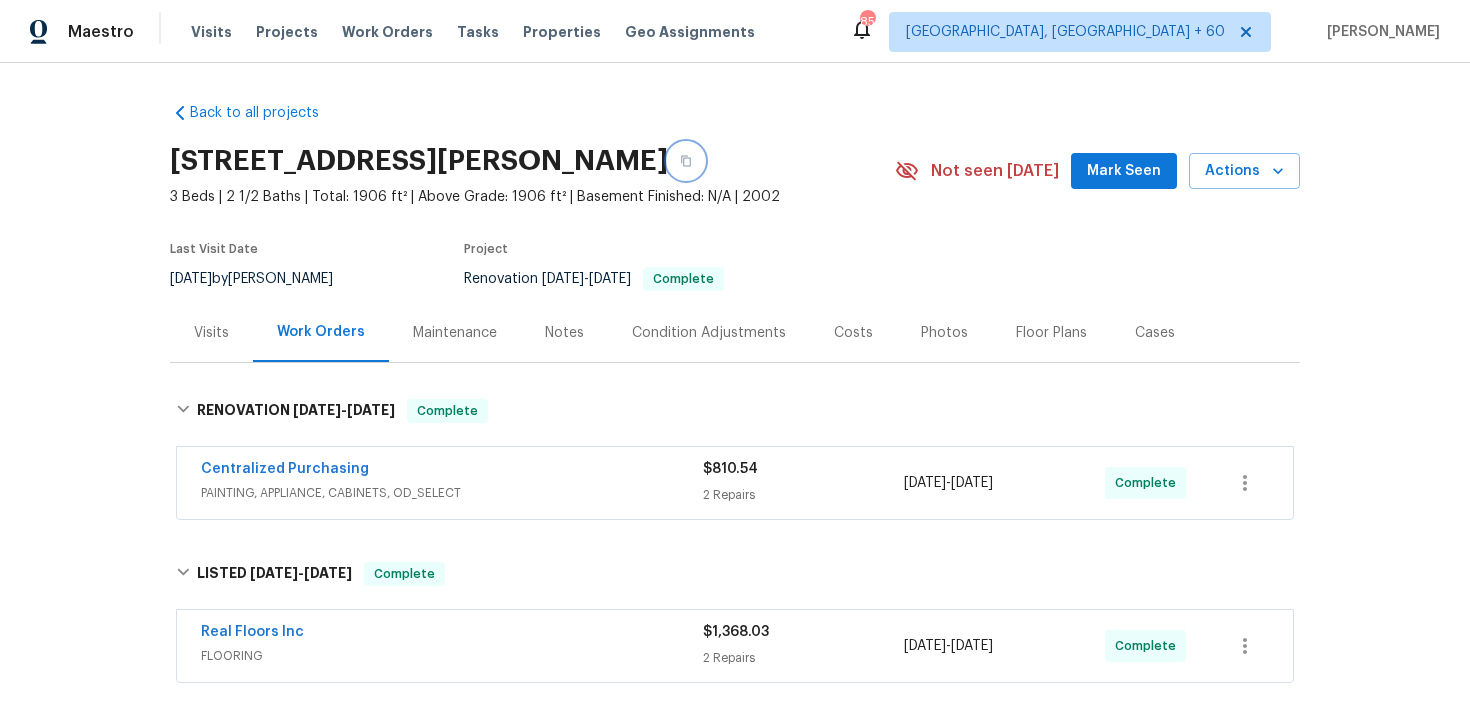 click 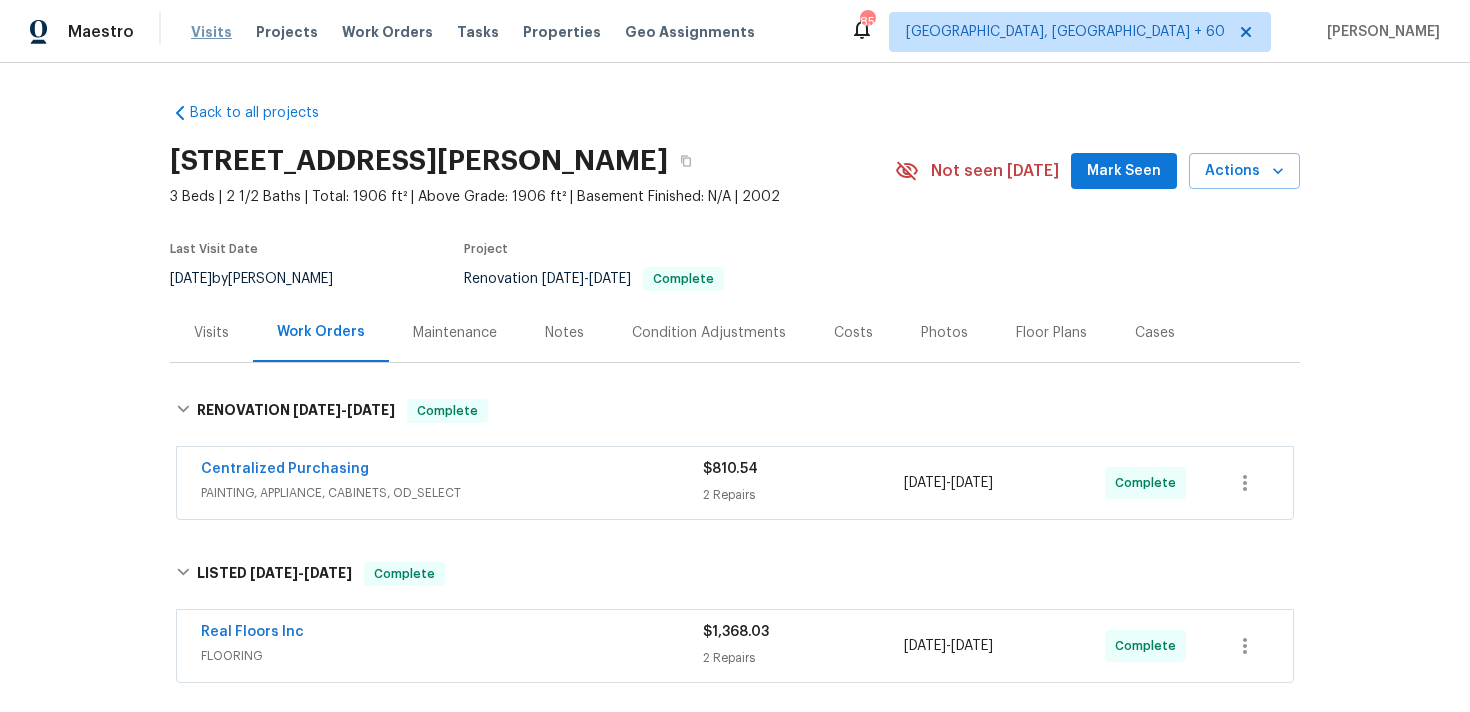 click on "Visits" at bounding box center [211, 32] 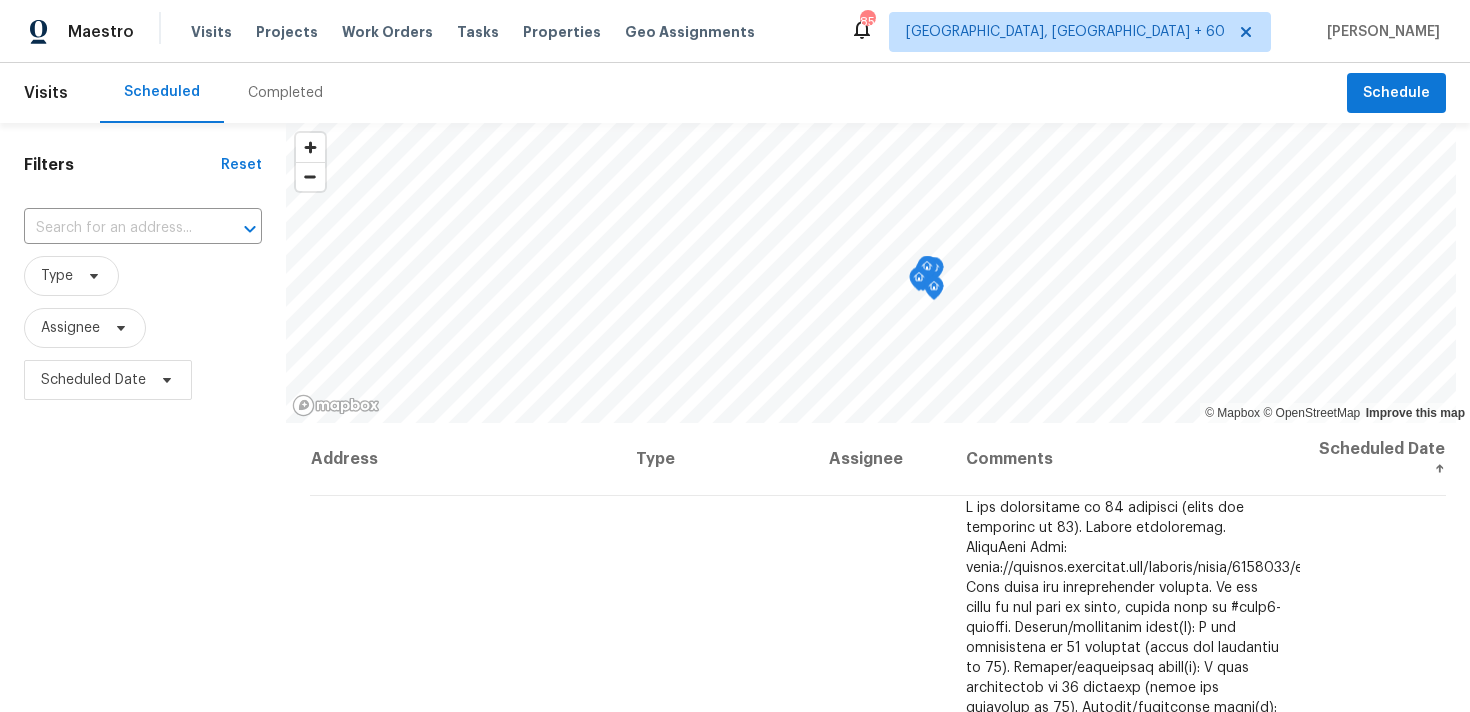 click on "Completed" at bounding box center [285, 93] 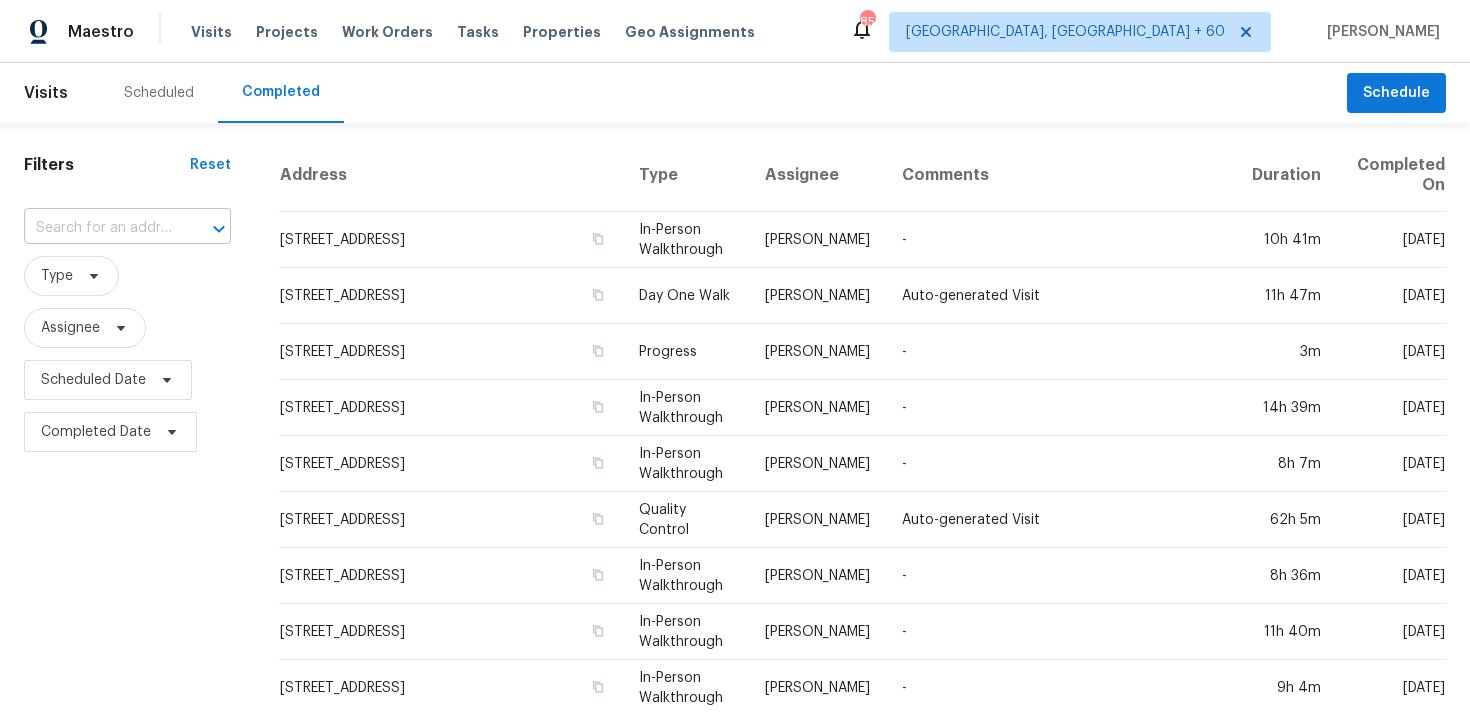 click at bounding box center (99, 228) 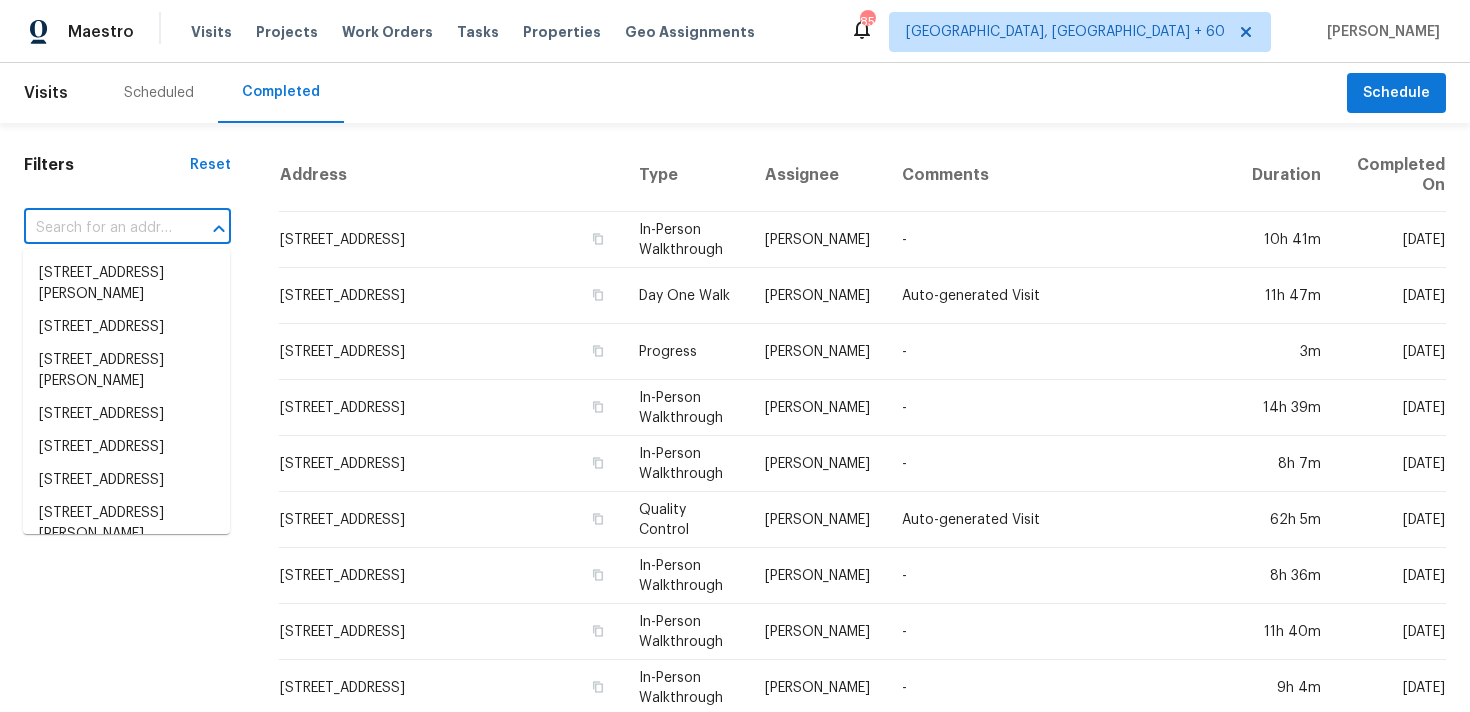 paste on "[STREET_ADDRESS][PERSON_NAME]" 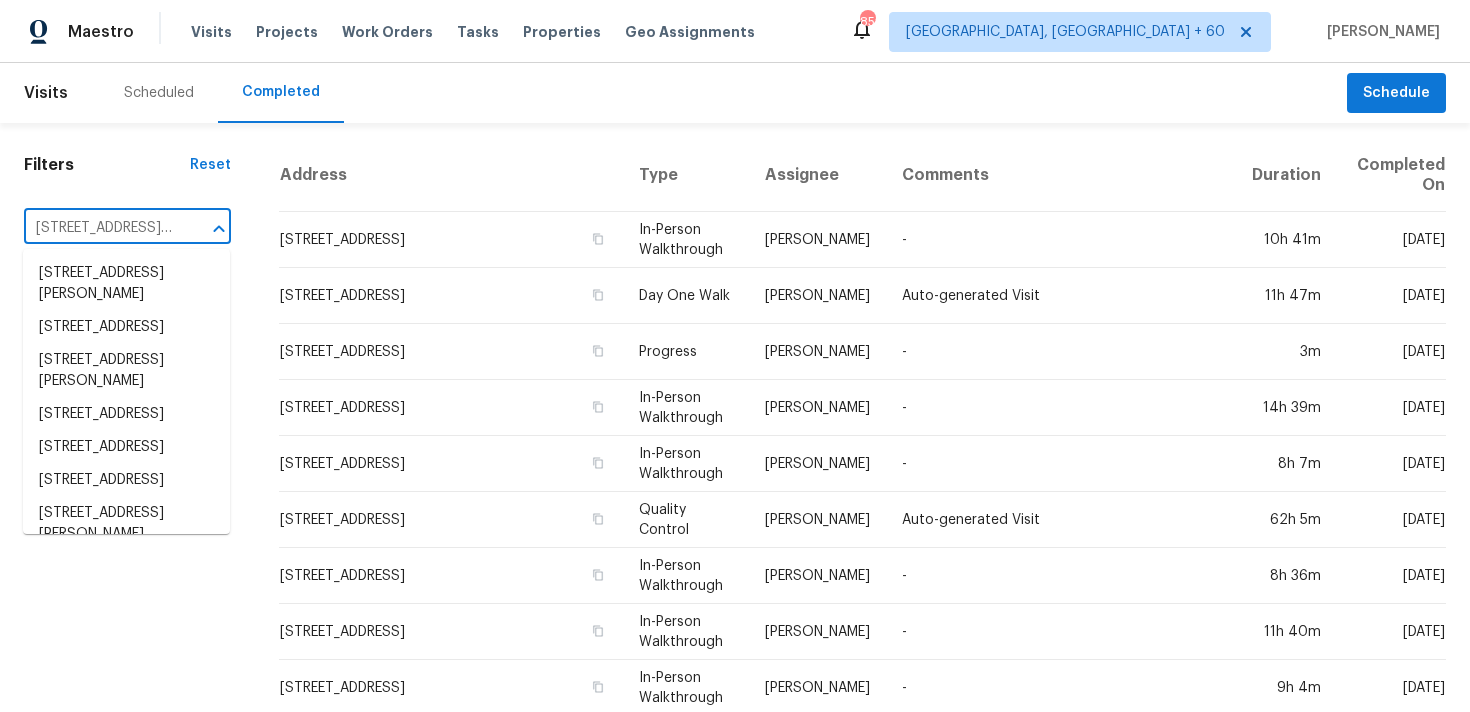 scroll, scrollTop: 0, scrollLeft: 129, axis: horizontal 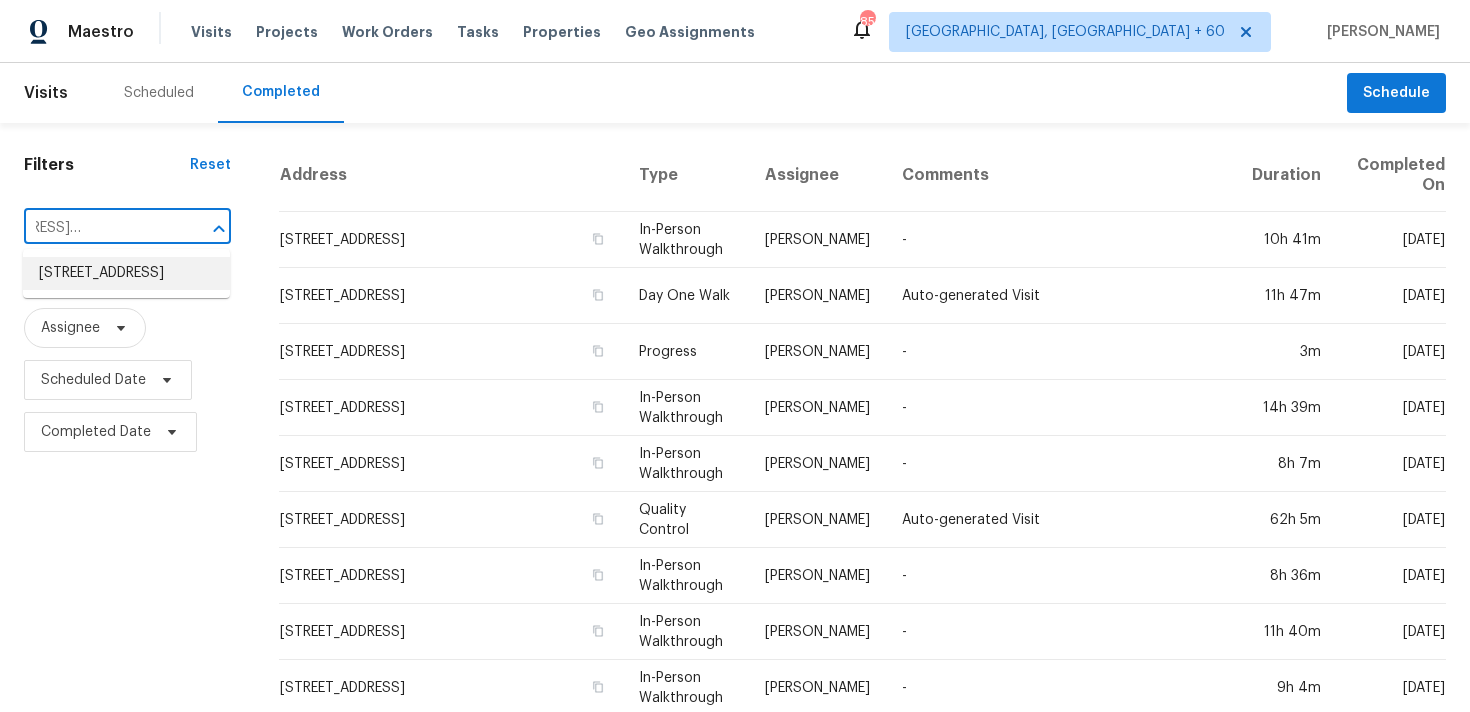 click on "[STREET_ADDRESS]" at bounding box center (126, 273) 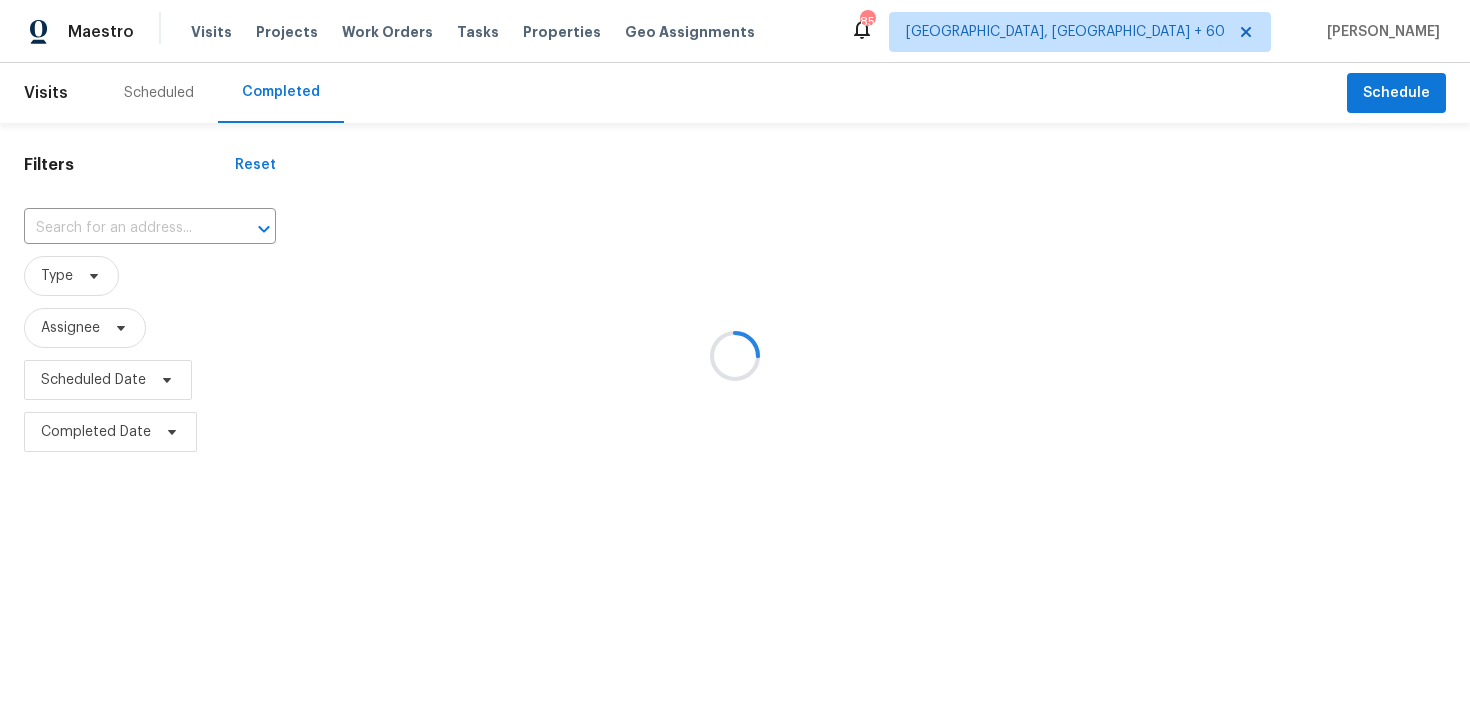 type on "[STREET_ADDRESS]" 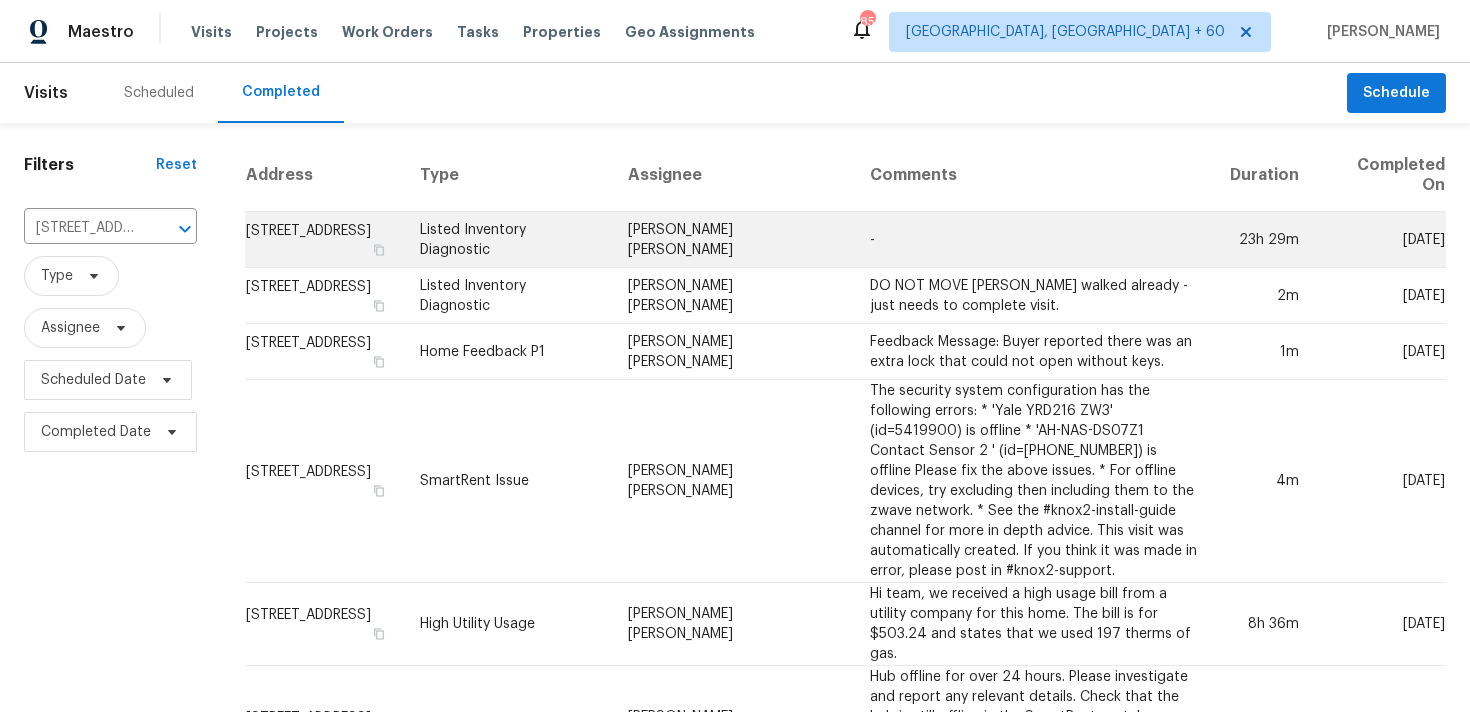 click on "Listed Inventory Diagnostic" at bounding box center [508, 240] 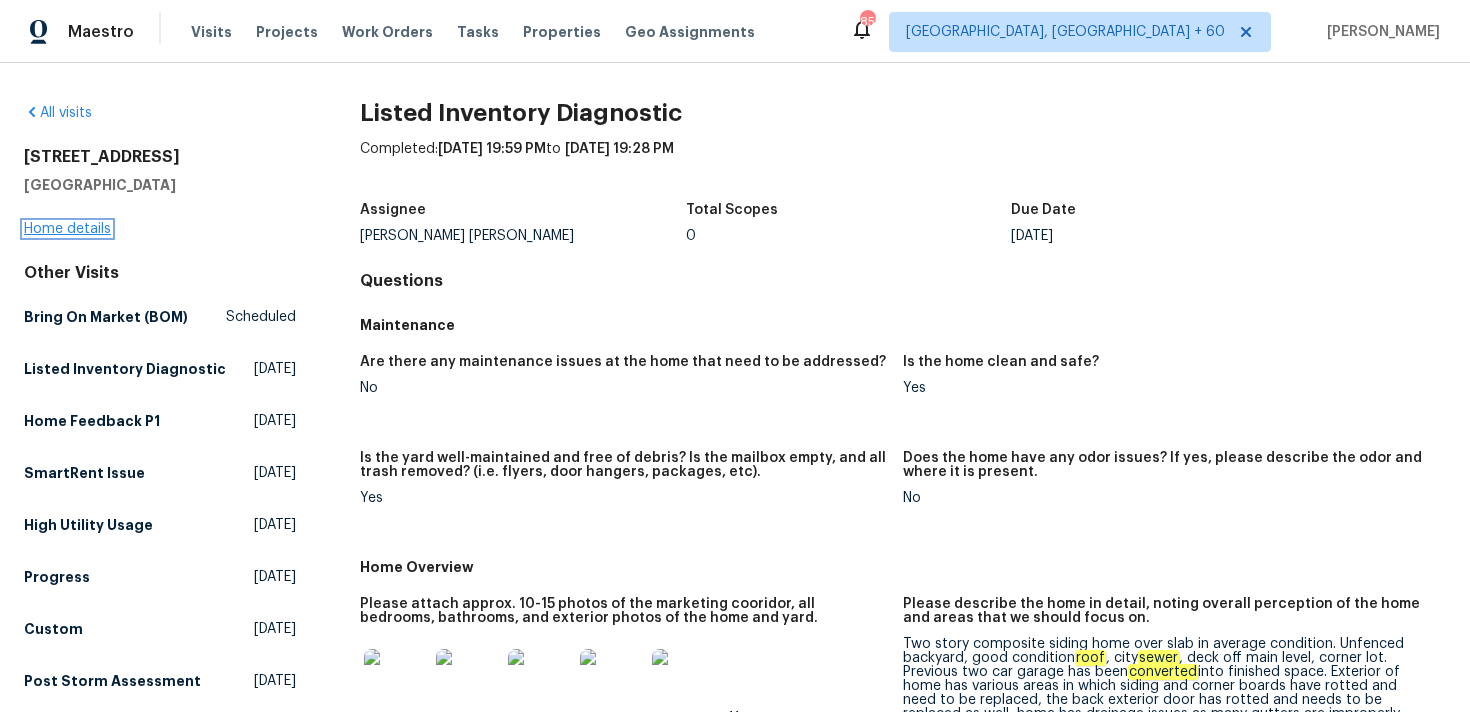 click on "Home details" at bounding box center [67, 229] 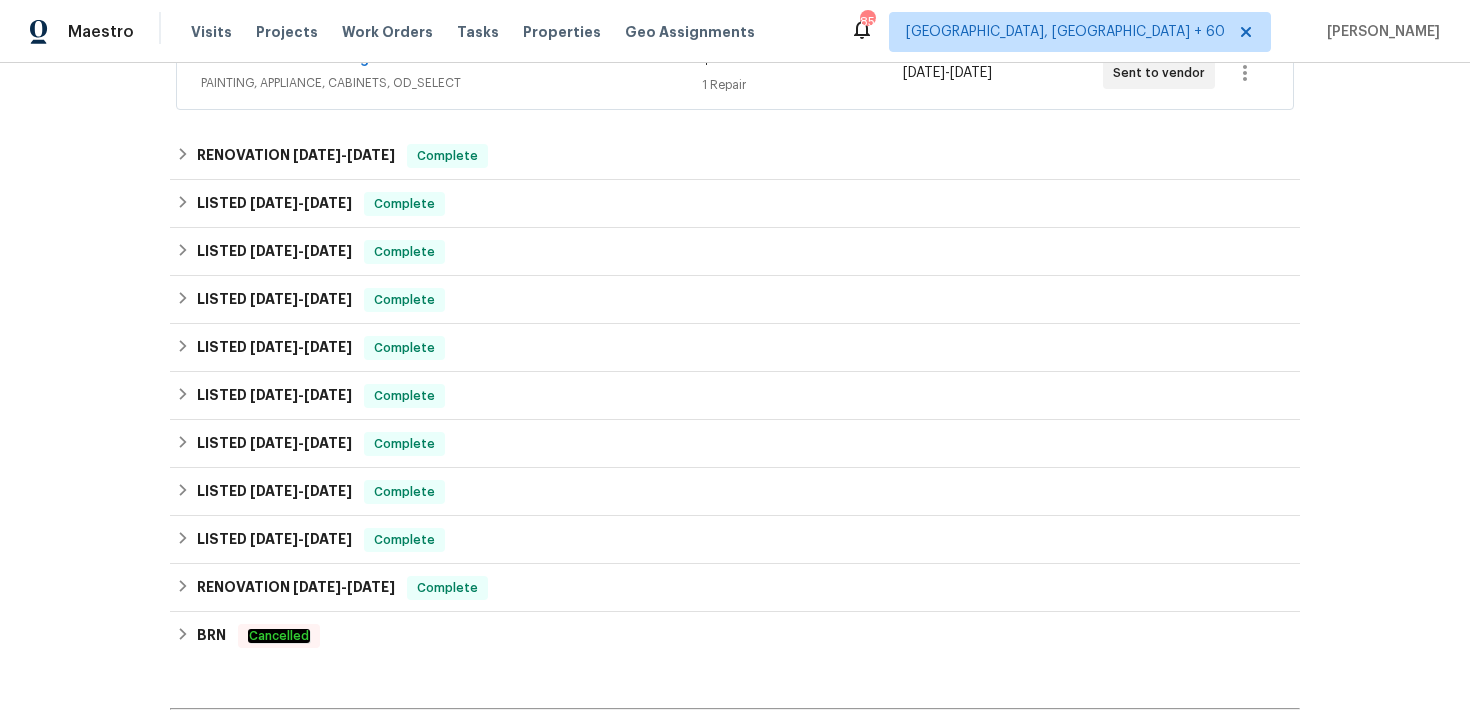 scroll, scrollTop: 0, scrollLeft: 0, axis: both 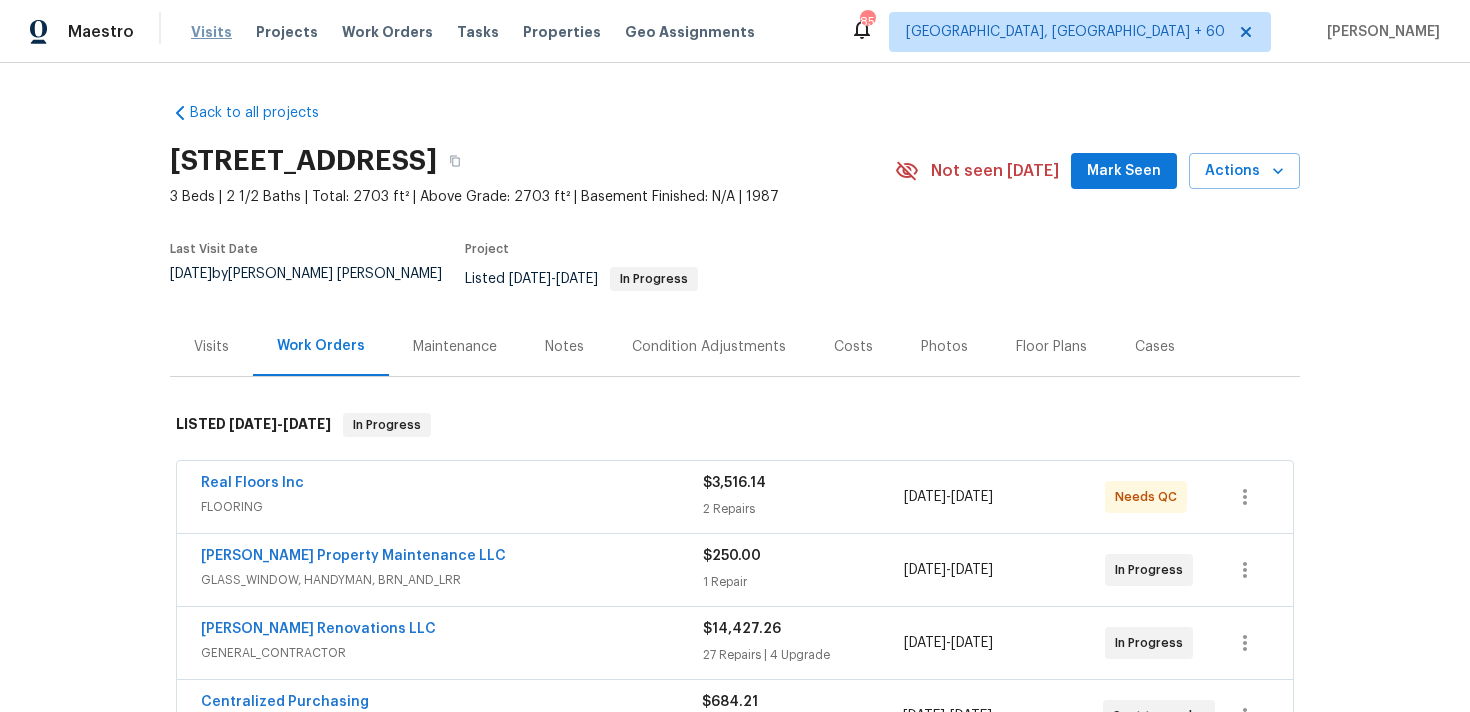 click on "Visits" at bounding box center (211, 32) 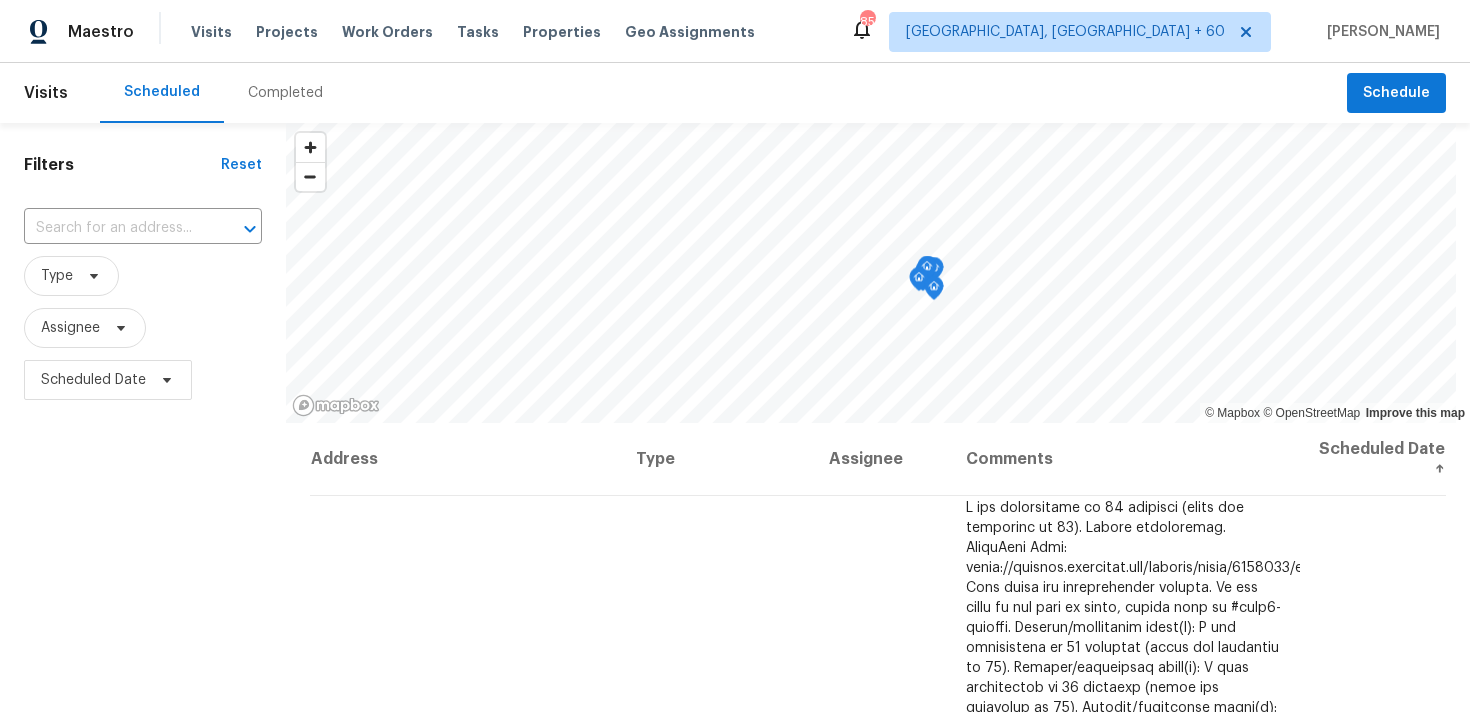 click on "Completed" at bounding box center [285, 93] 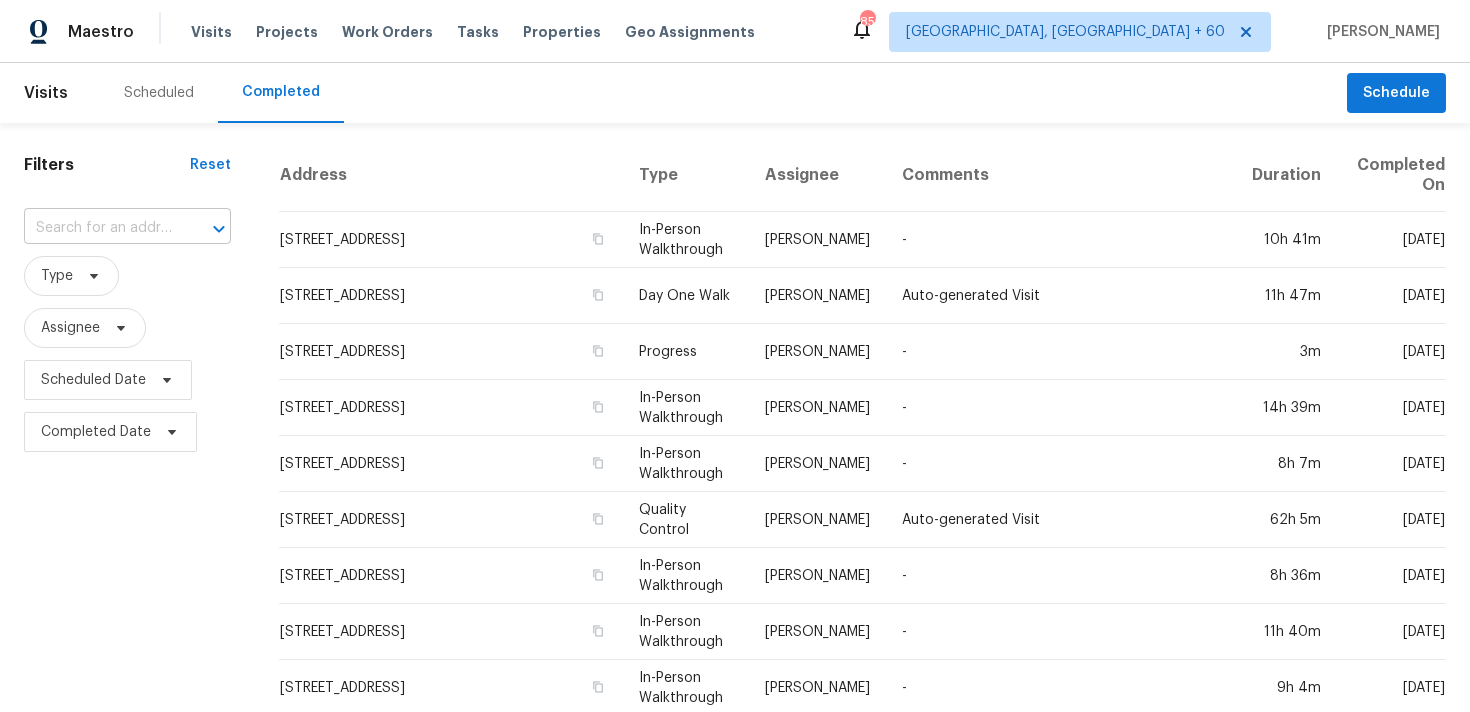 click at bounding box center (99, 228) 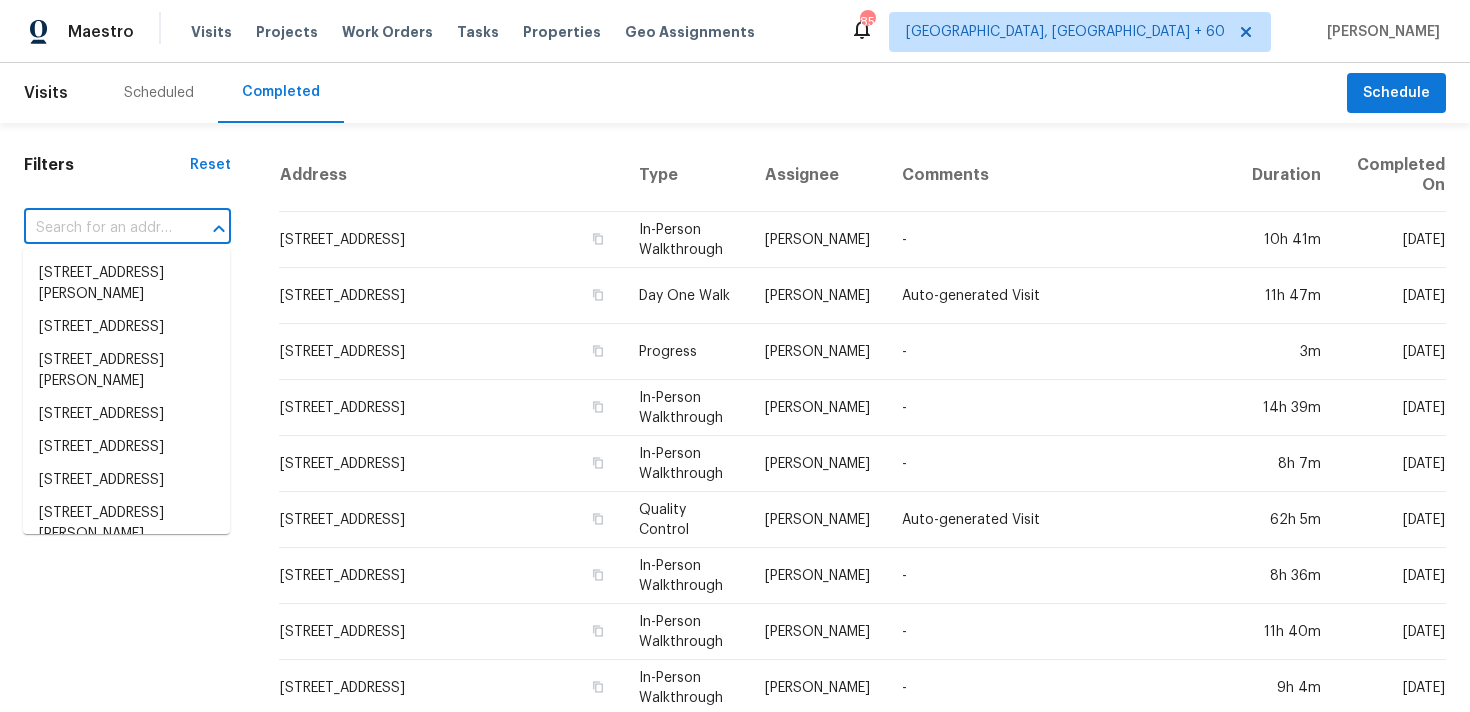paste on "[STREET_ADDRESS]" 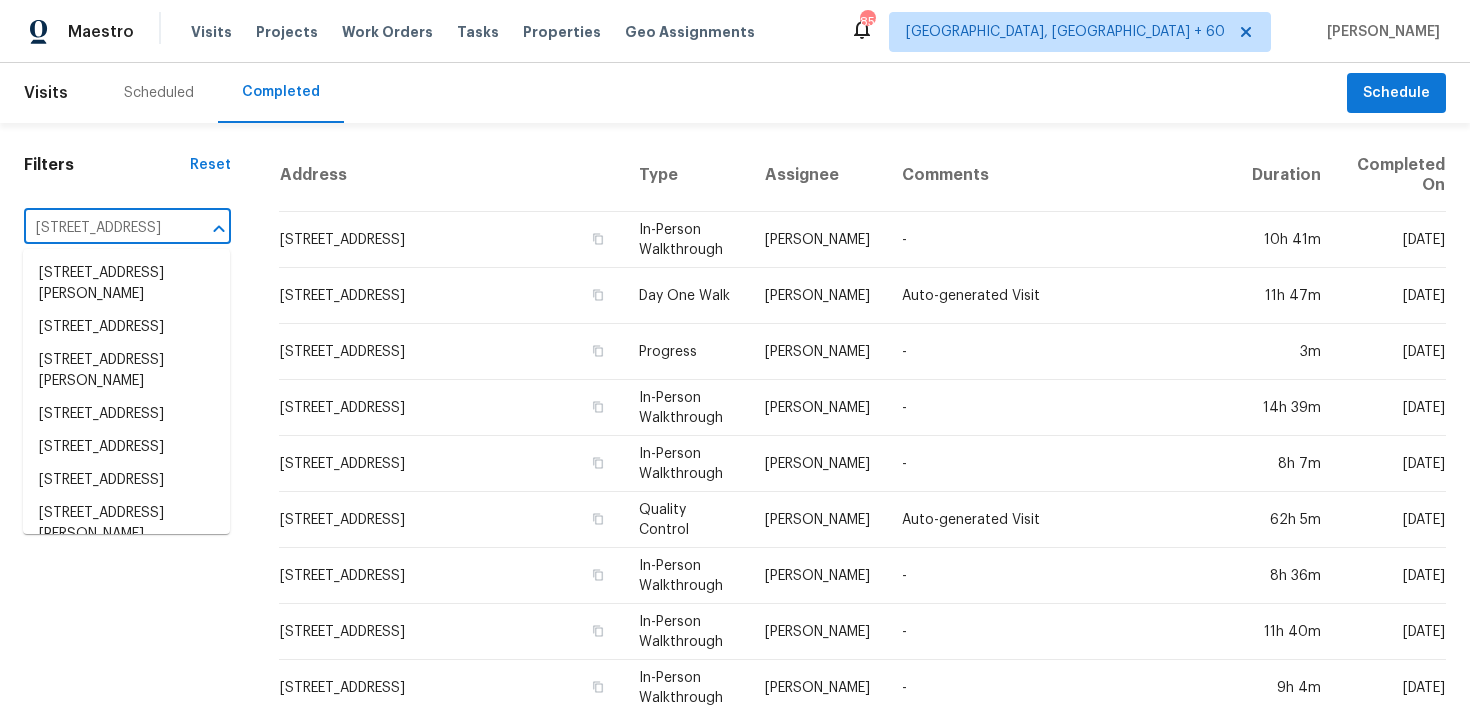 scroll, scrollTop: 0, scrollLeft: 96, axis: horizontal 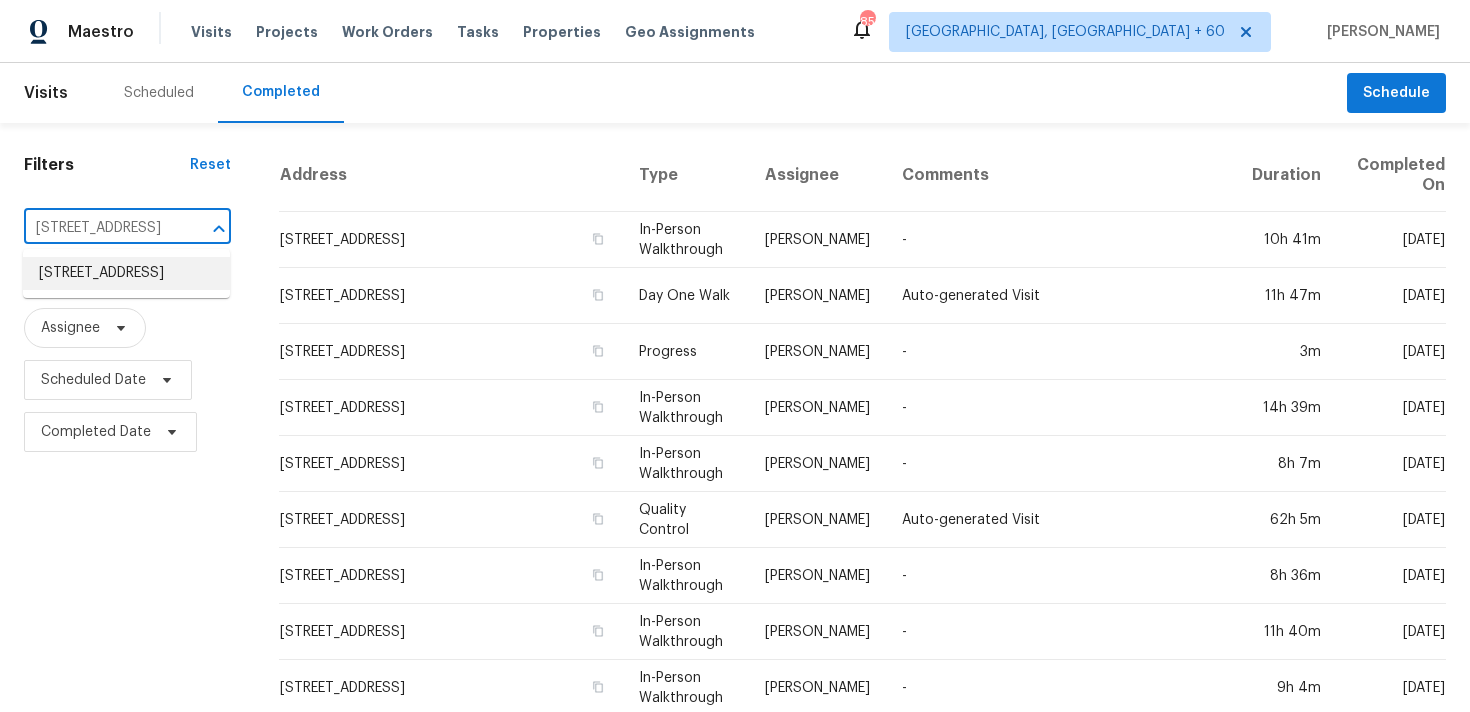 click on "[STREET_ADDRESS]" at bounding box center (126, 273) 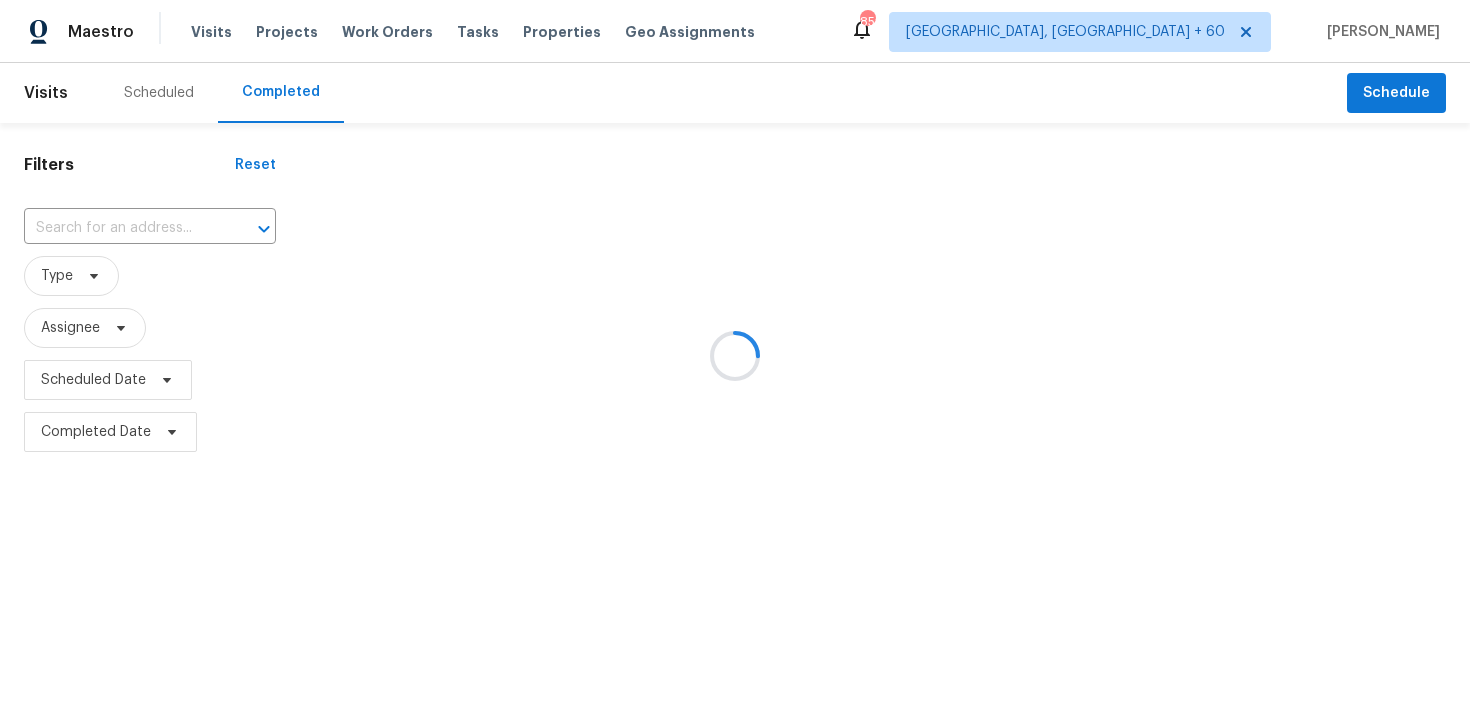 type on "[STREET_ADDRESS]" 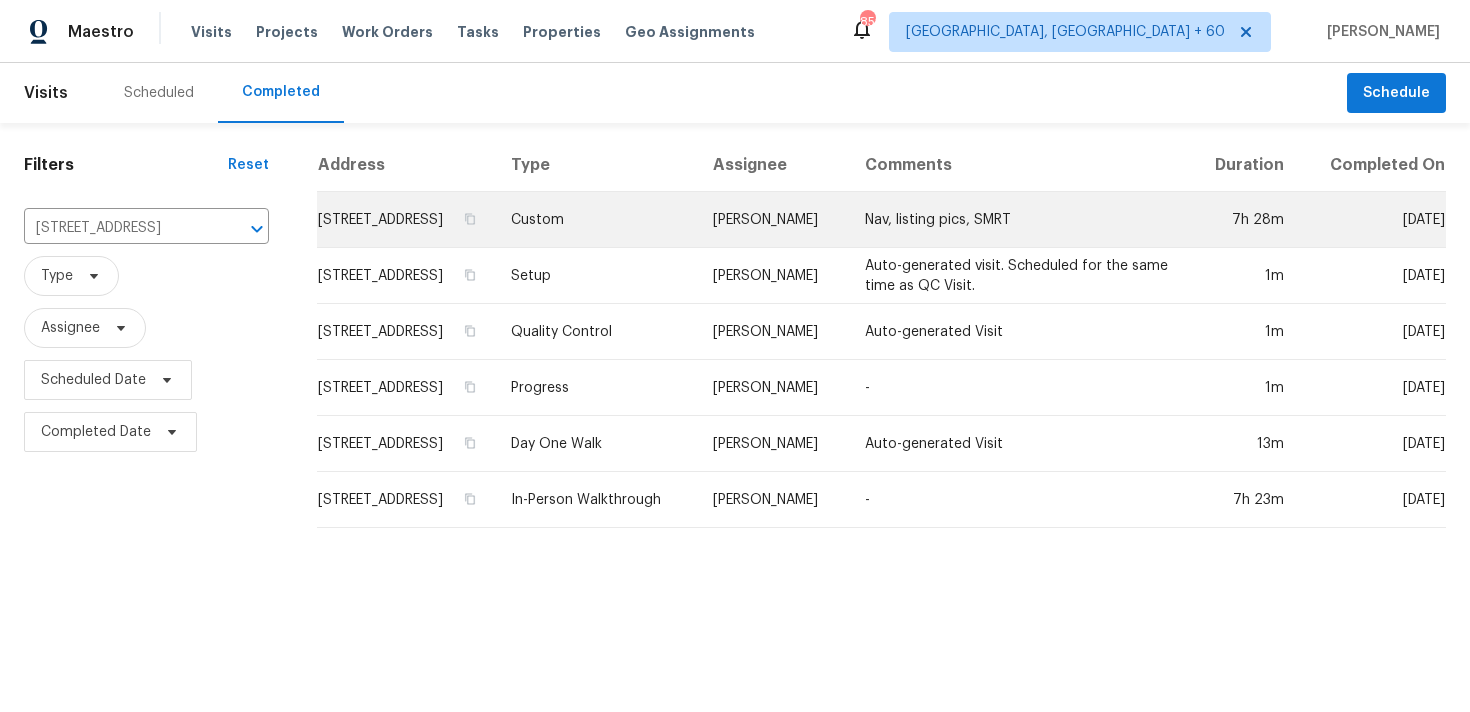click on "Custom" at bounding box center (596, 220) 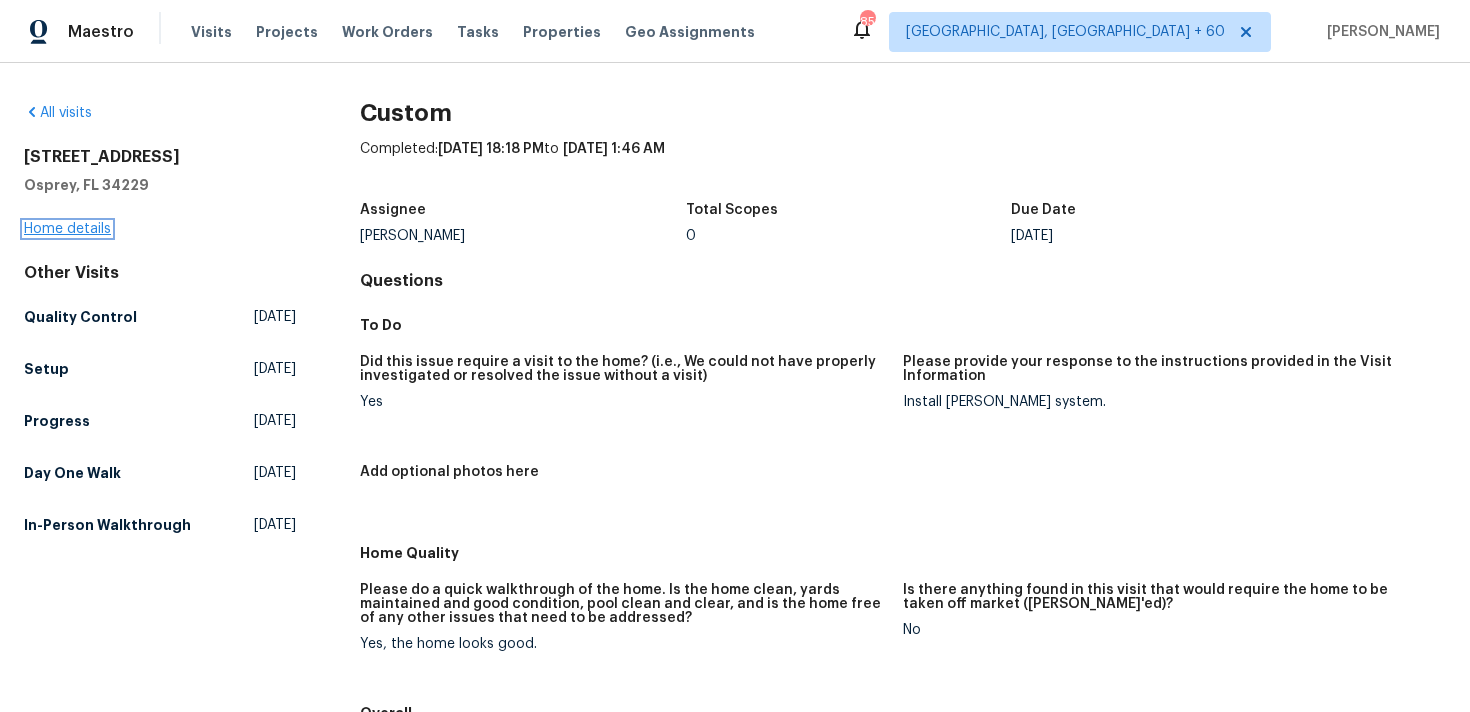 click on "Home details" at bounding box center [67, 229] 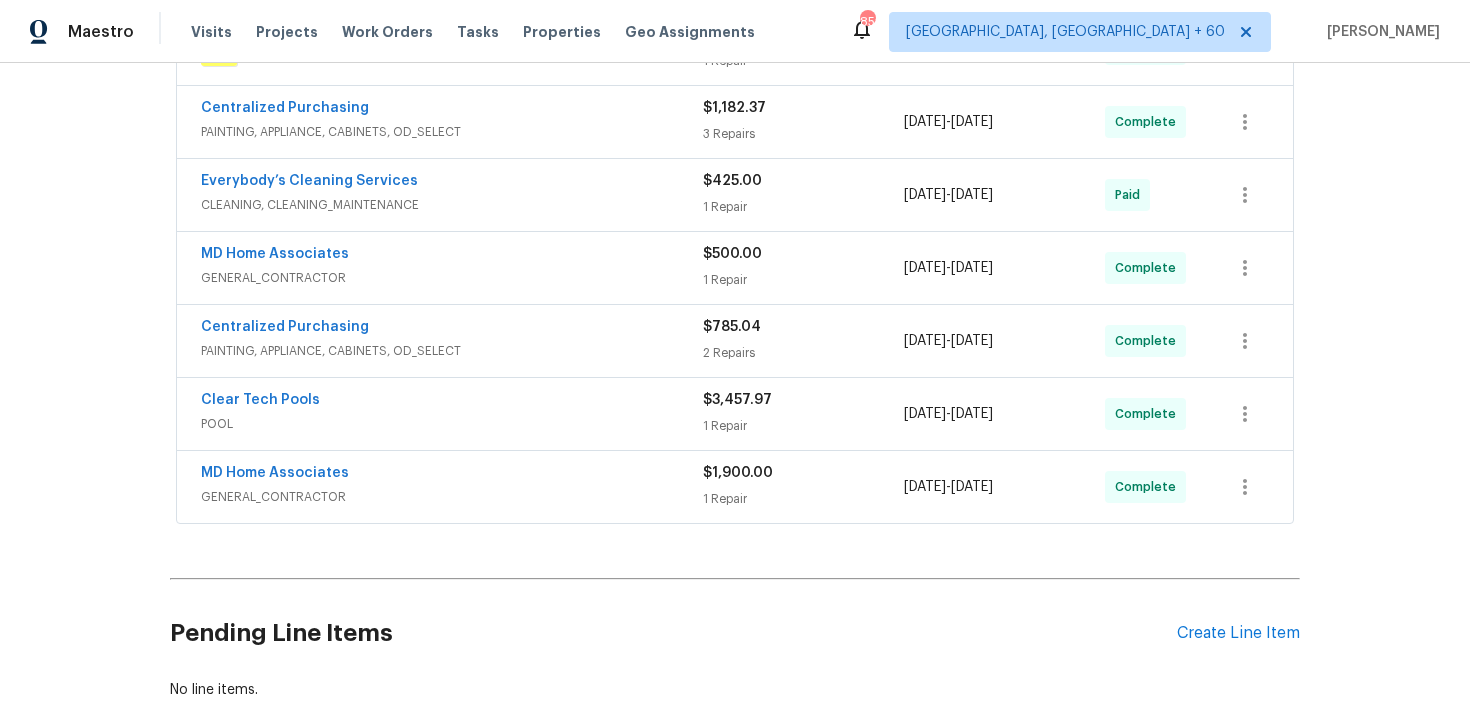 scroll, scrollTop: 801, scrollLeft: 0, axis: vertical 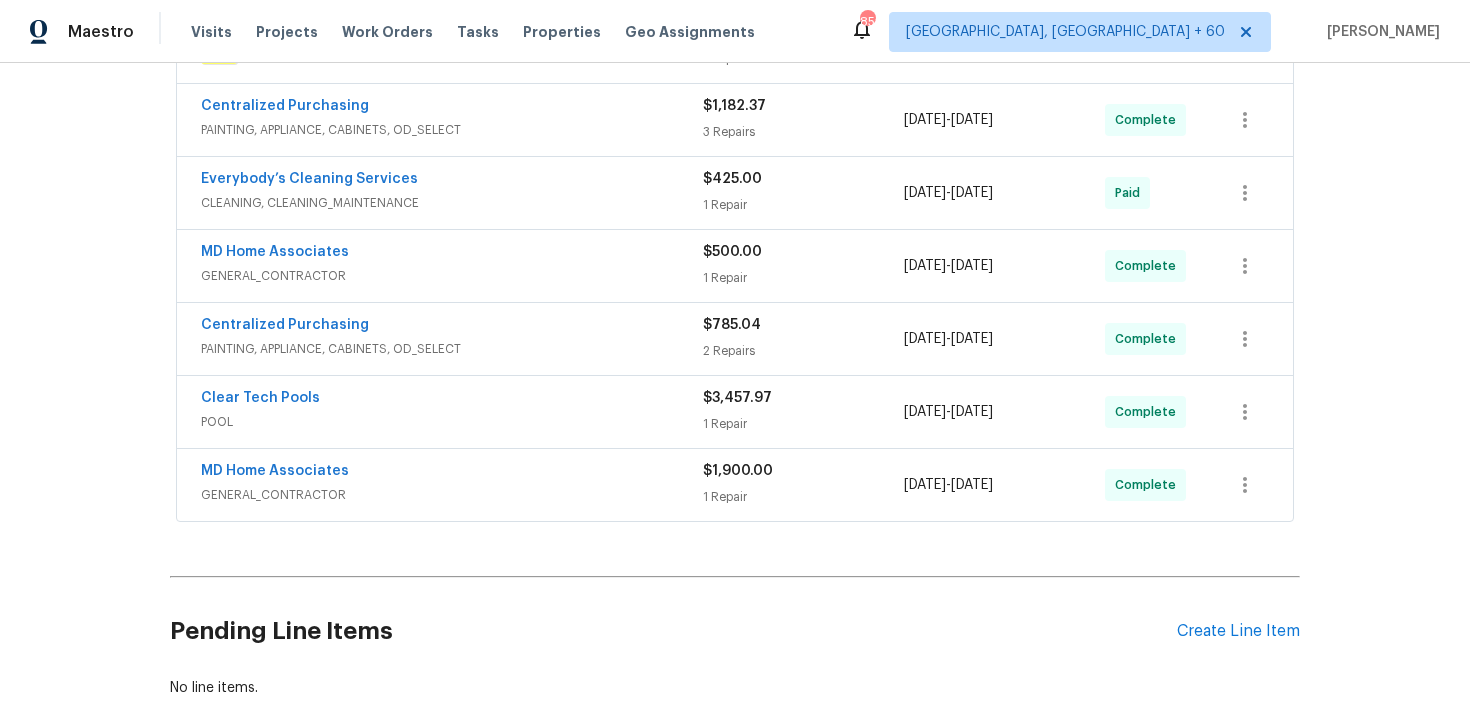 click on "1 Repair" at bounding box center (803, 497) 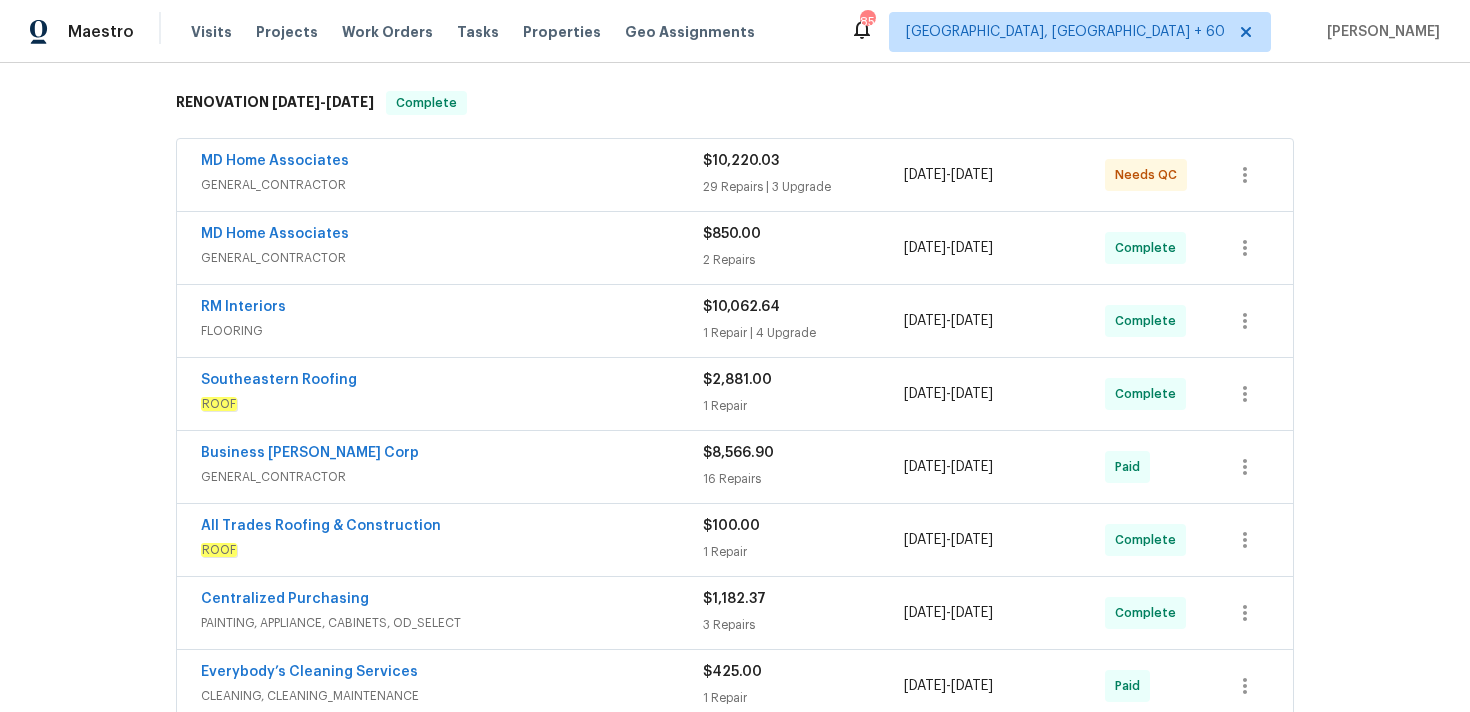 scroll, scrollTop: 0, scrollLeft: 0, axis: both 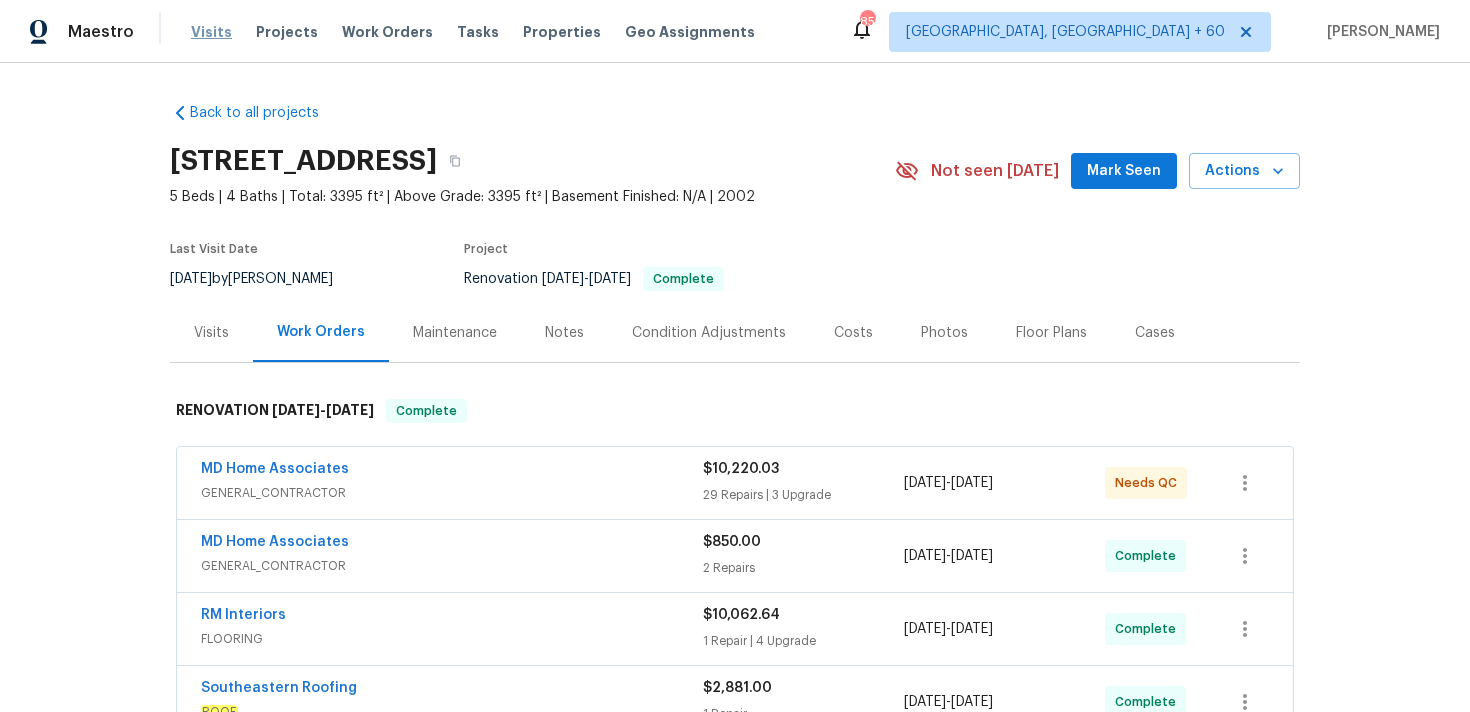 click on "Visits" at bounding box center [211, 32] 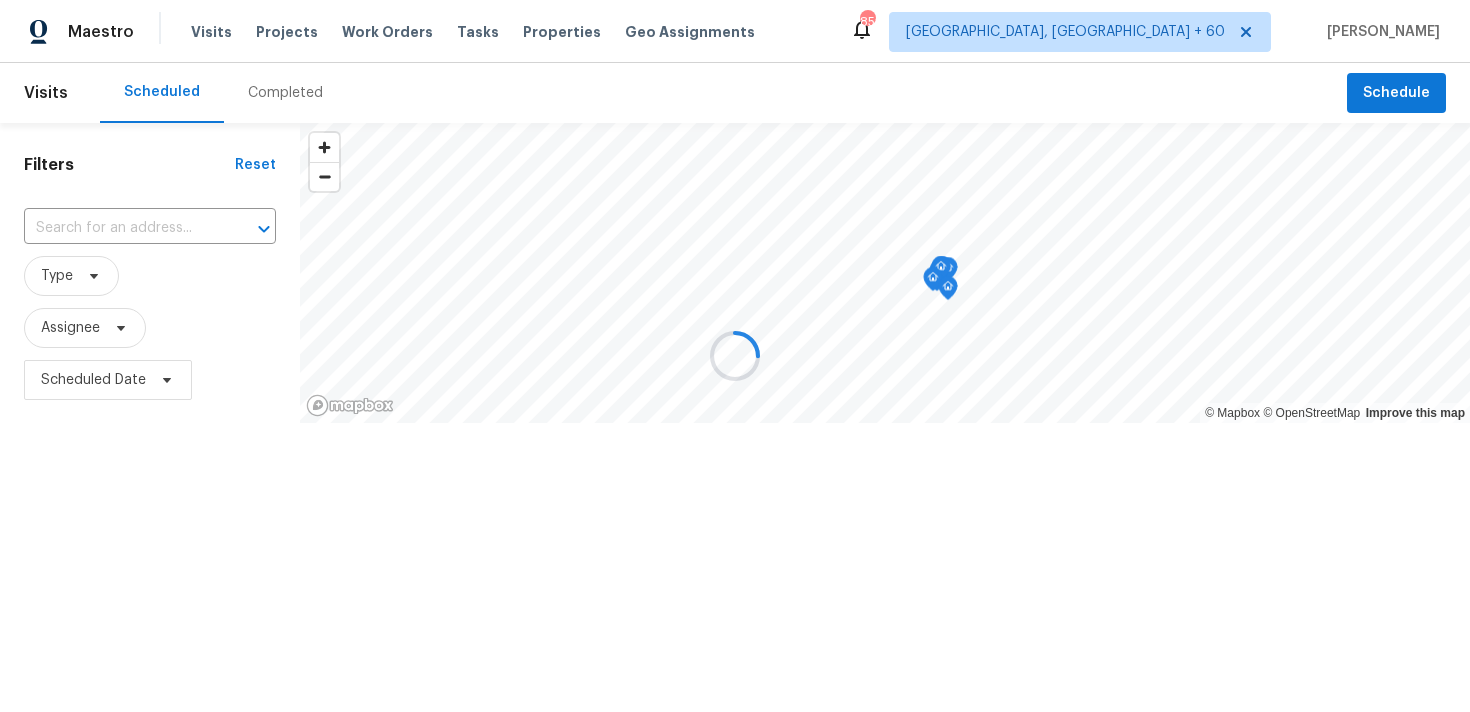click at bounding box center (735, 356) 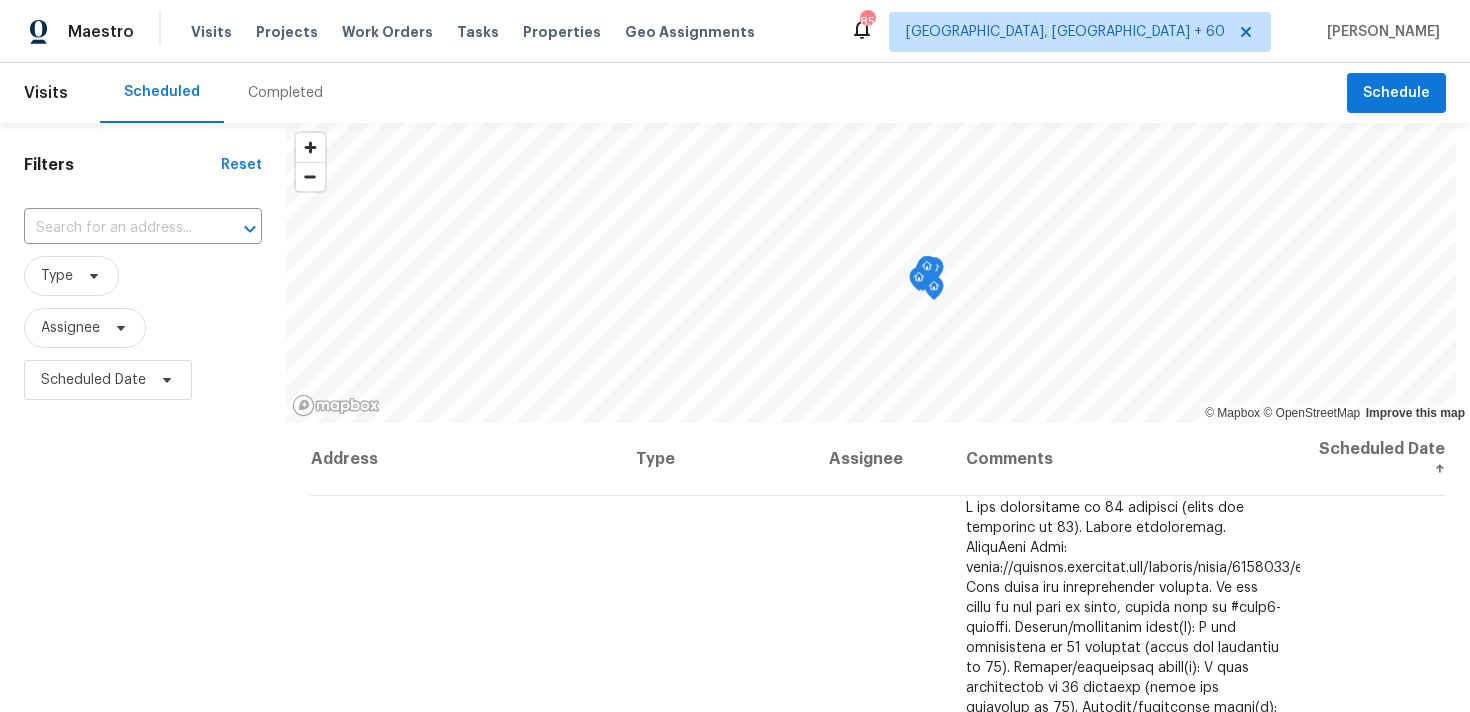 click on "Completed" at bounding box center [285, 93] 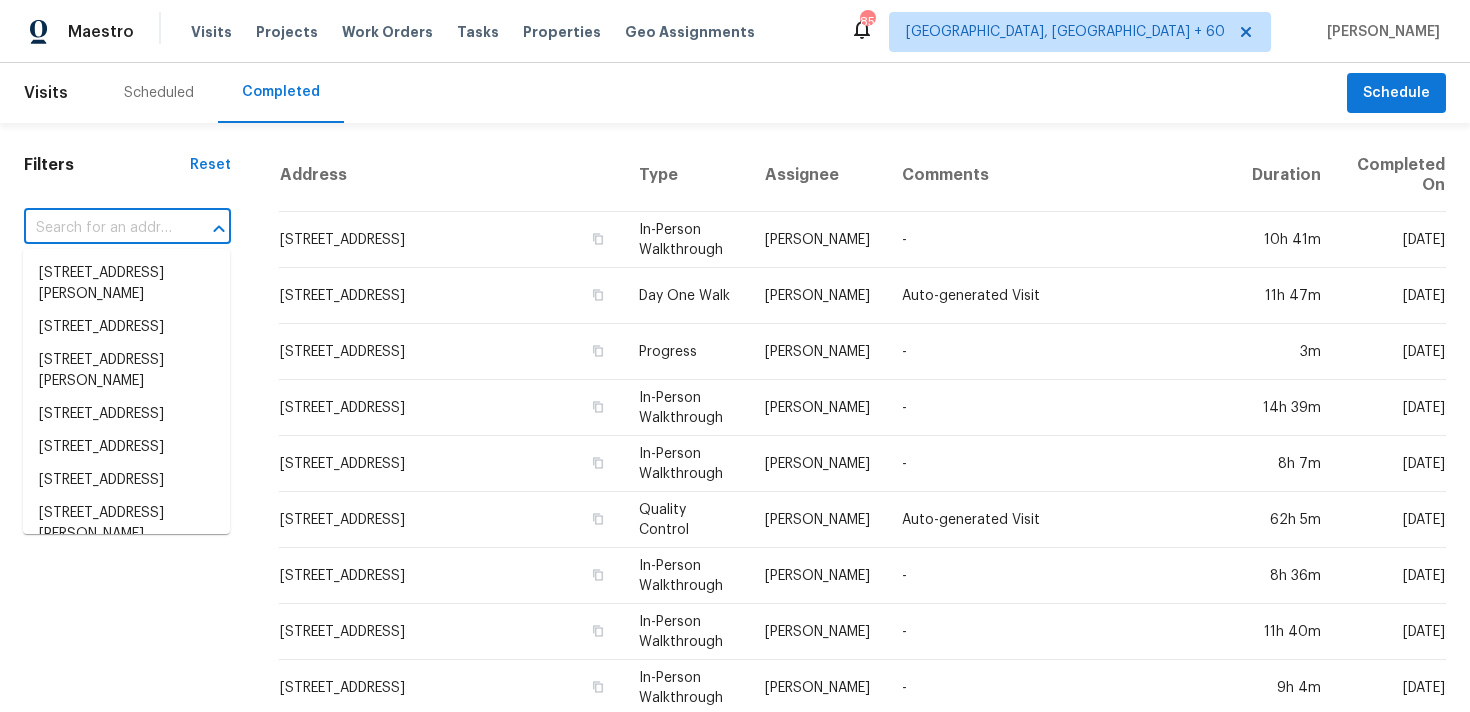 click at bounding box center (99, 228) 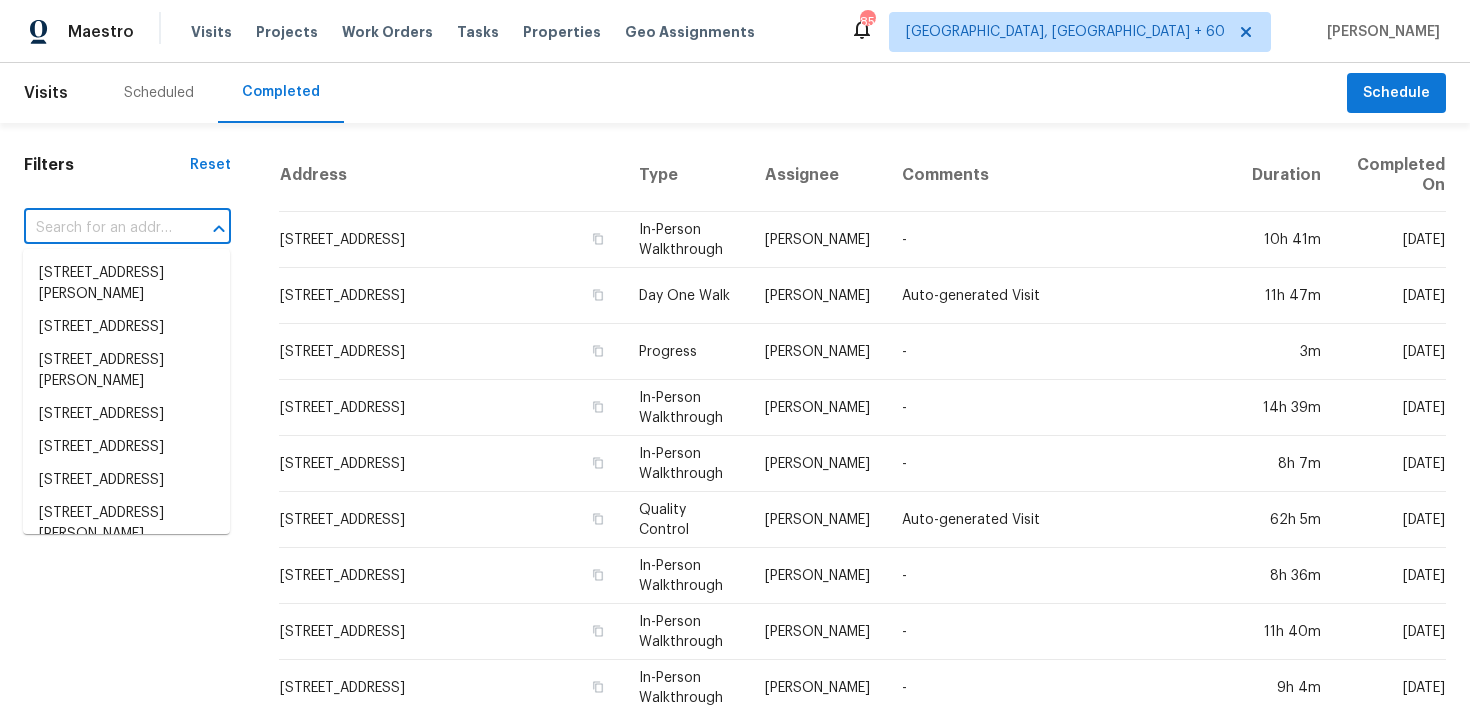 paste on "[STREET_ADDRESS]" 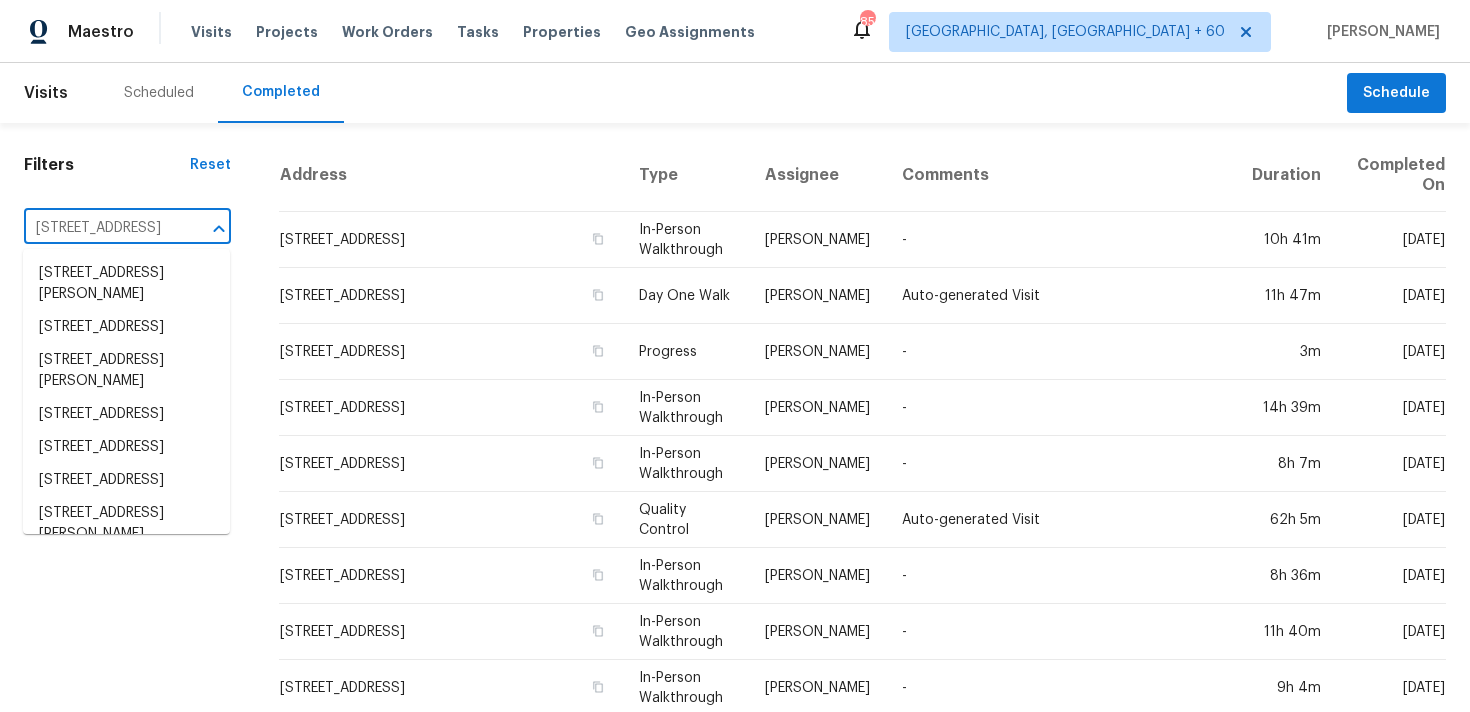 scroll, scrollTop: 0, scrollLeft: 141, axis: horizontal 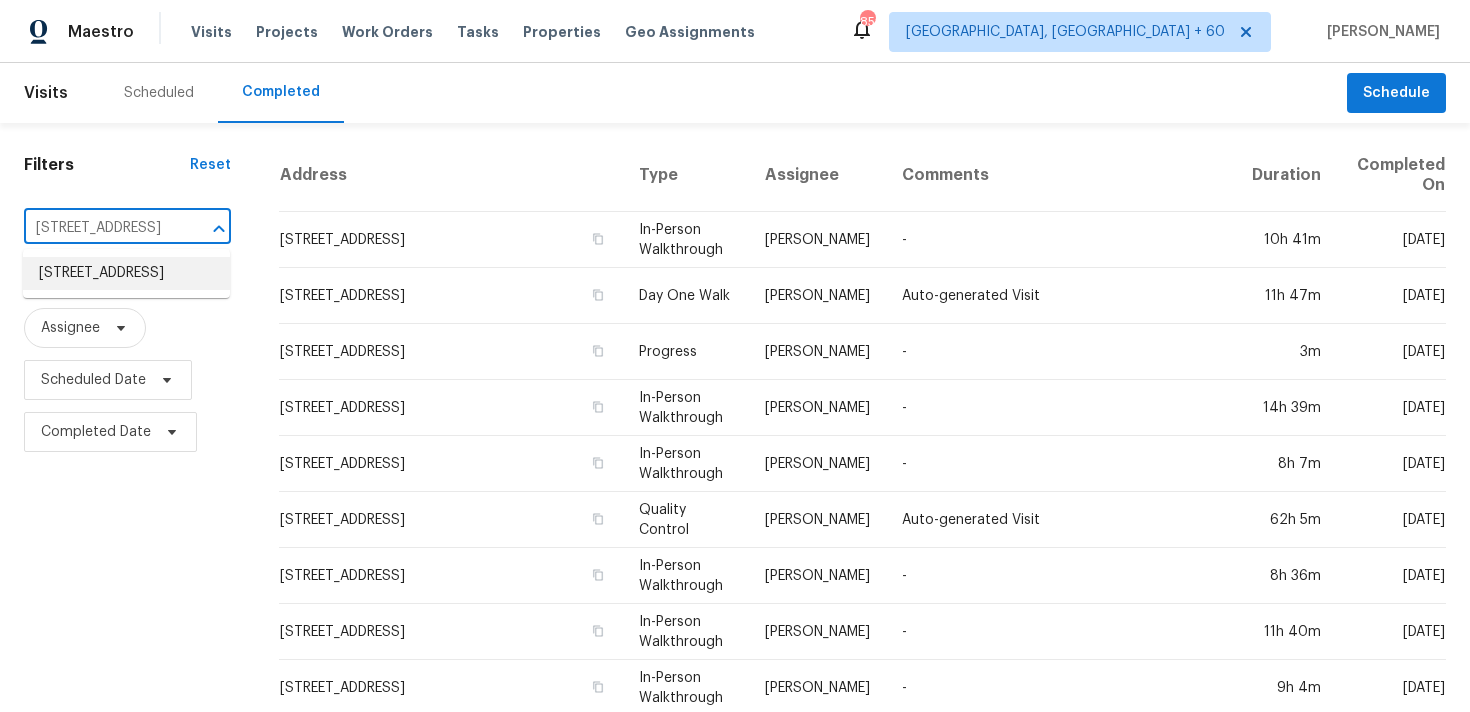 click on "[STREET_ADDRESS]" at bounding box center (126, 273) 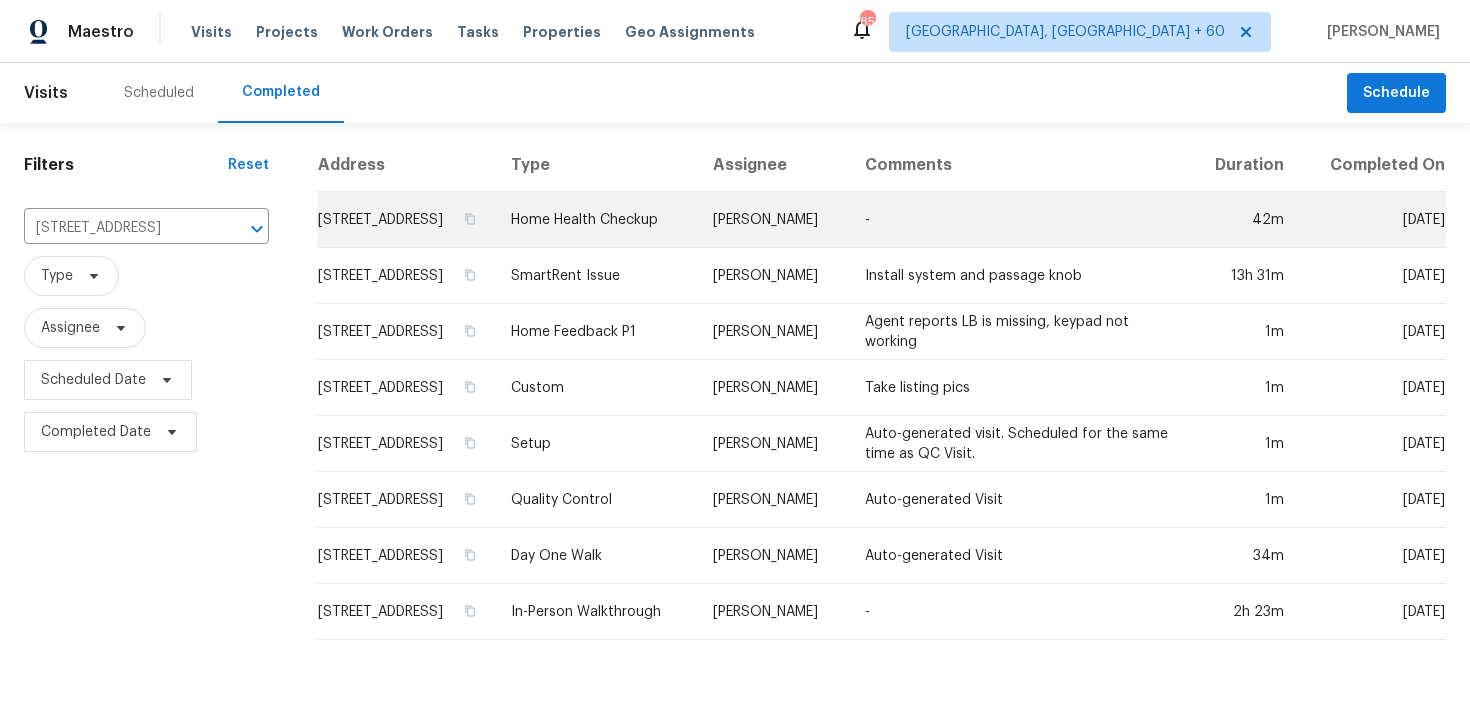 click on "Home Health Checkup" at bounding box center [596, 220] 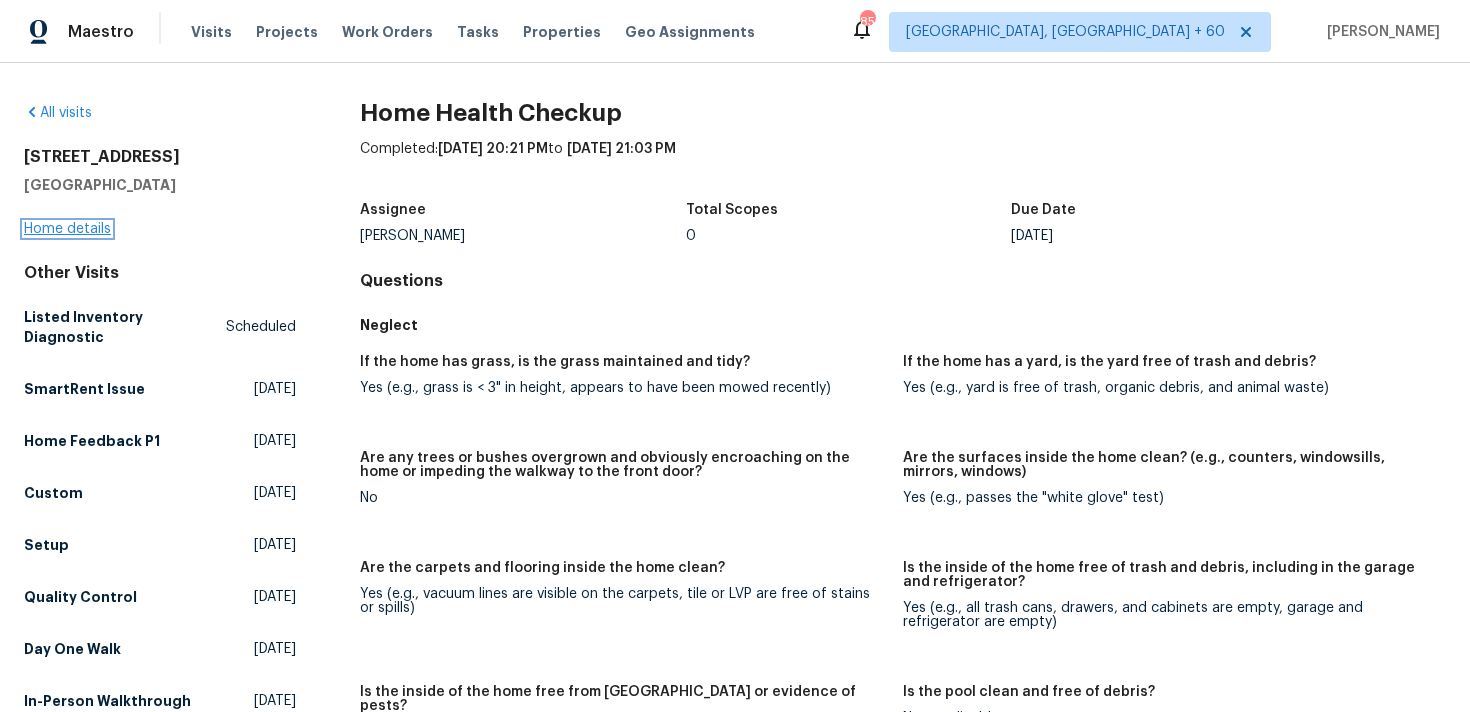click on "Home details" at bounding box center (67, 229) 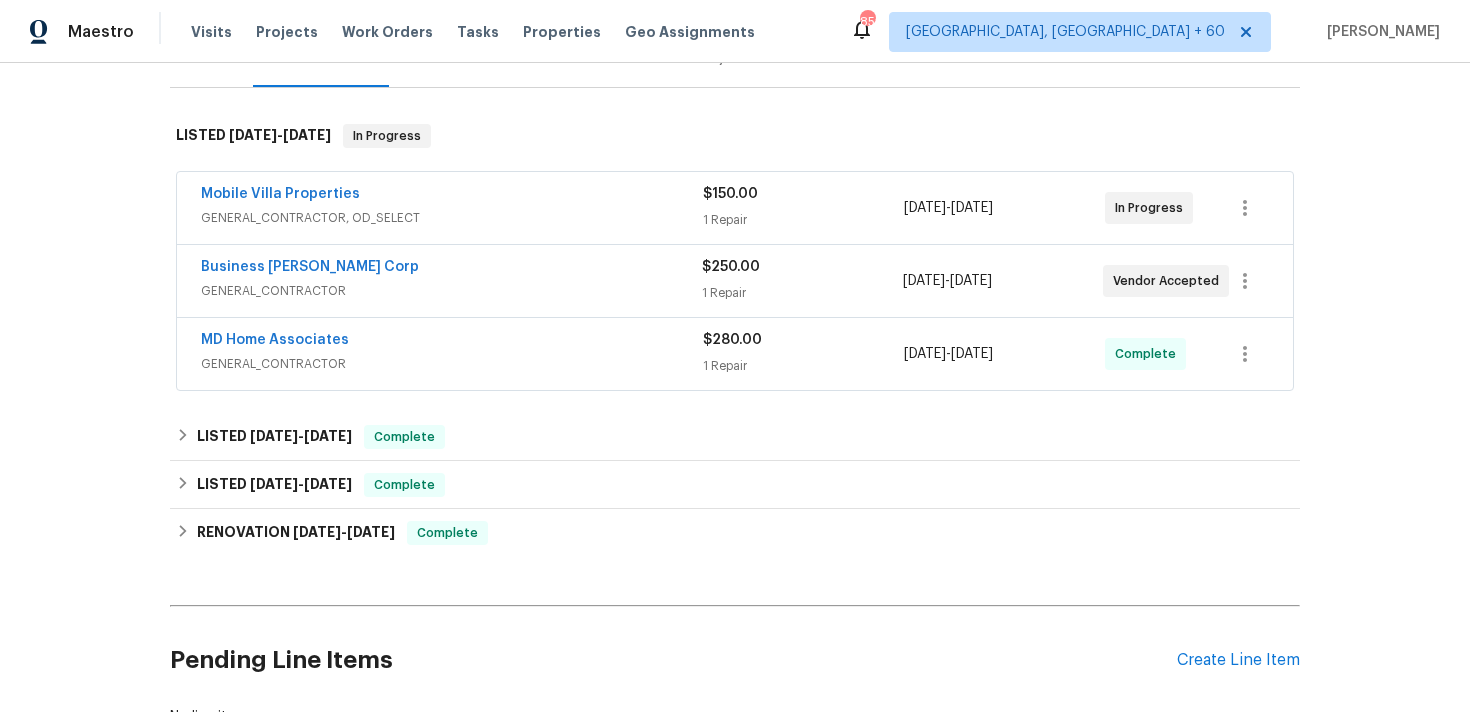 scroll, scrollTop: 288, scrollLeft: 0, axis: vertical 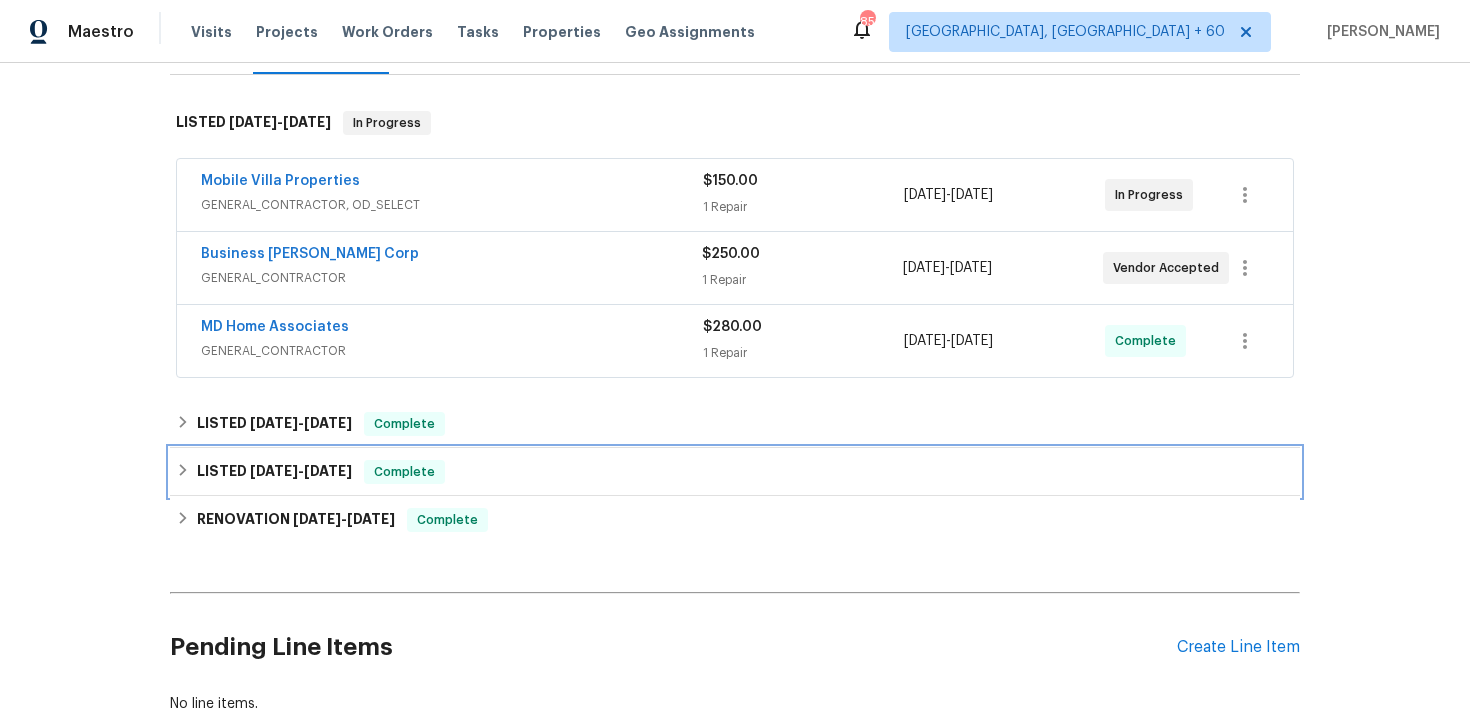 click on "LISTED   [DATE]  -  [DATE] Complete" at bounding box center [735, 472] 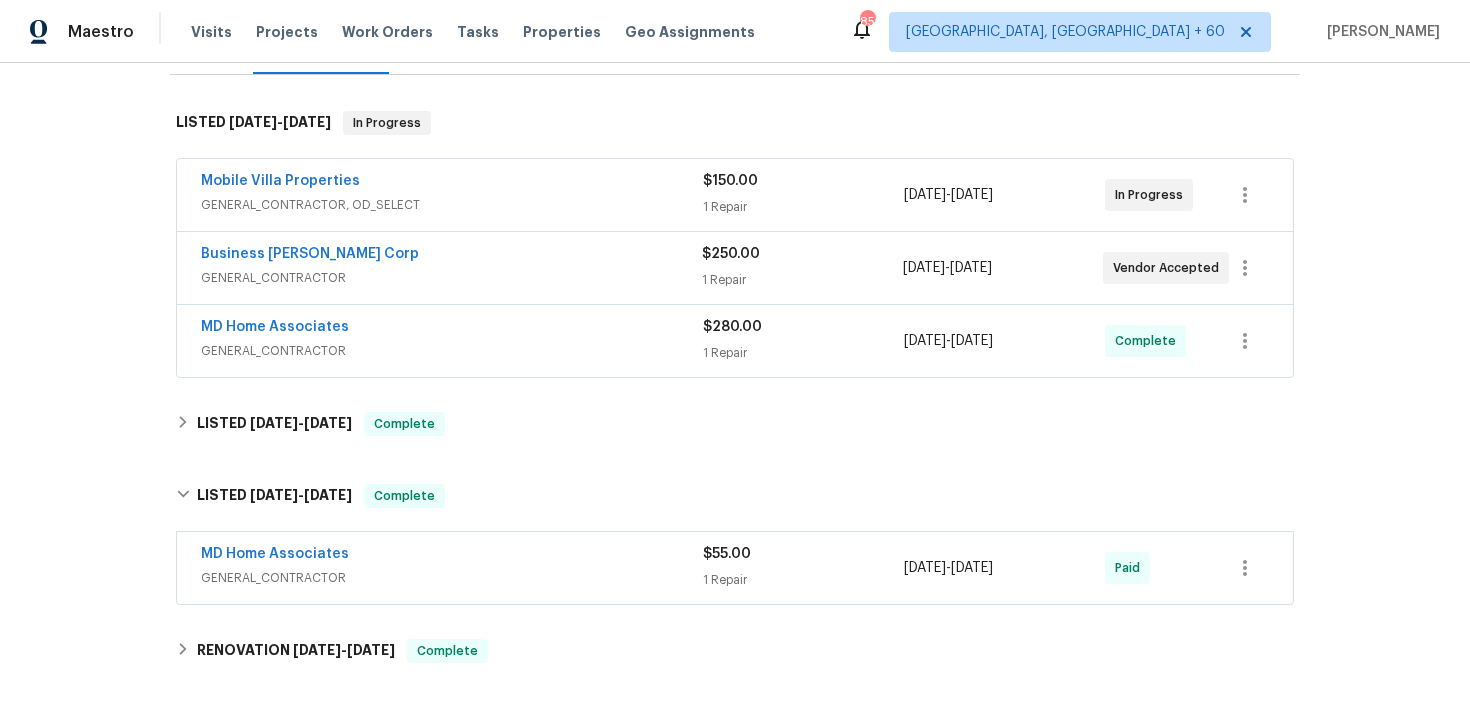 click on "$55.00 1 Repair" at bounding box center [803, 568] 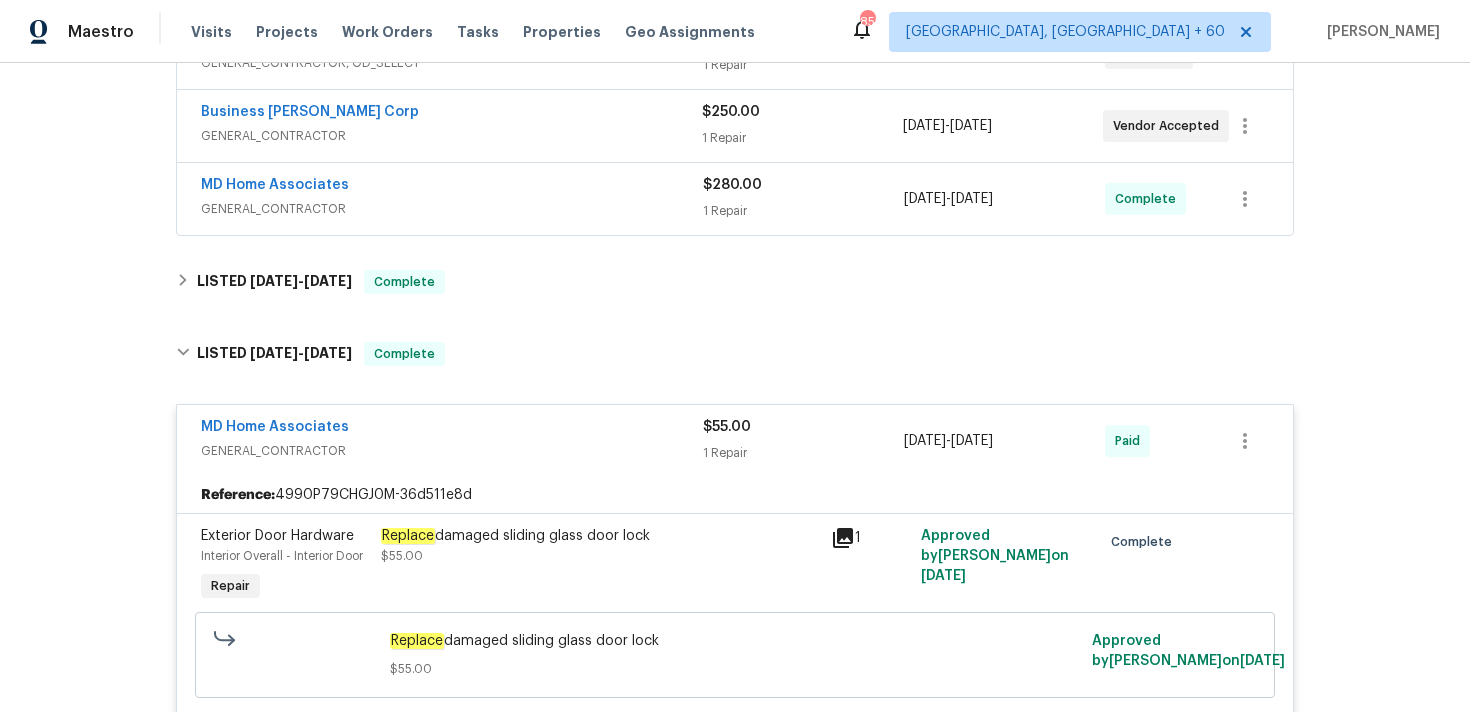 scroll, scrollTop: 389, scrollLeft: 0, axis: vertical 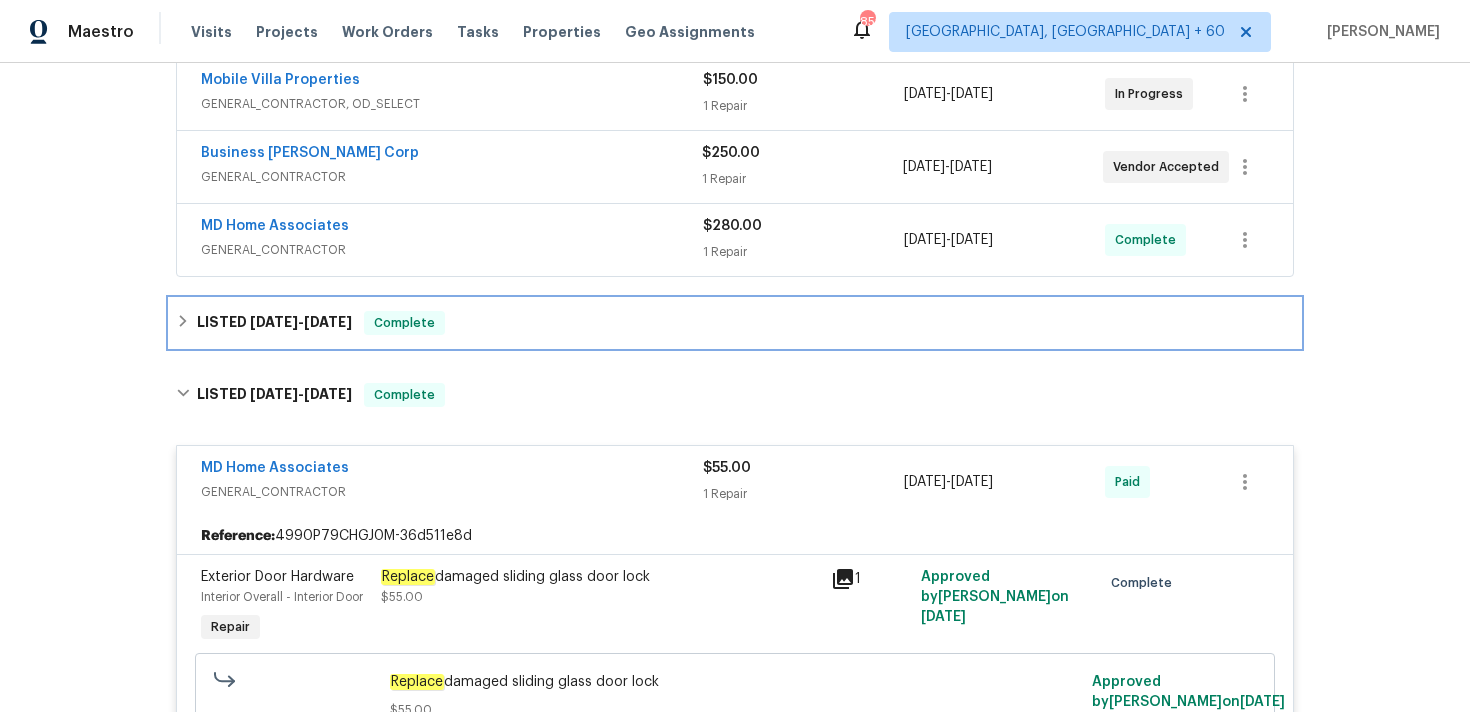 click on "LISTED   [DATE]  -  [DATE] Complete" at bounding box center (735, 323) 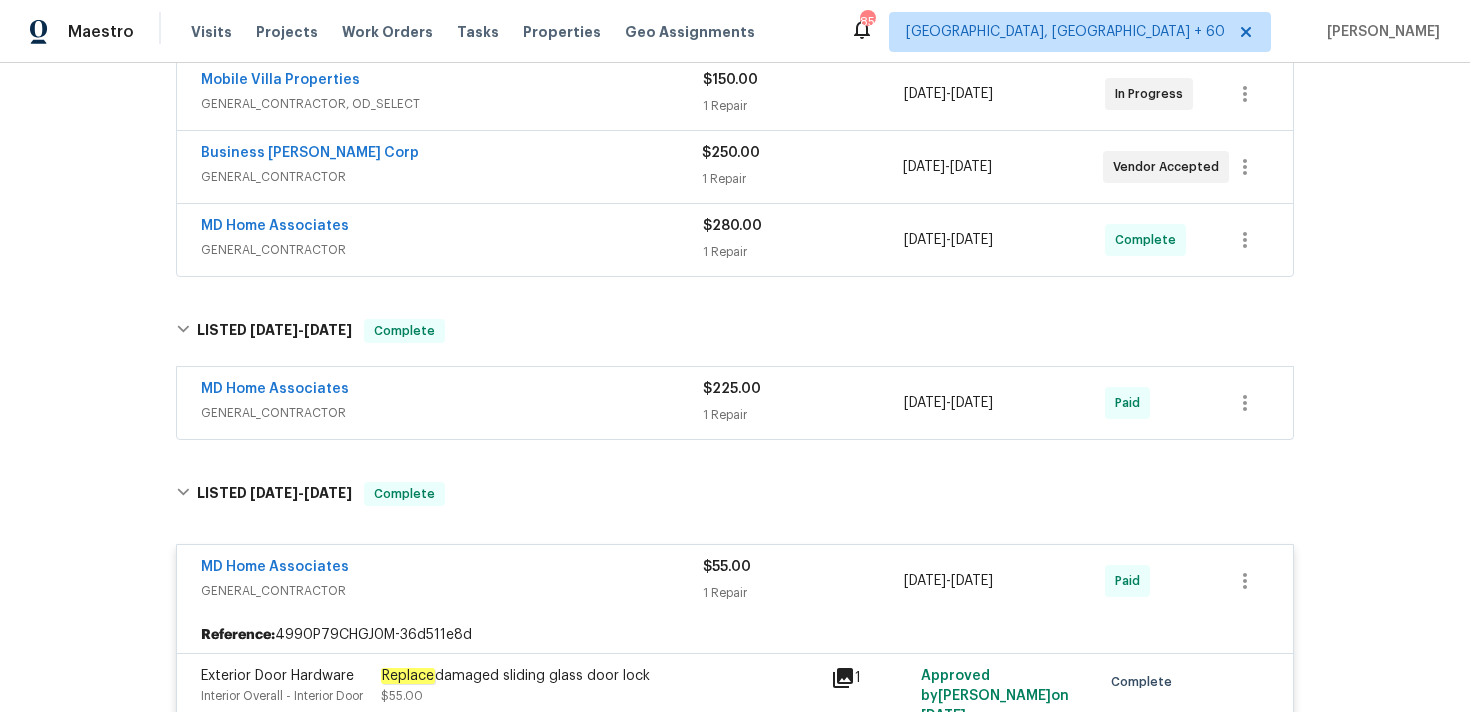click on "$225.00 1 Repair" at bounding box center (803, 403) 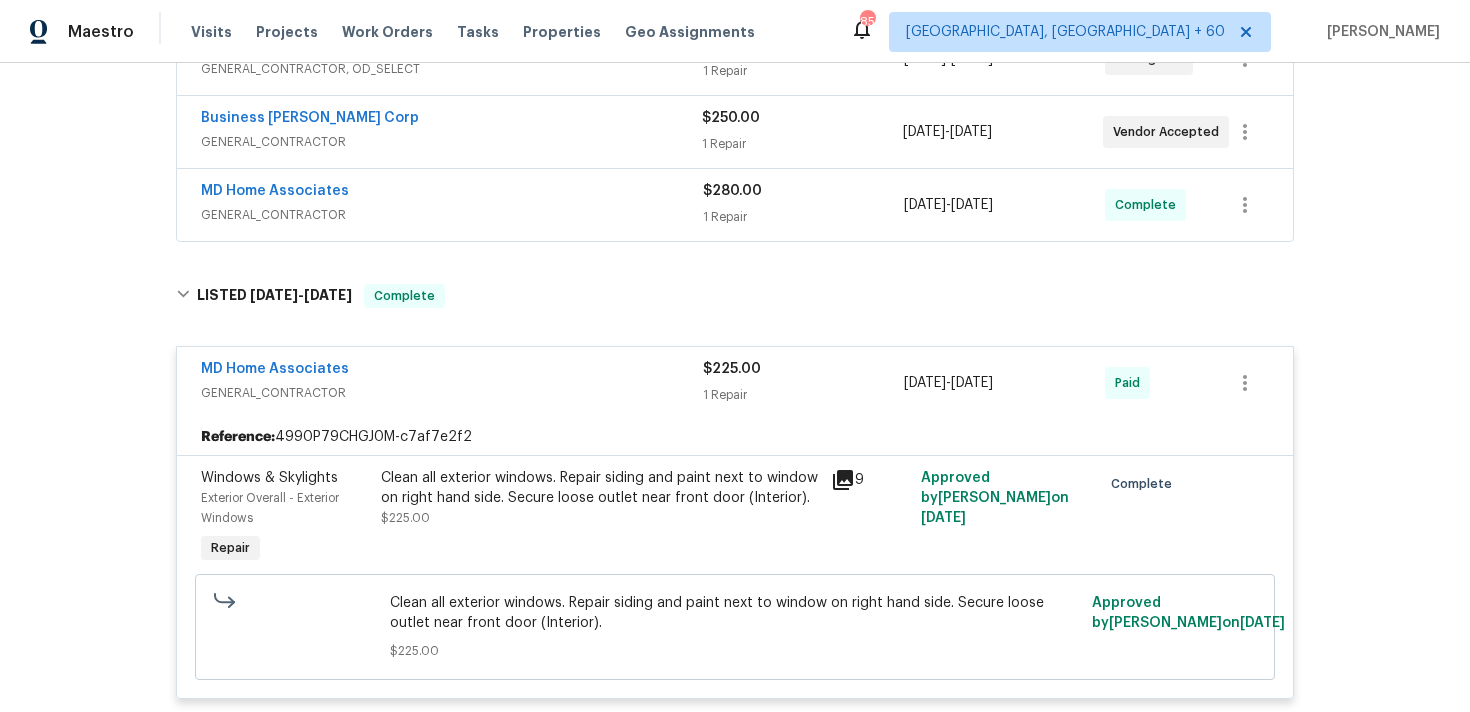 scroll, scrollTop: 390, scrollLeft: 0, axis: vertical 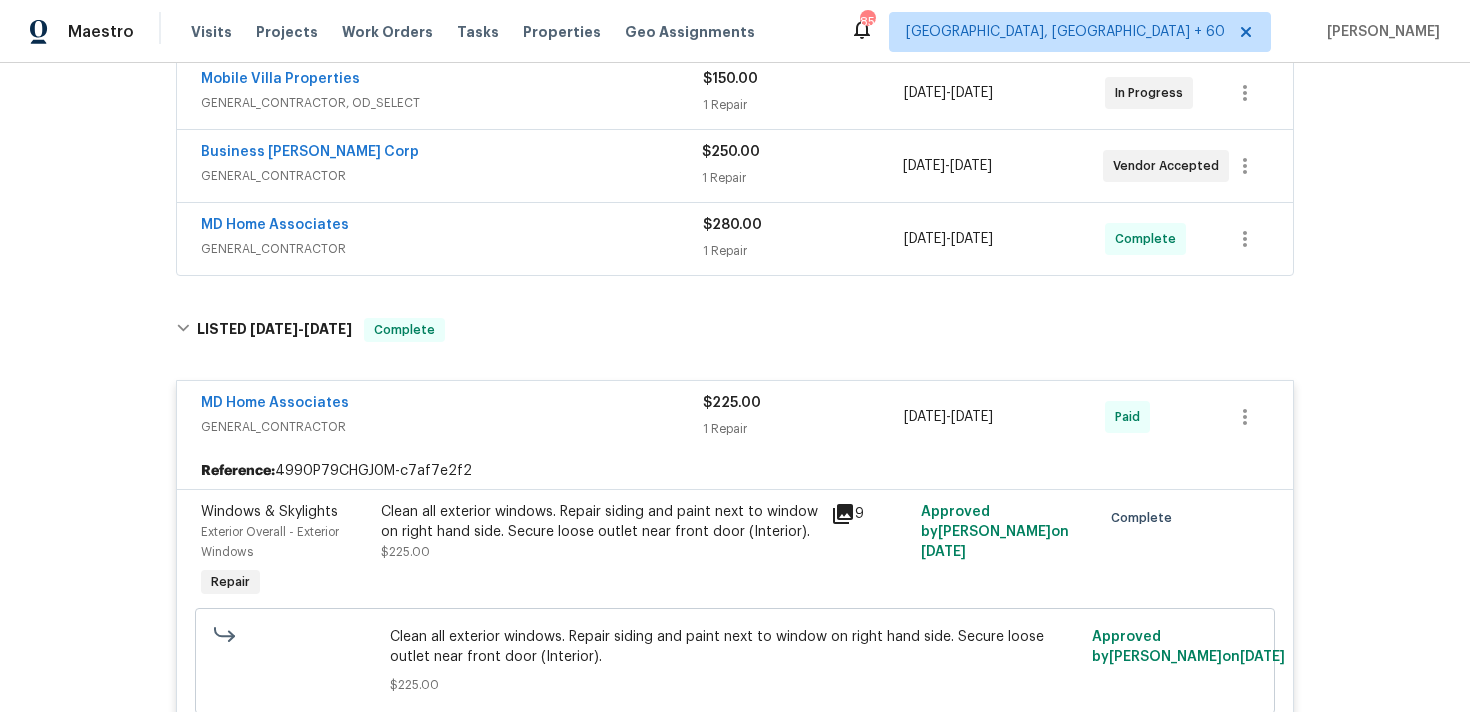 click on "$280.00" at bounding box center [732, 225] 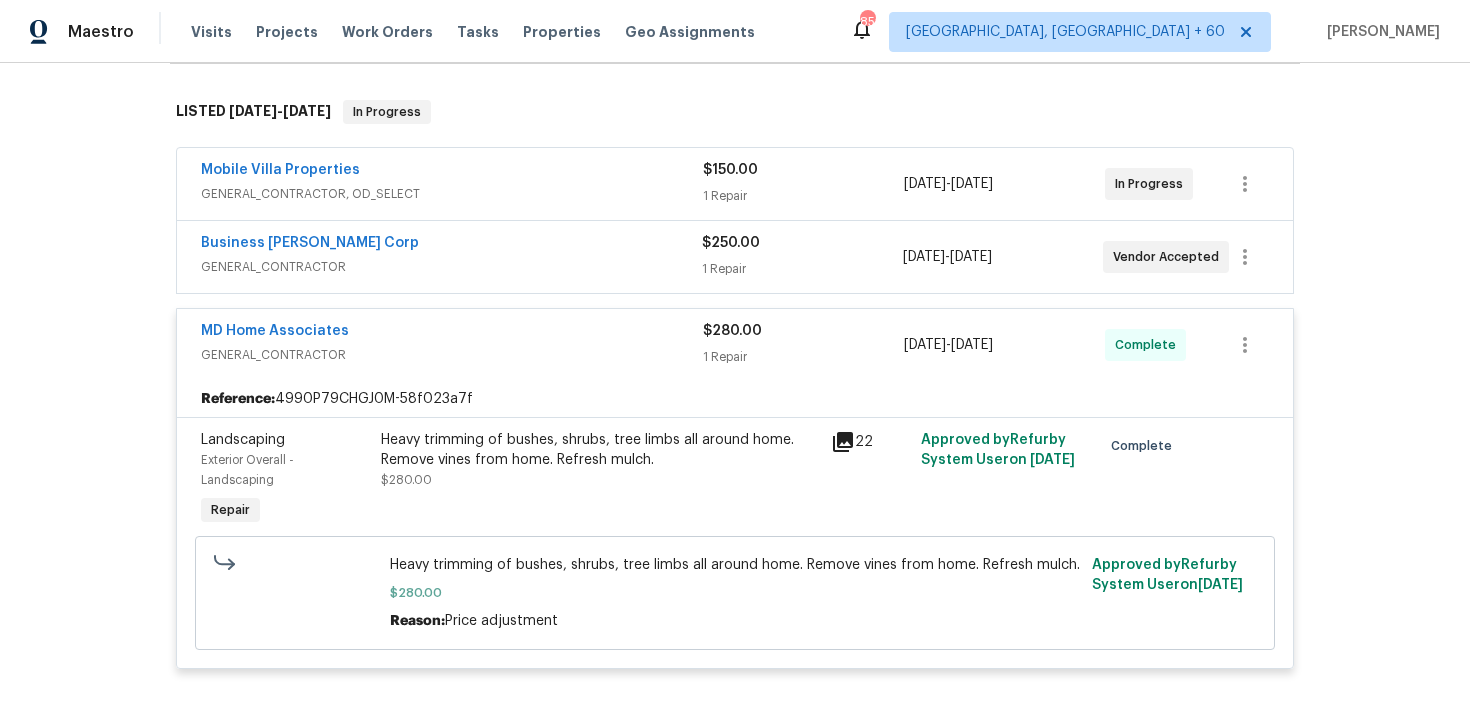 scroll, scrollTop: 284, scrollLeft: 0, axis: vertical 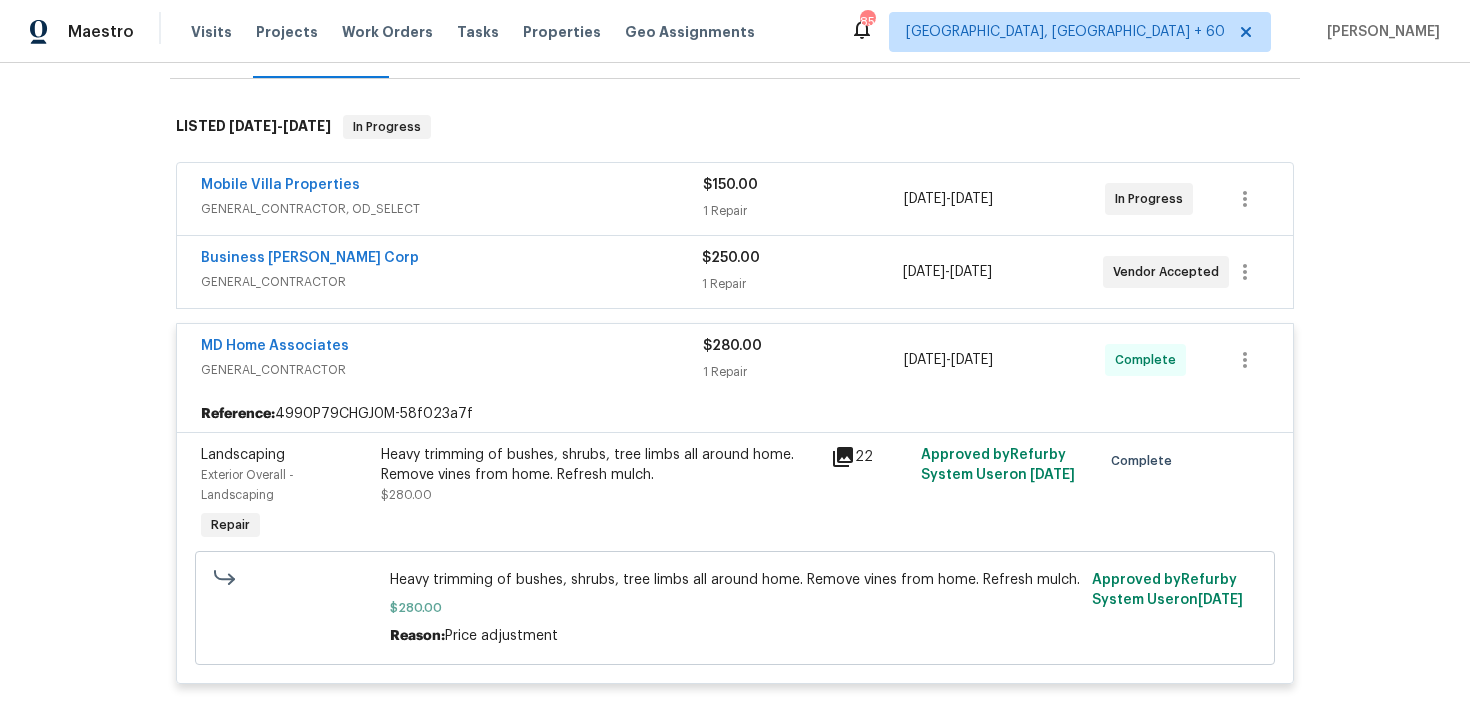 click on "$250.00" at bounding box center [731, 258] 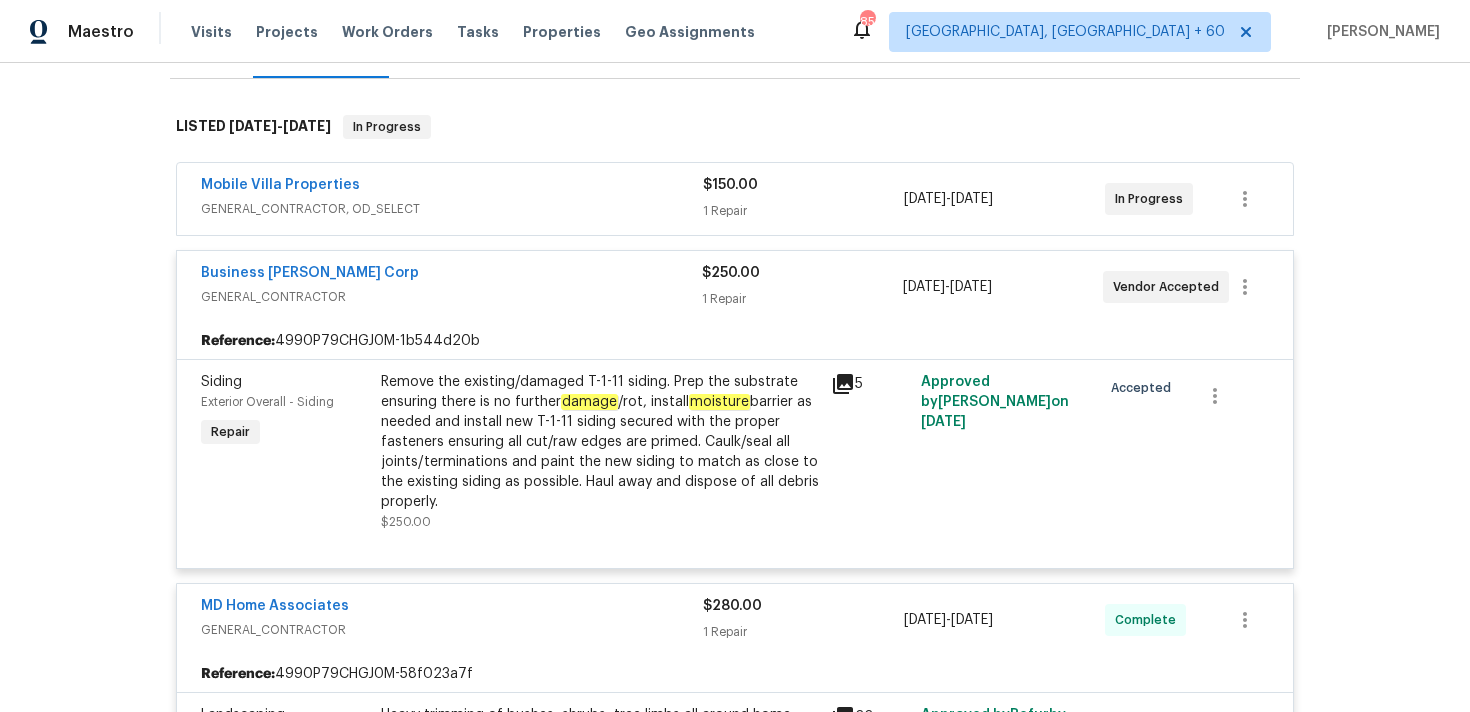 click on "1 Repair" at bounding box center [803, 211] 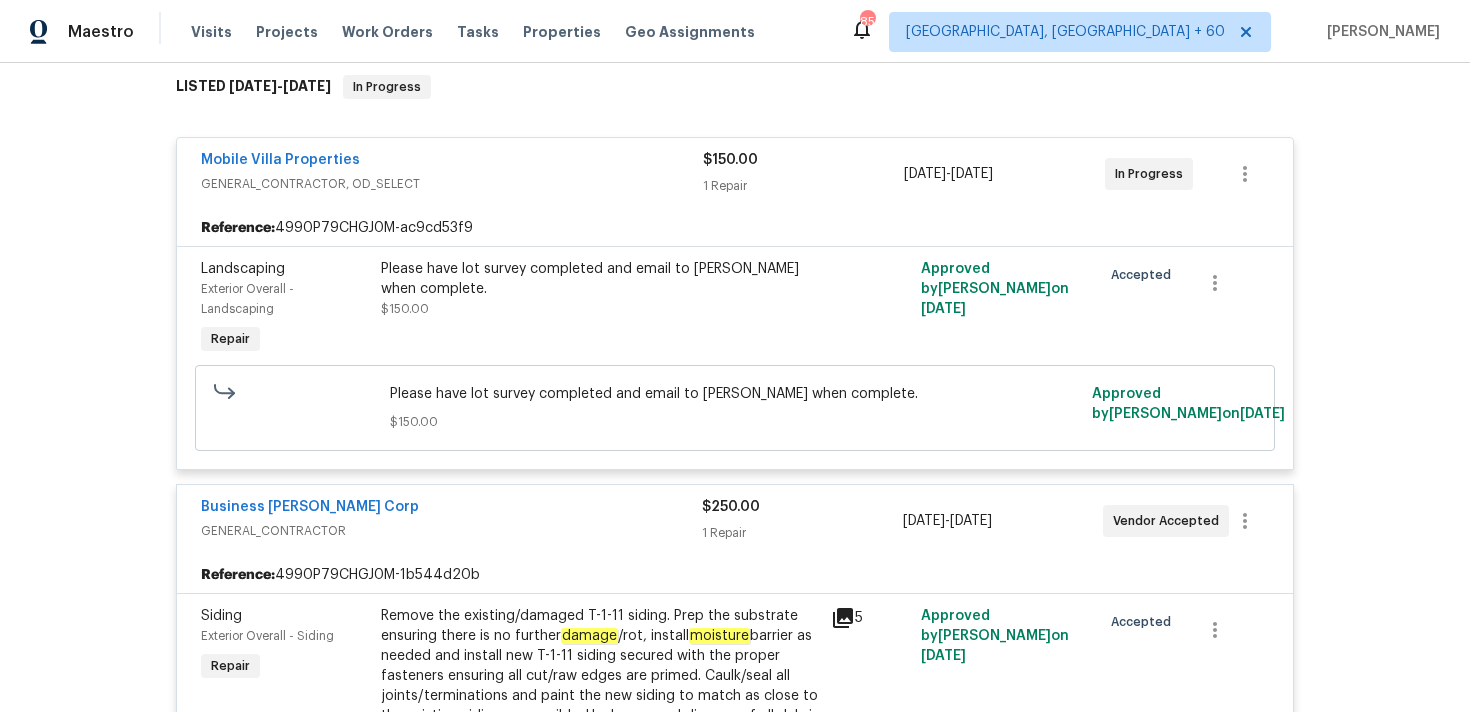 scroll, scrollTop: 0, scrollLeft: 0, axis: both 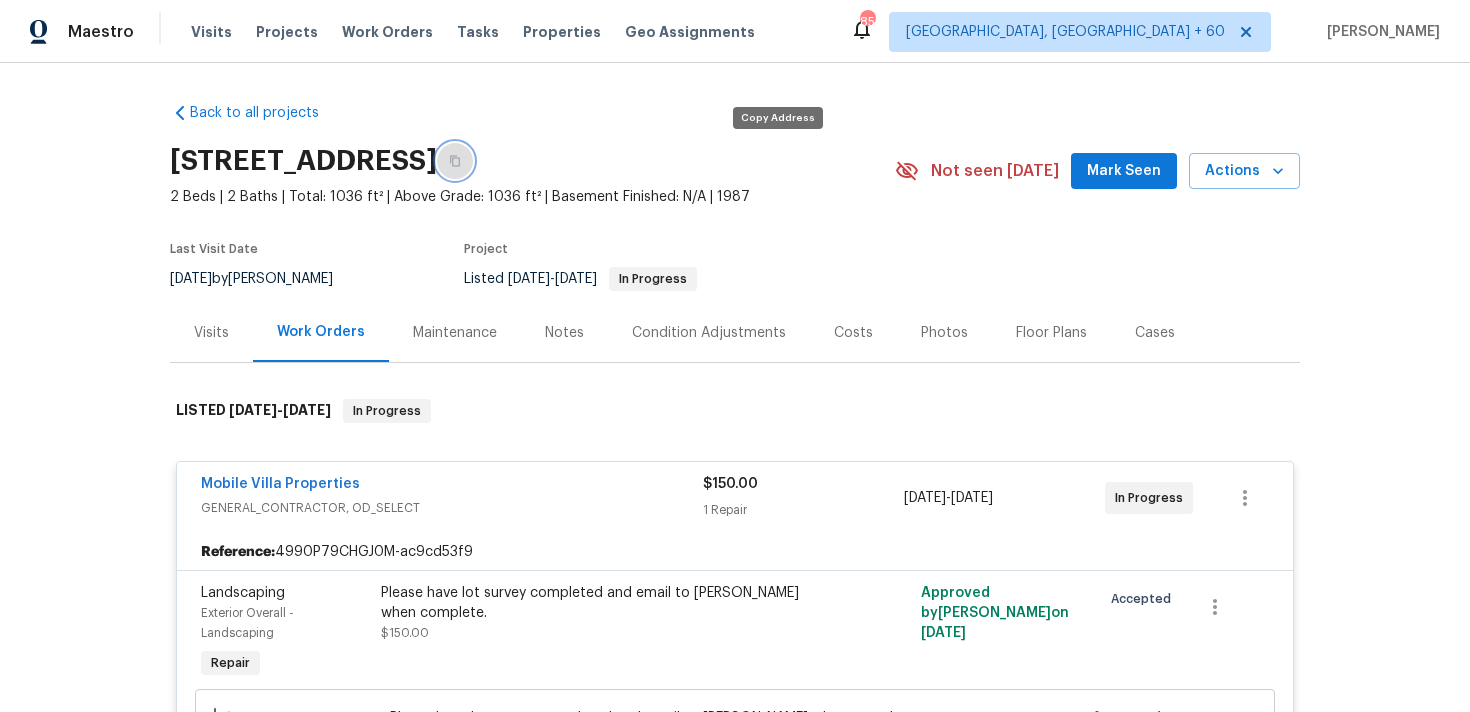 click 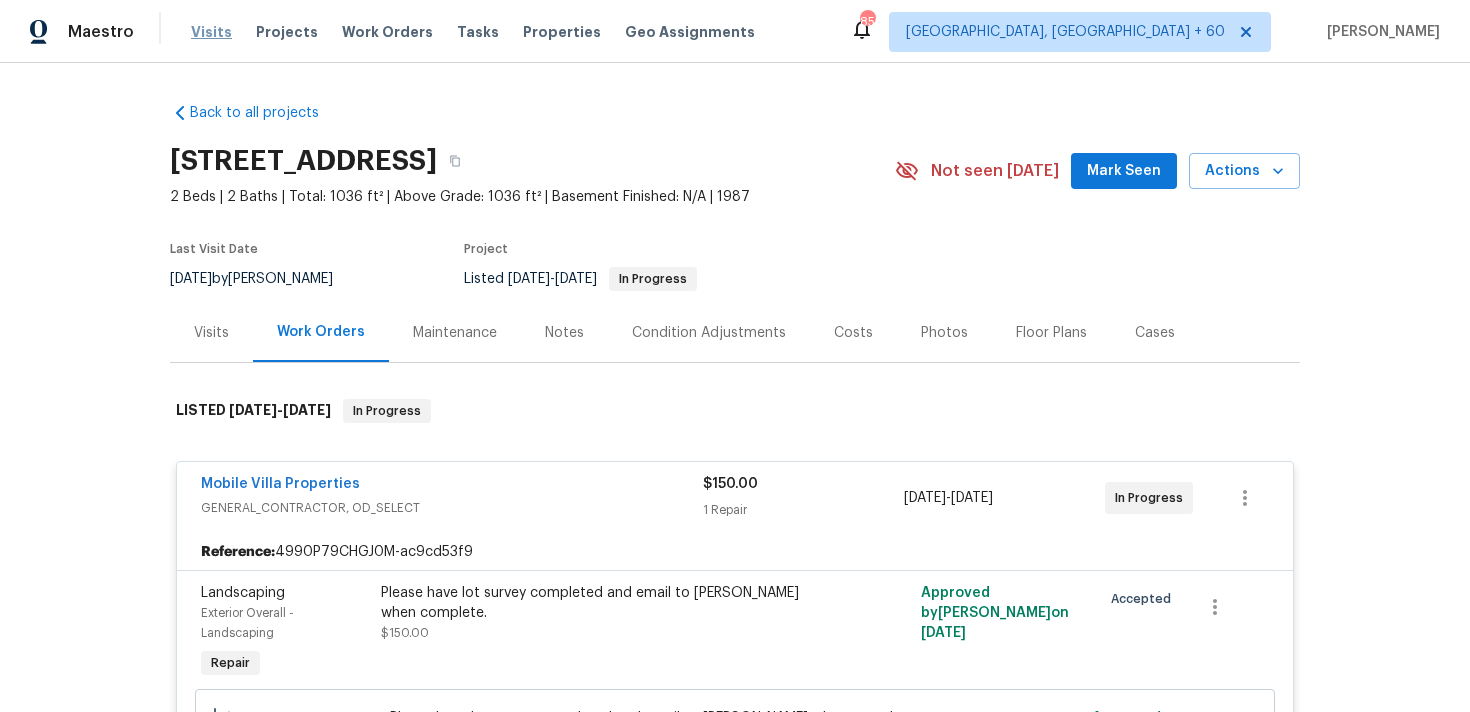 click on "Visits" at bounding box center [211, 32] 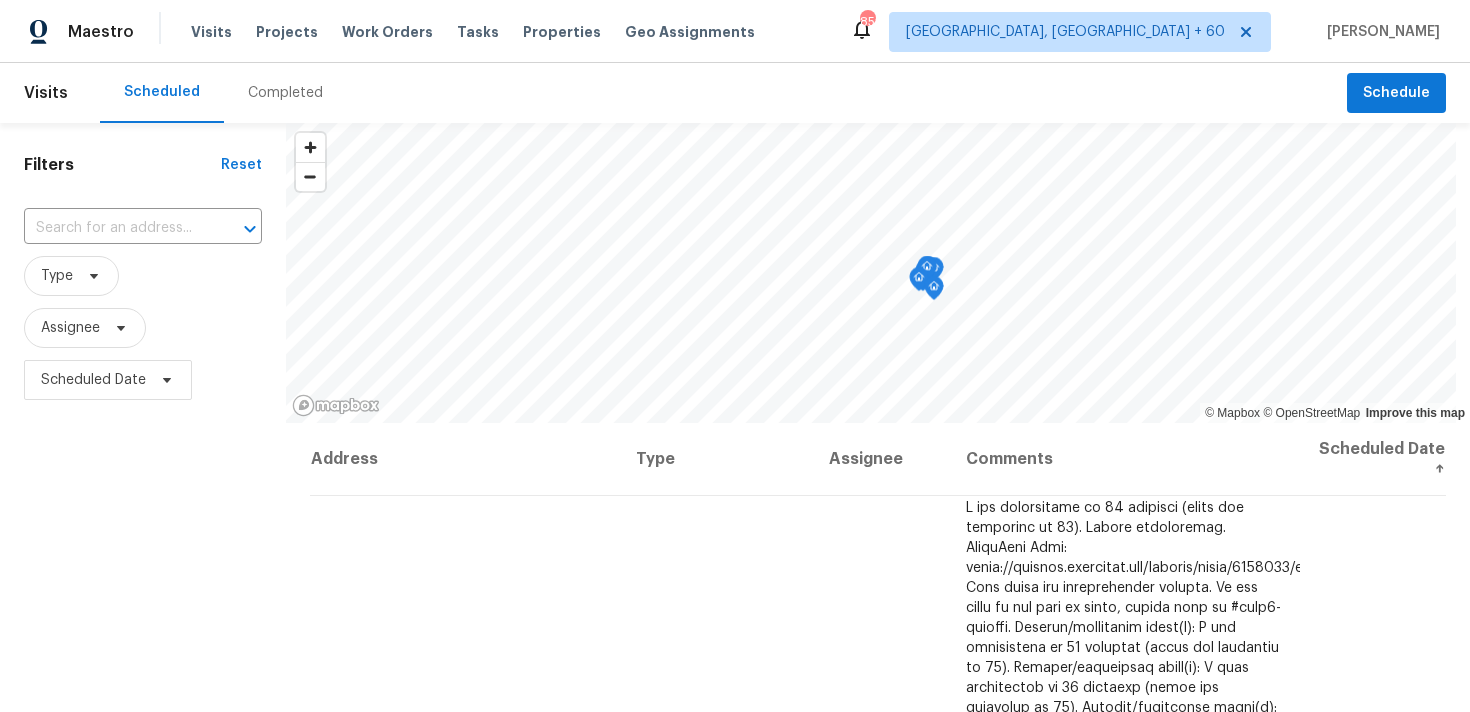 click on "Completed" at bounding box center (285, 93) 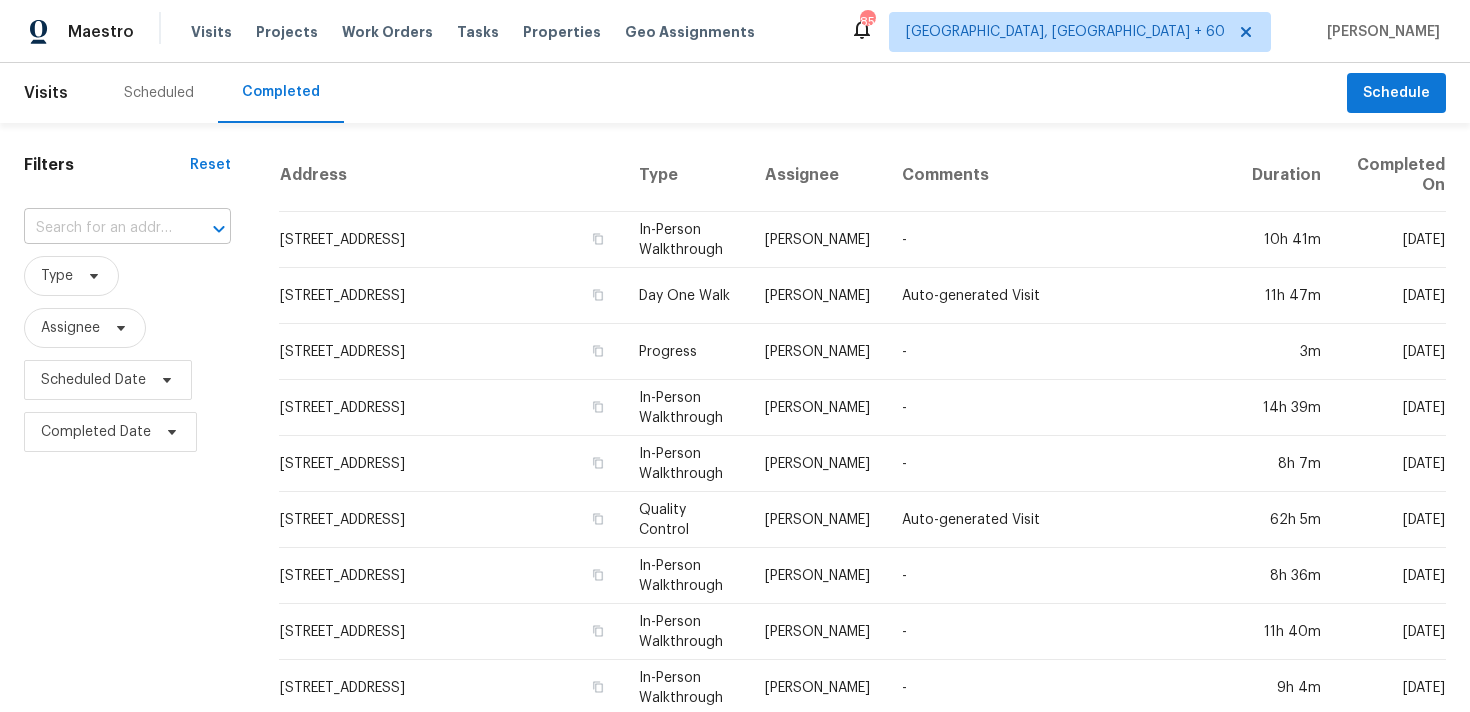 click at bounding box center [99, 228] 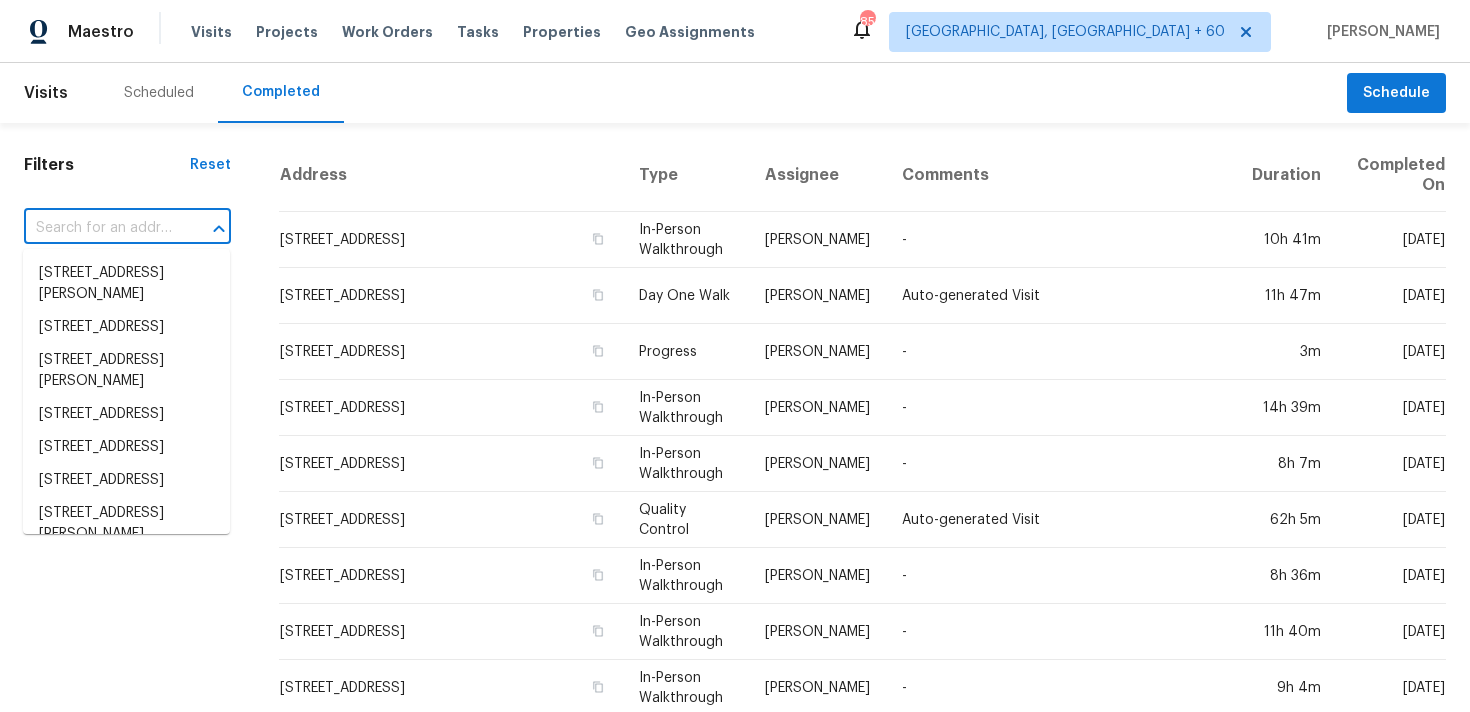 paste on "[STREET_ADDRESS]" 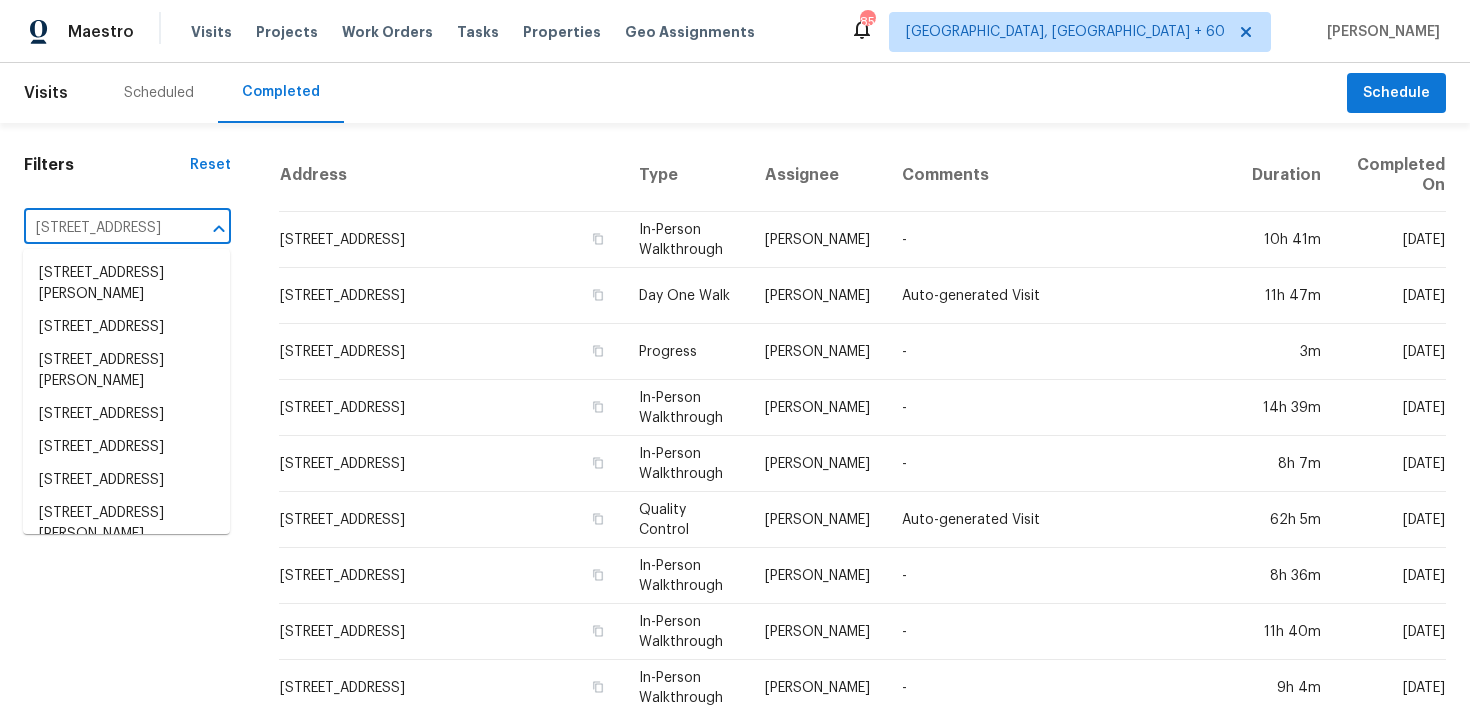 scroll, scrollTop: 0, scrollLeft: 95, axis: horizontal 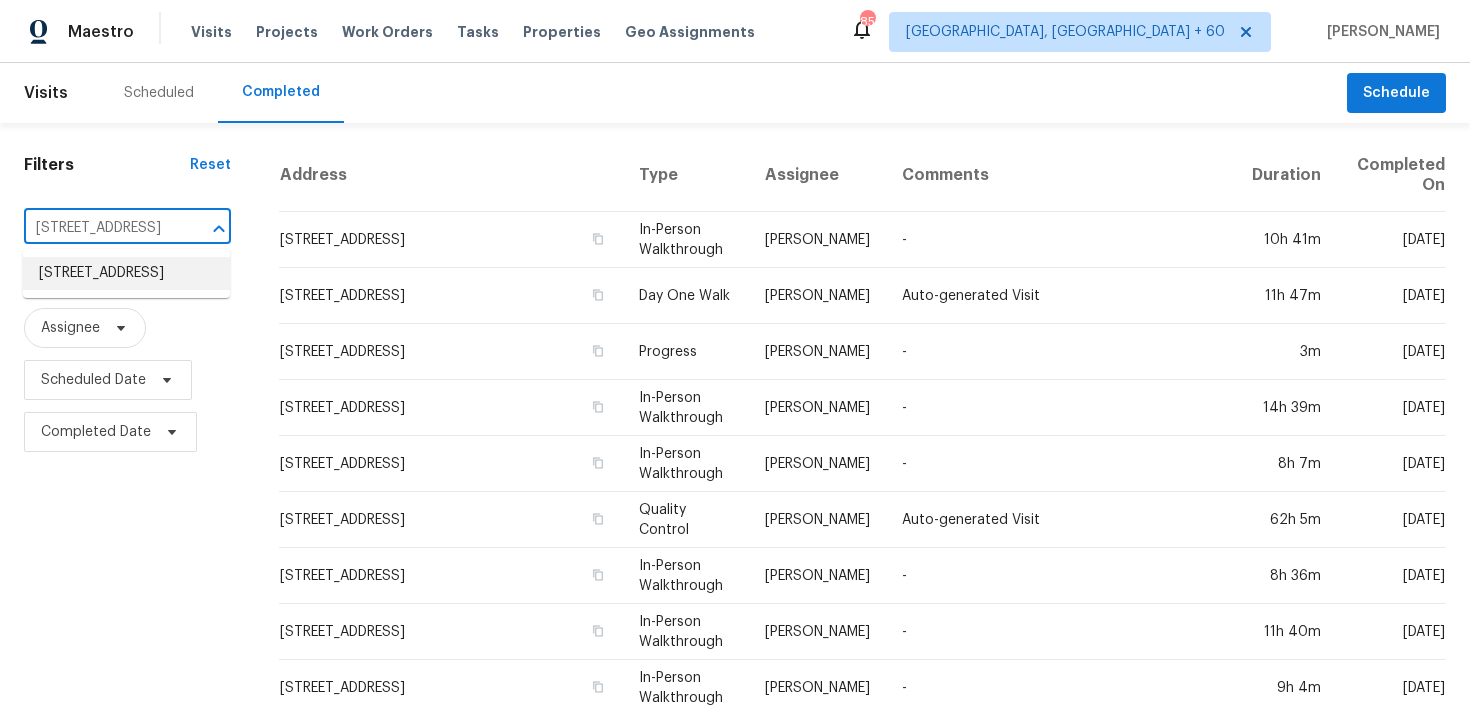click on "[STREET_ADDRESS]" at bounding box center (126, 273) 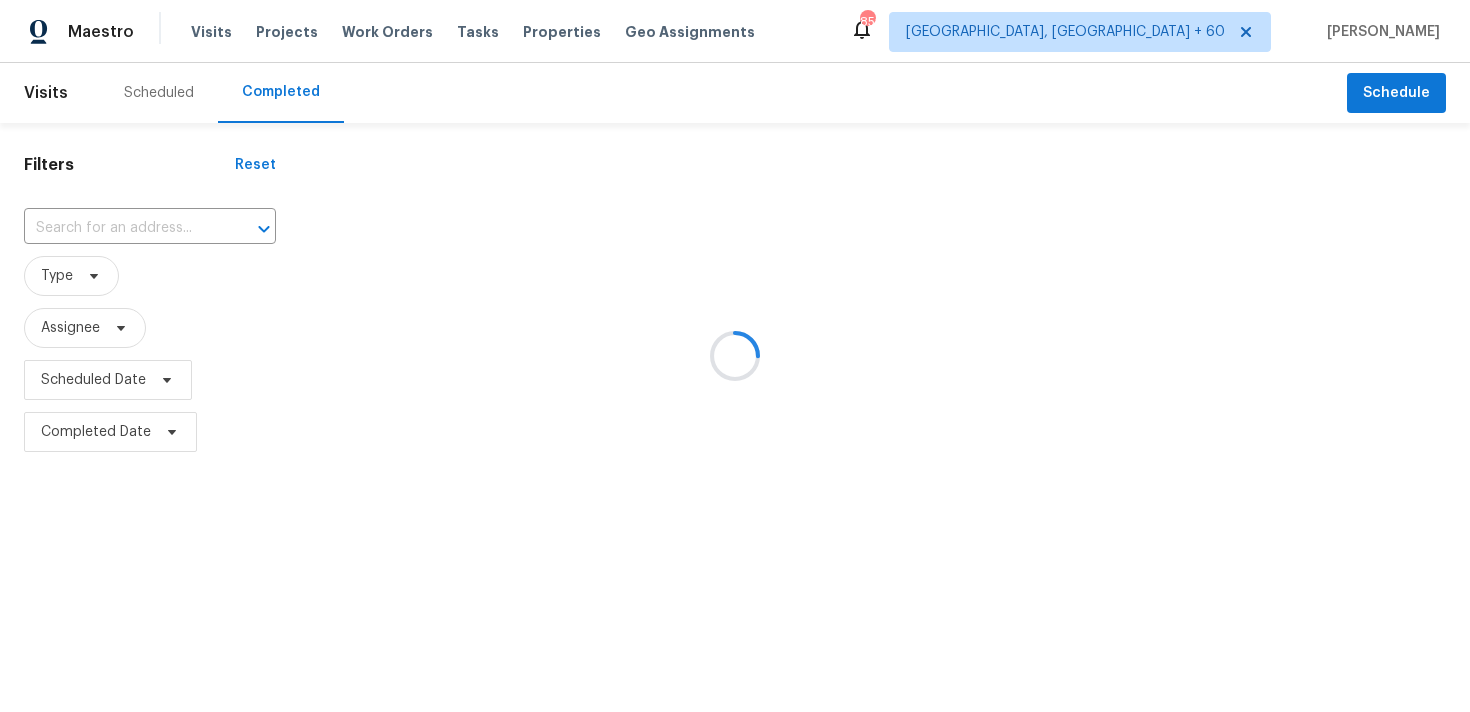 type on "[STREET_ADDRESS]" 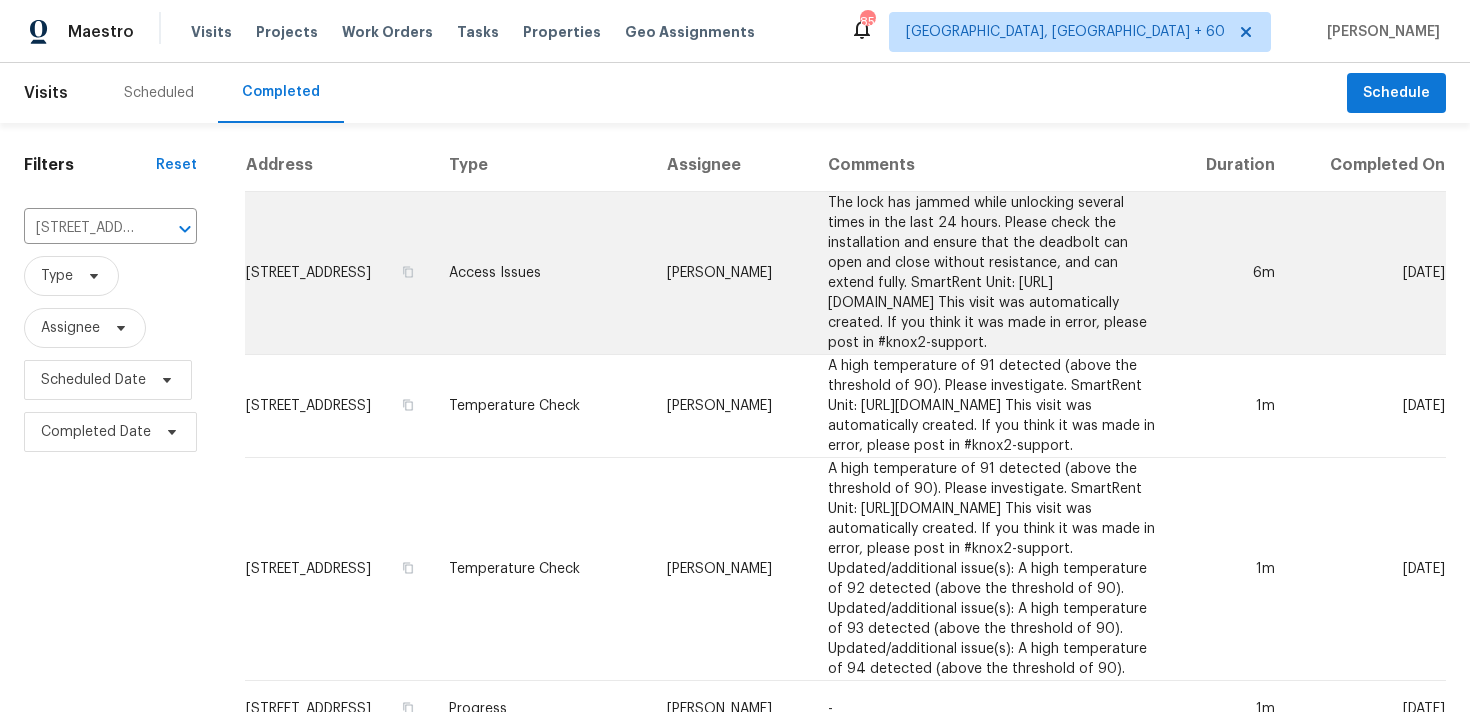 click on "Access Issues" at bounding box center [542, 273] 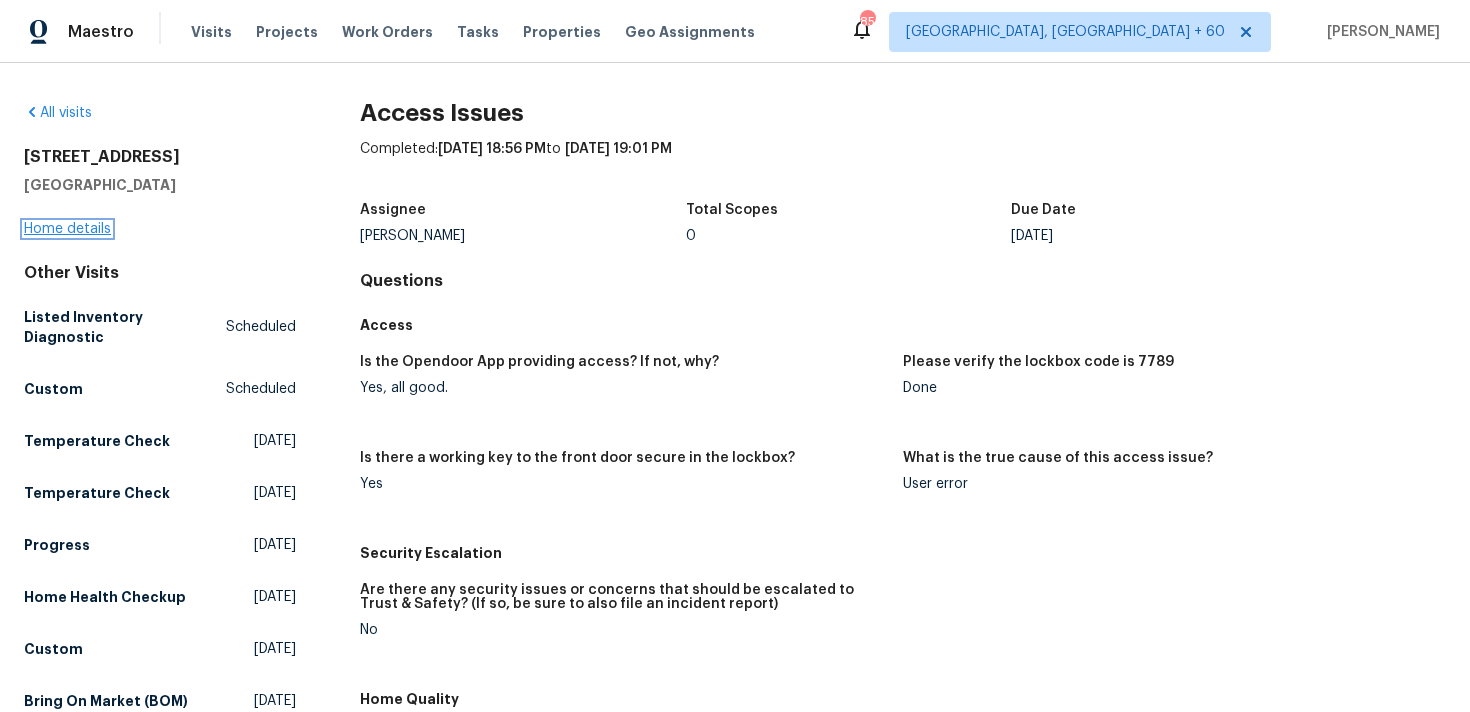 click on "Home details" at bounding box center (67, 229) 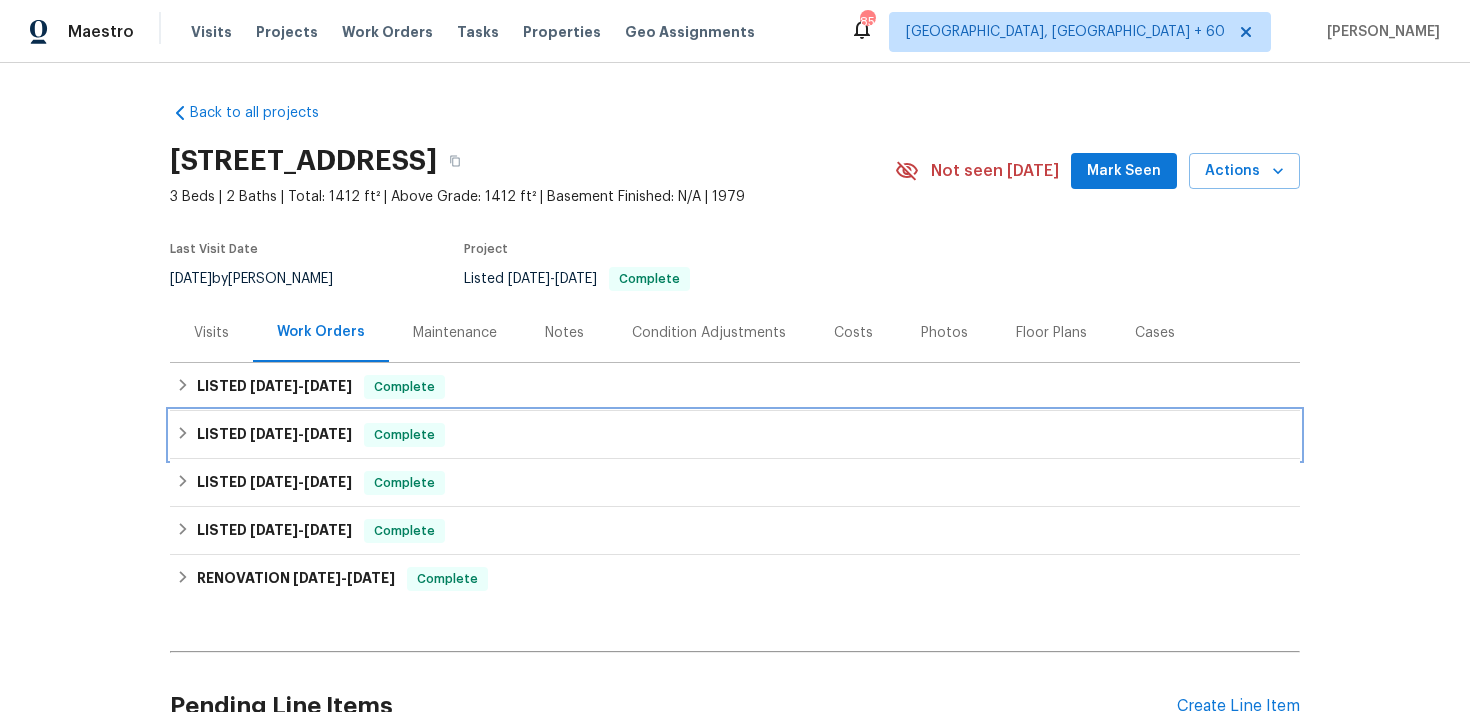 click on "LISTED   [DATE]  -  [DATE] Complete" at bounding box center [735, 435] 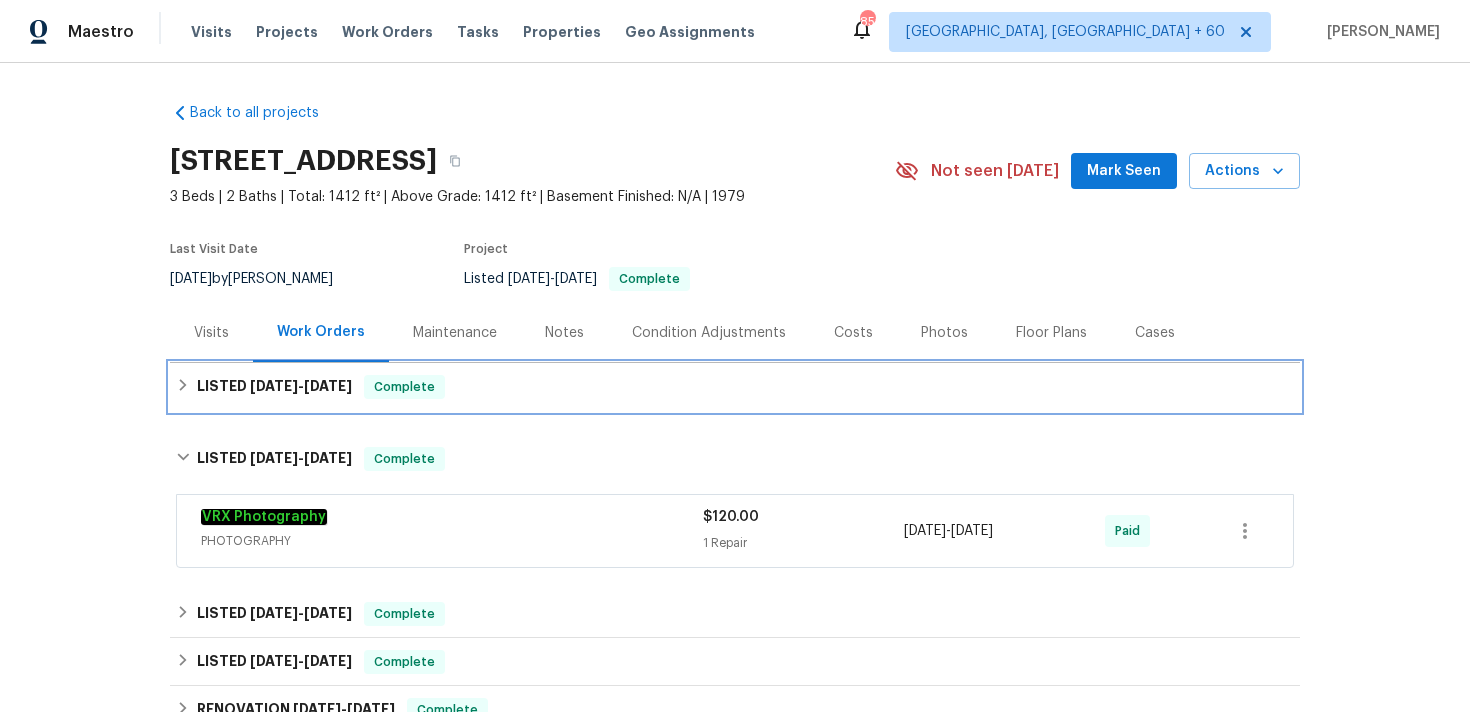 click on "LISTED   [DATE]  -  [DATE] Complete" at bounding box center [735, 387] 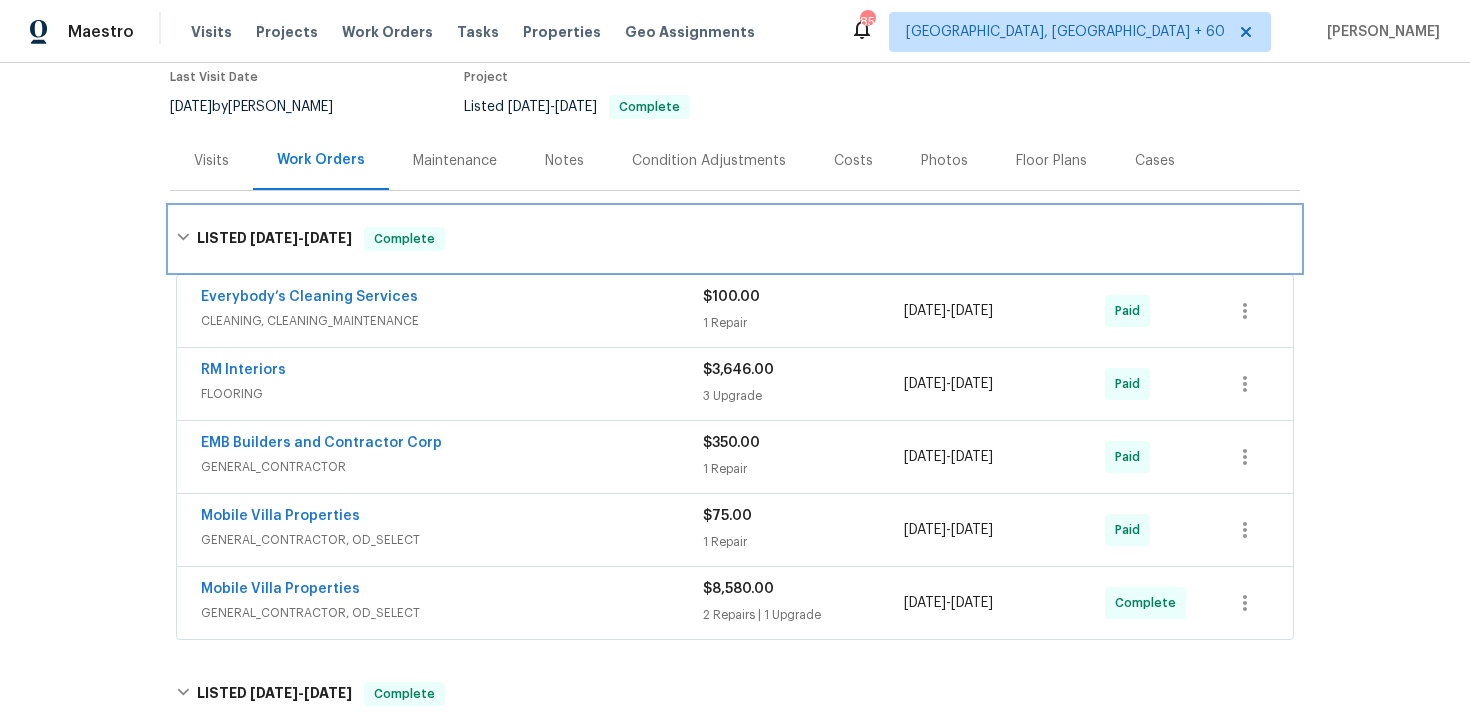scroll, scrollTop: 183, scrollLeft: 0, axis: vertical 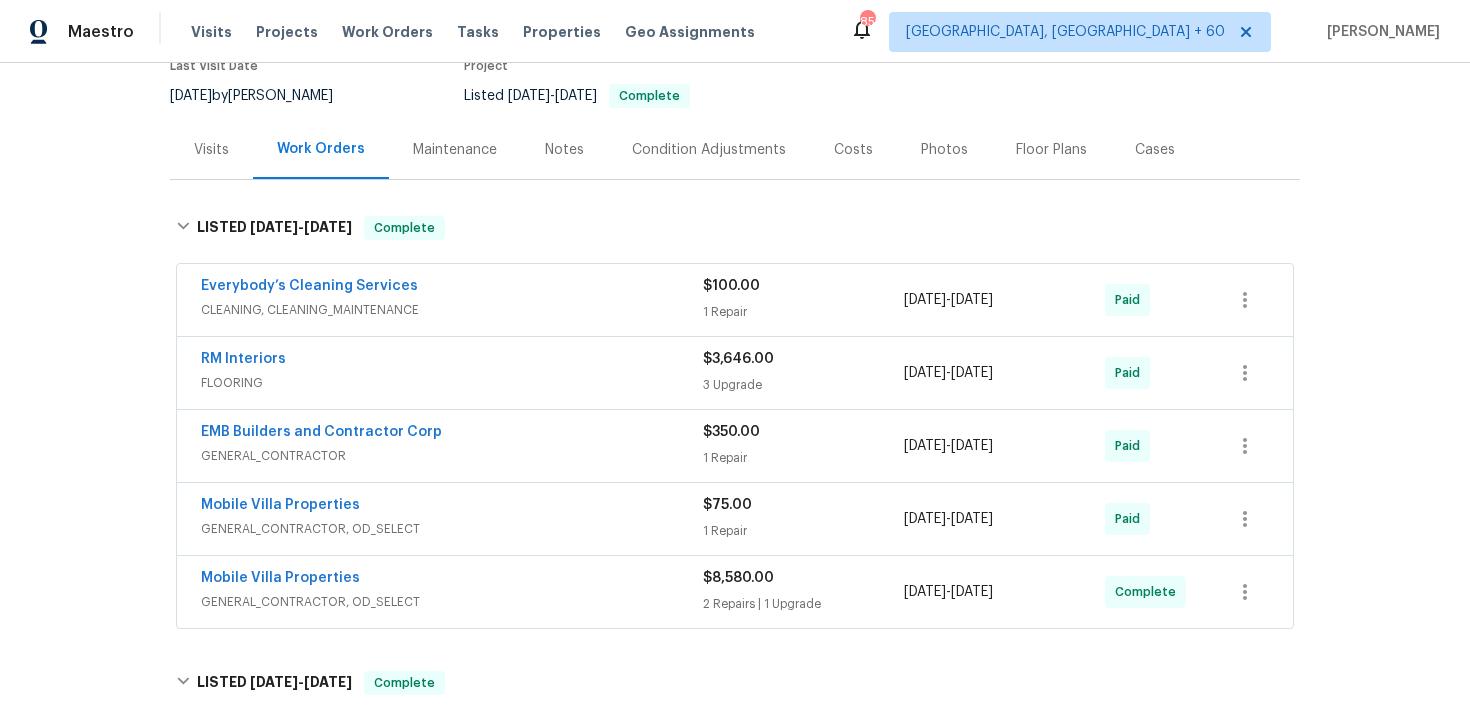 click on "Mobile Villa Properties GENERAL_CONTRACTOR, OD_SELECT $75.00 1 Repair [DATE]  -  [DATE] Paid" at bounding box center (735, 519) 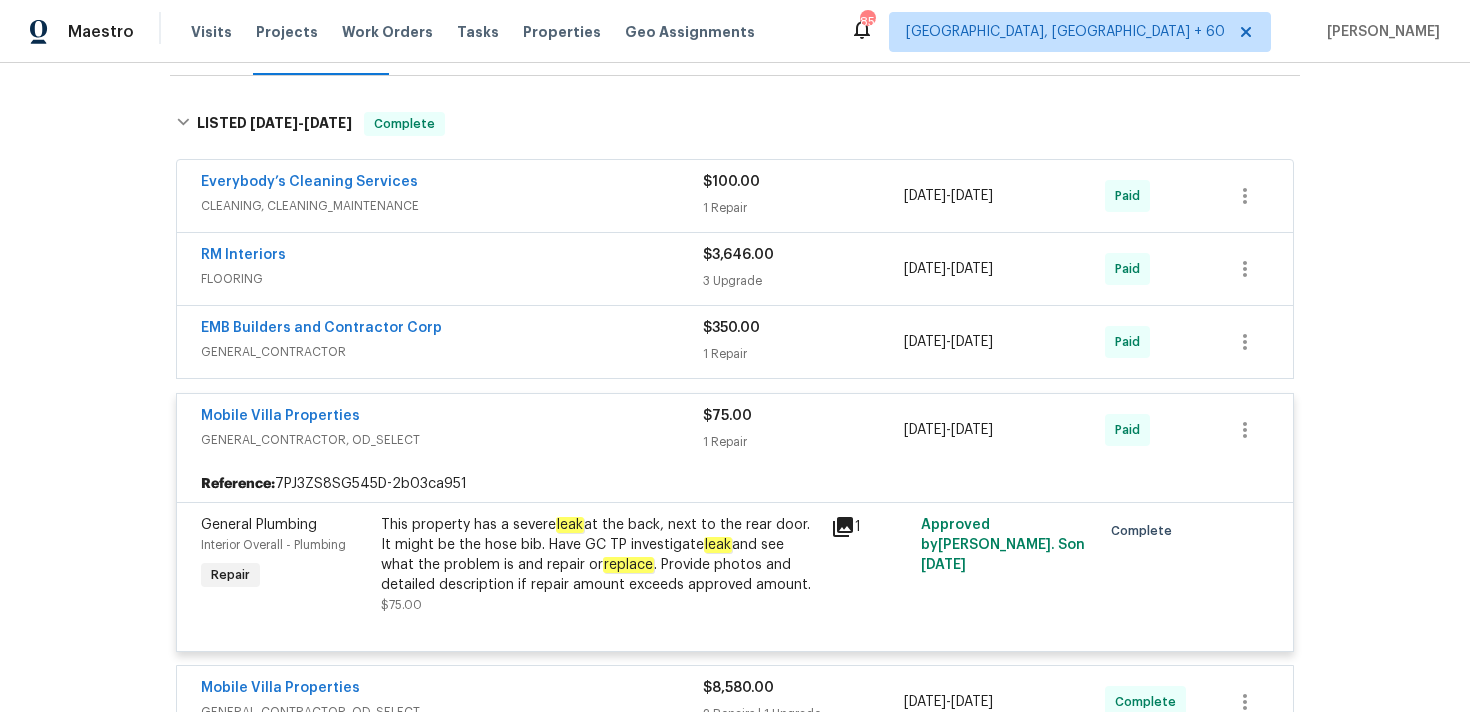 scroll, scrollTop: 271, scrollLeft: 0, axis: vertical 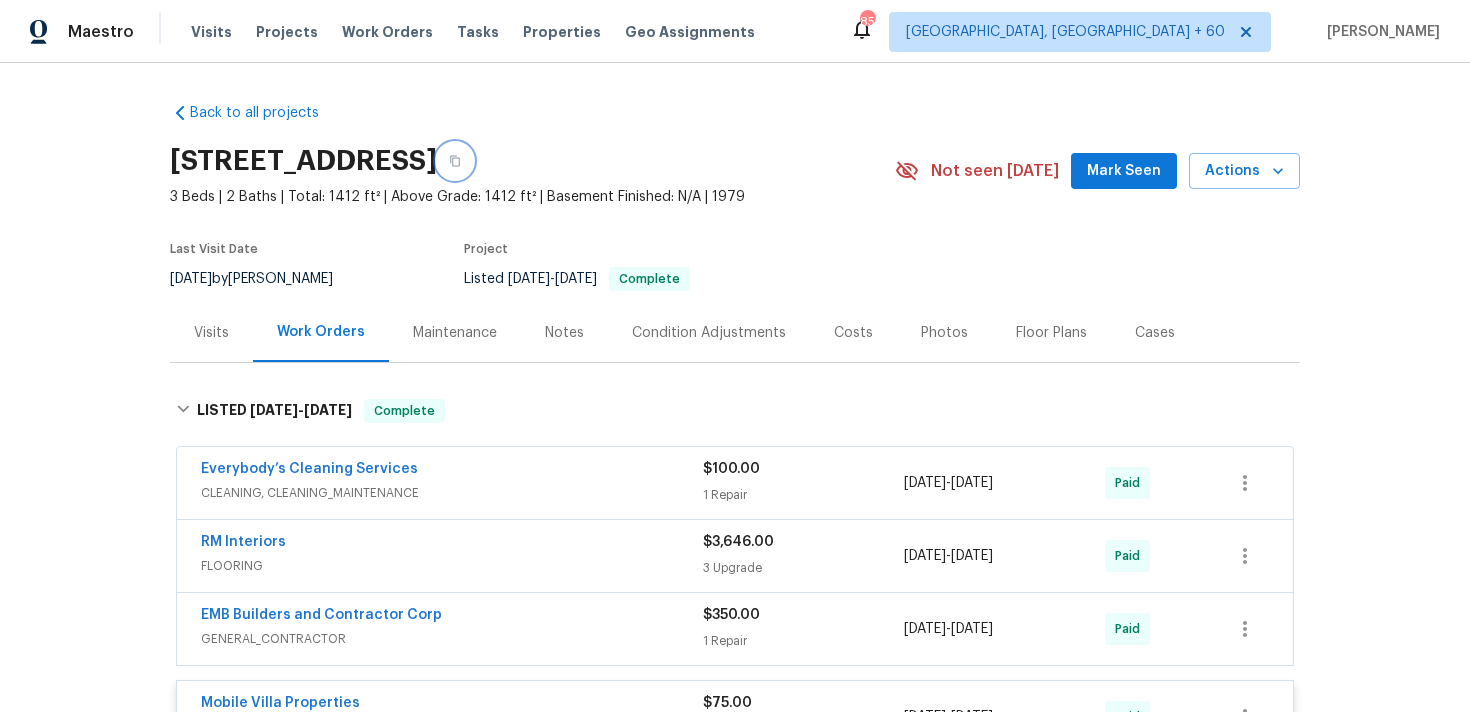 click 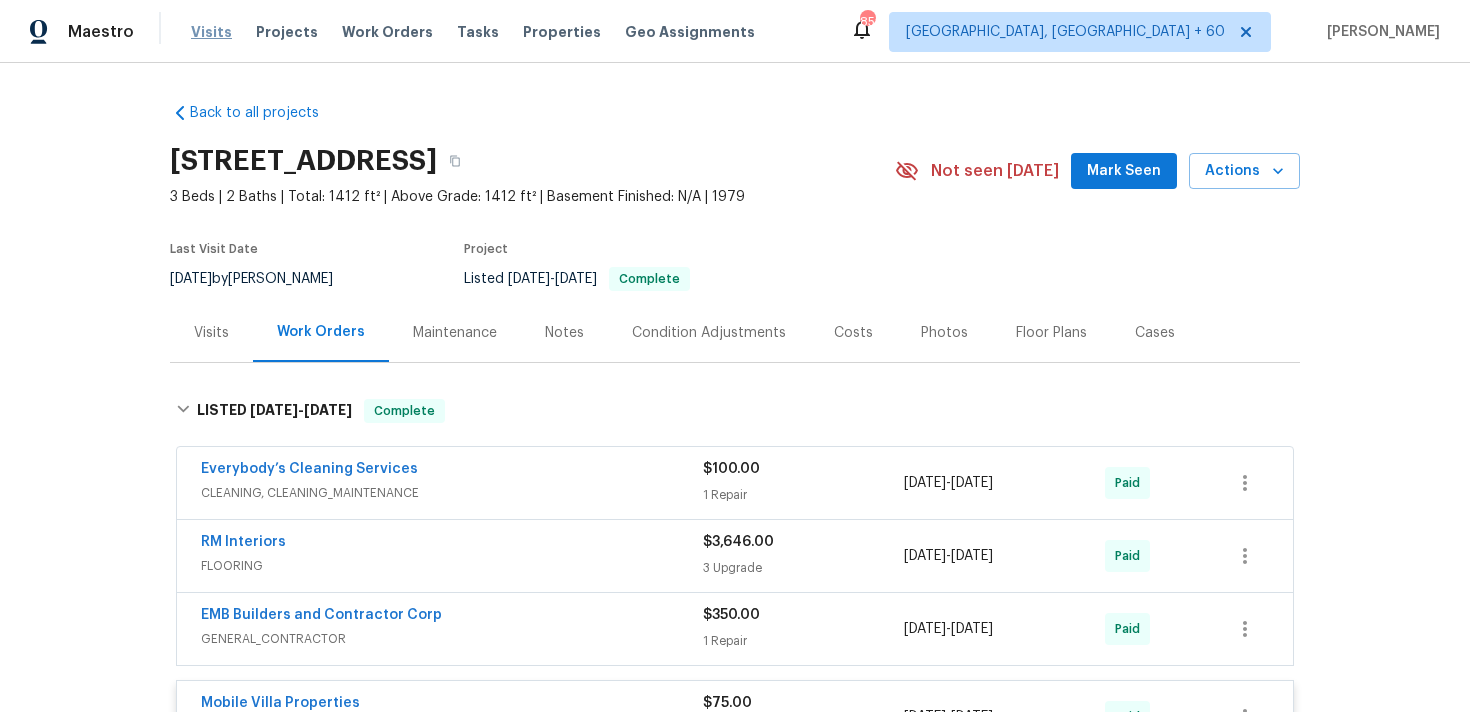 click on "Visits" at bounding box center (211, 32) 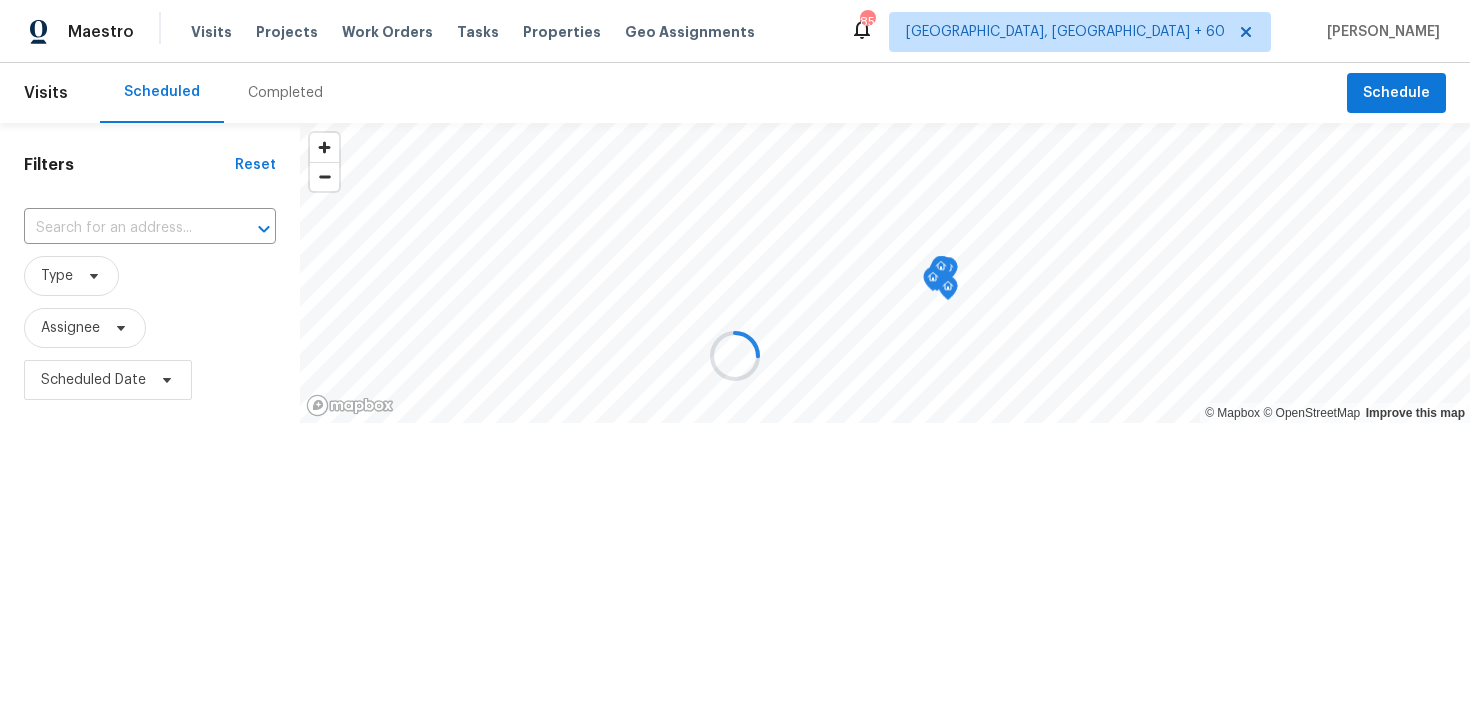 click at bounding box center [735, 356] 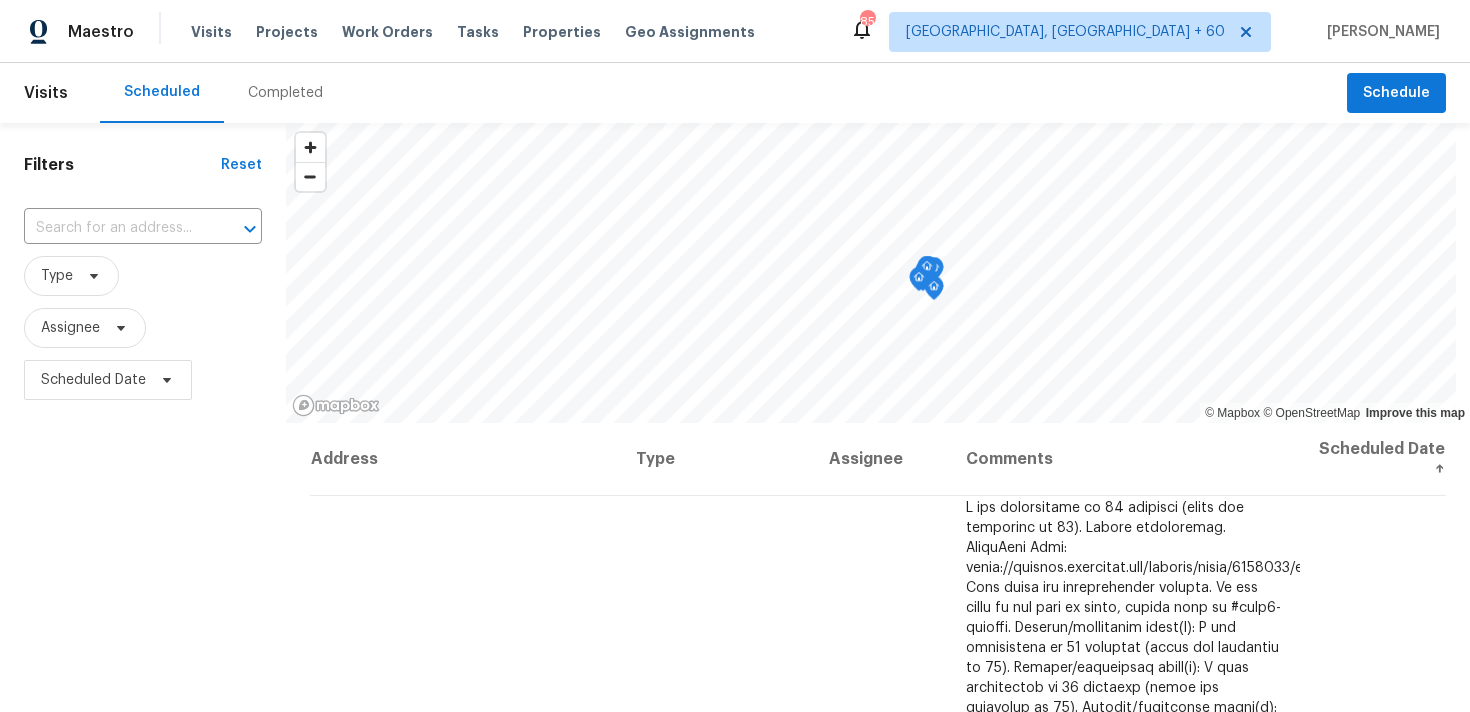 click on "Completed" at bounding box center [285, 93] 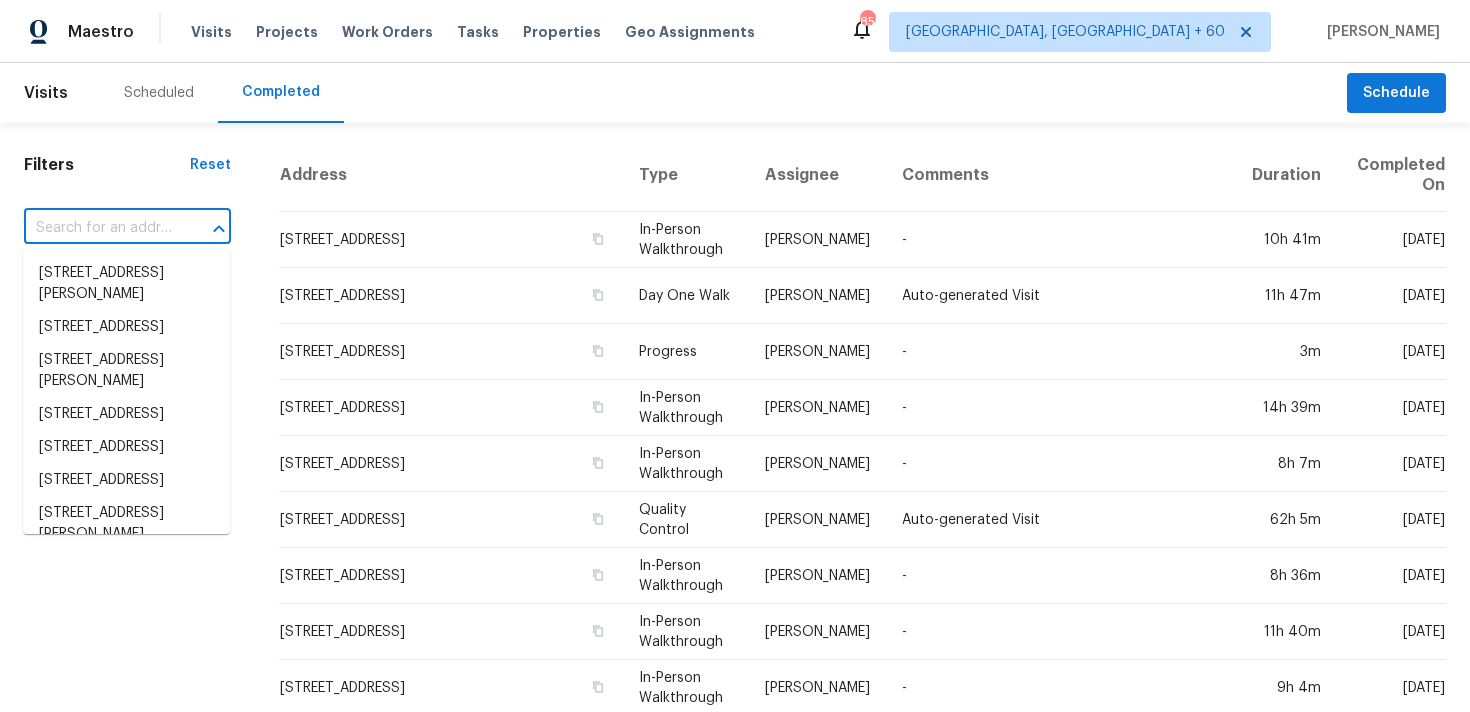 click at bounding box center [99, 228] 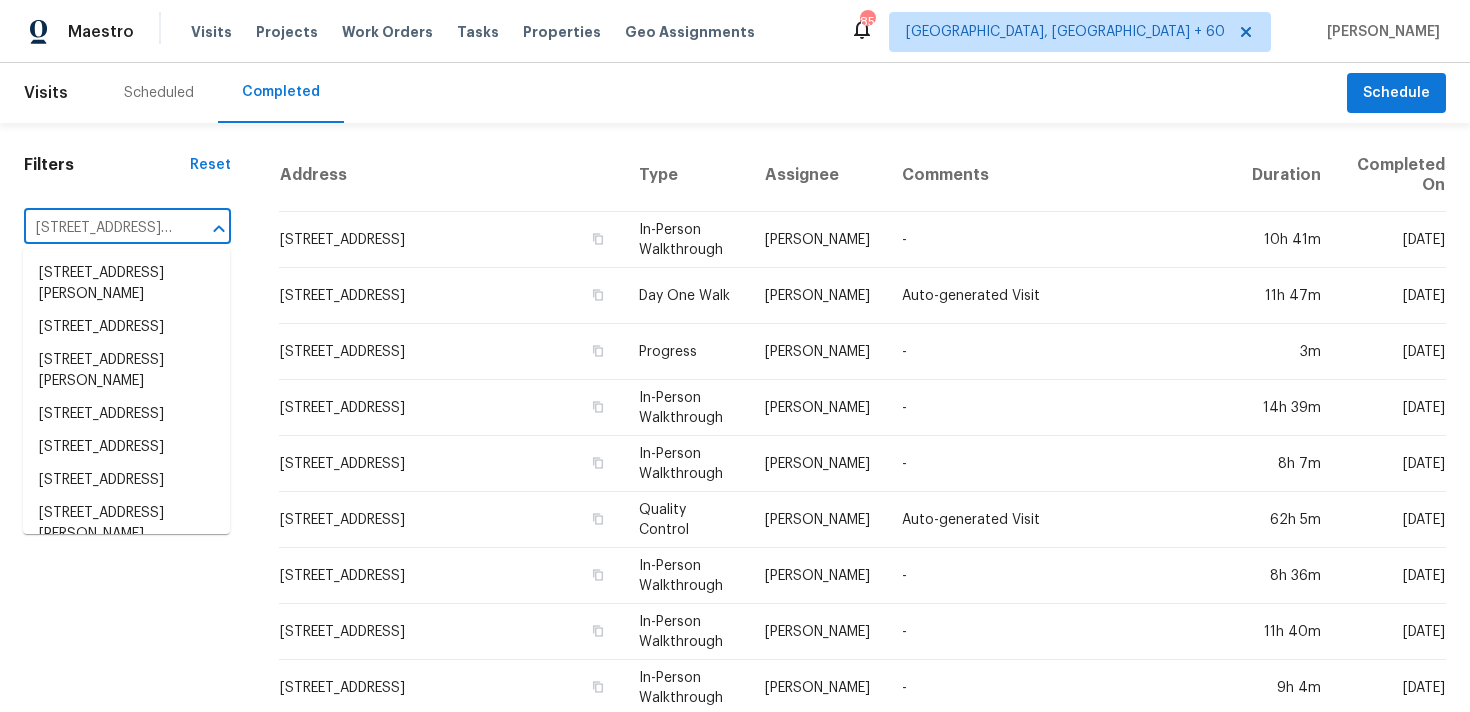 scroll, scrollTop: 0, scrollLeft: 117, axis: horizontal 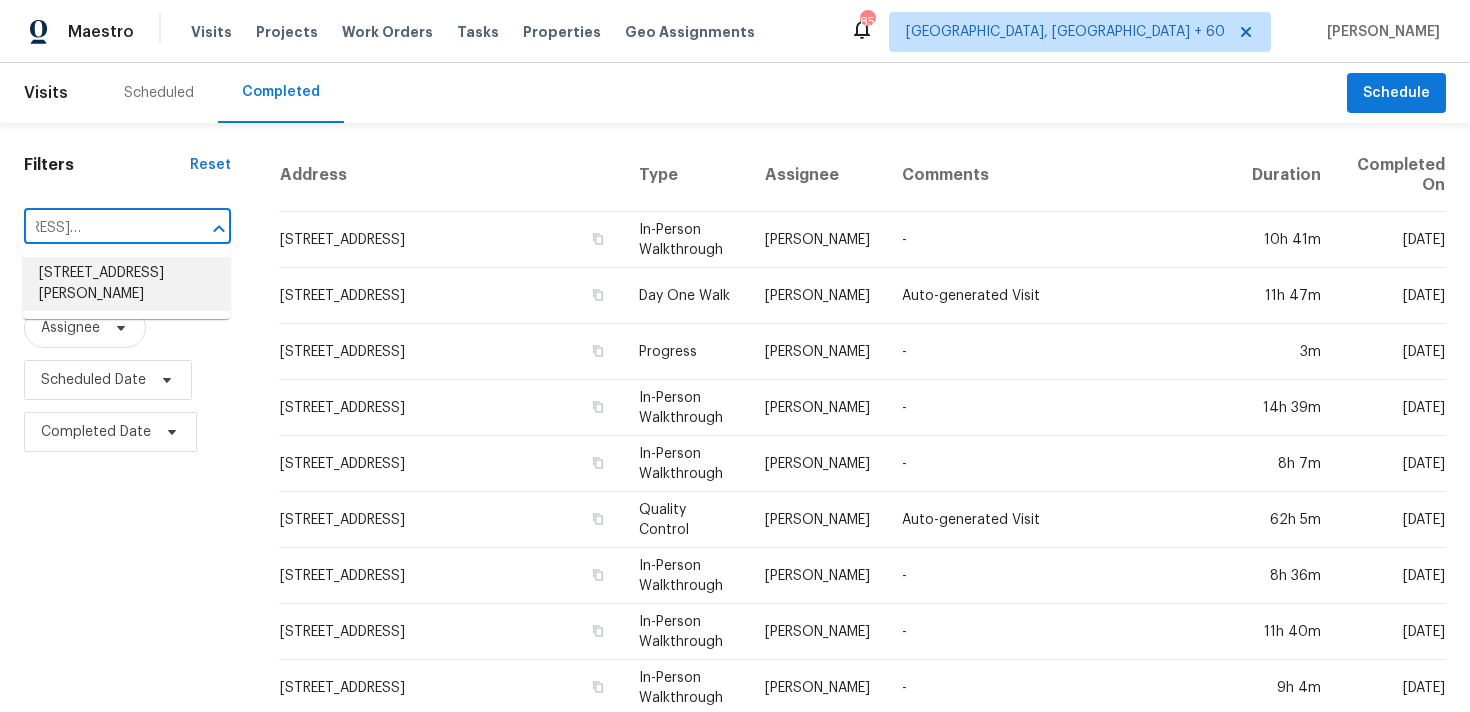 click on "[STREET_ADDRESS][PERSON_NAME]" at bounding box center (126, 284) 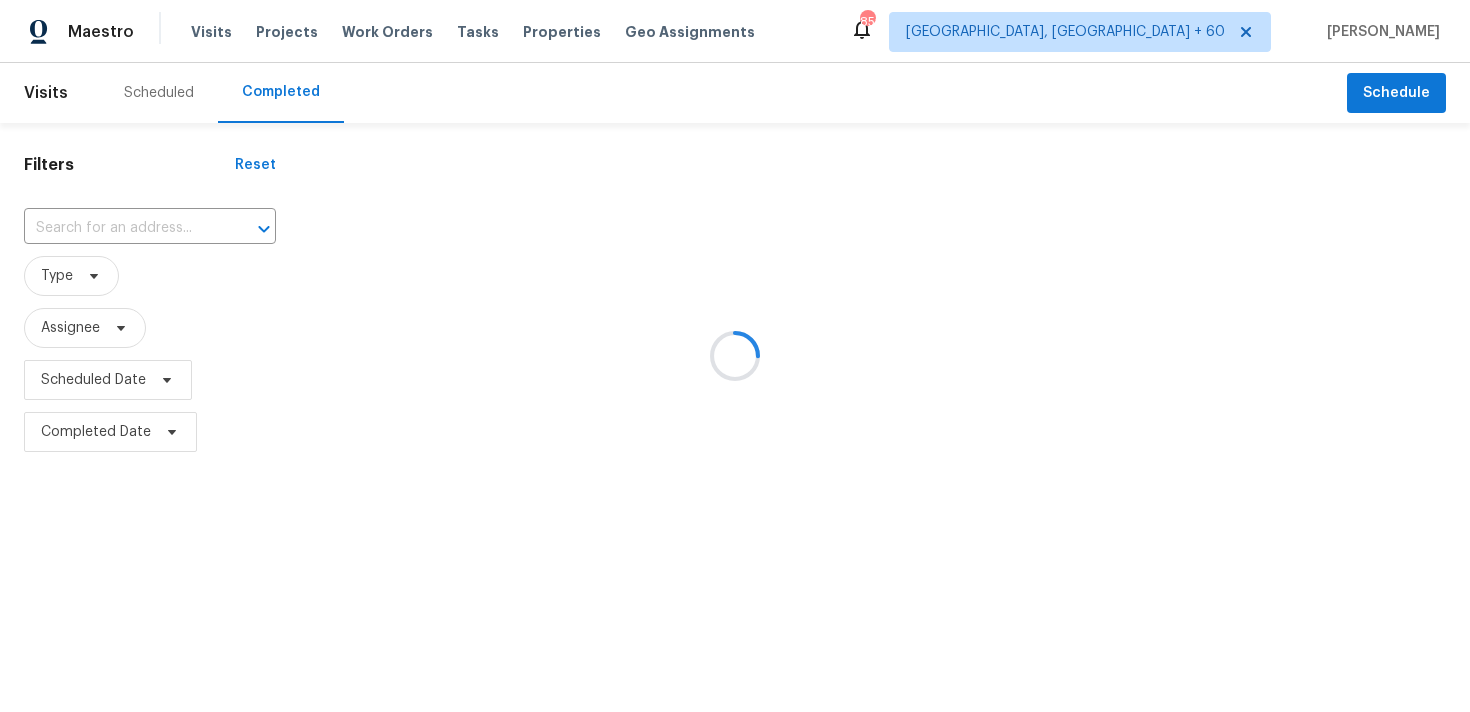 type on "[STREET_ADDRESS][PERSON_NAME]" 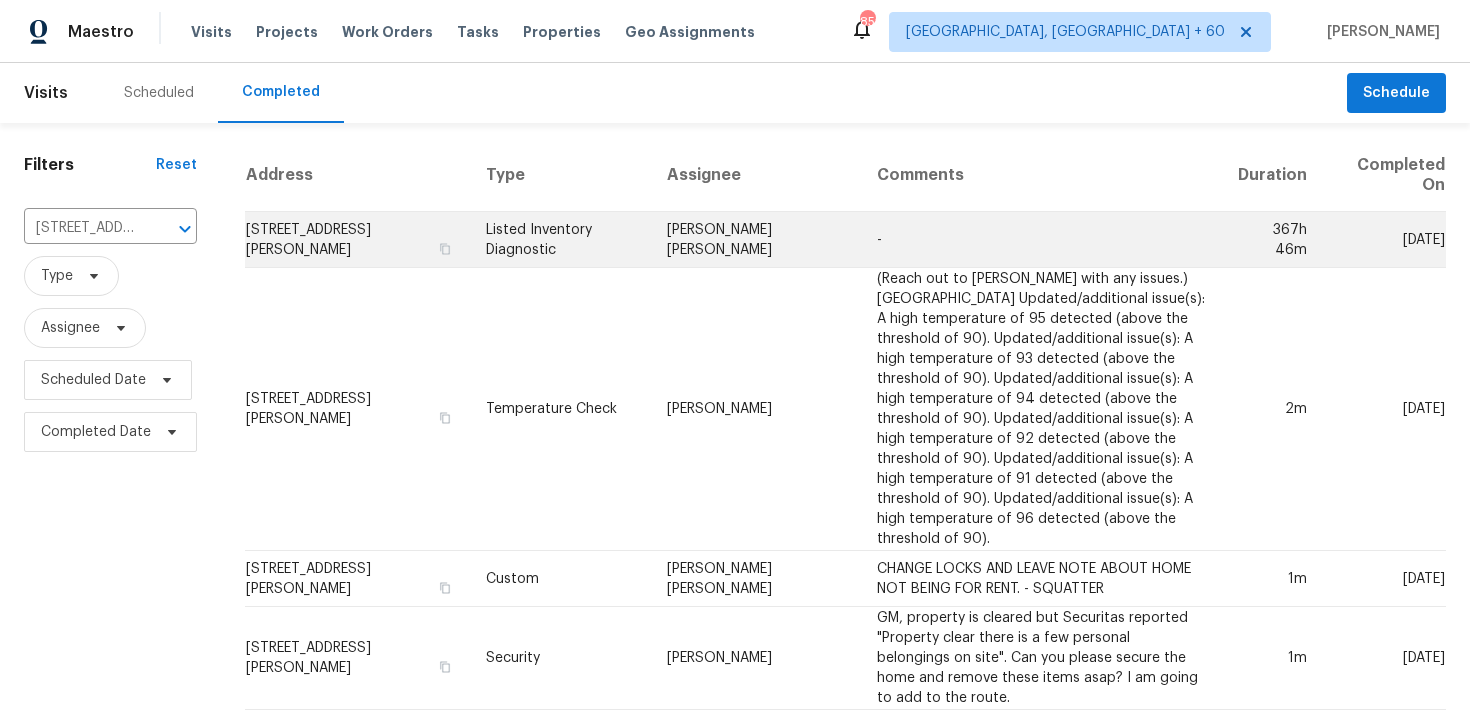 click on "Listed Inventory Diagnostic" at bounding box center (560, 240) 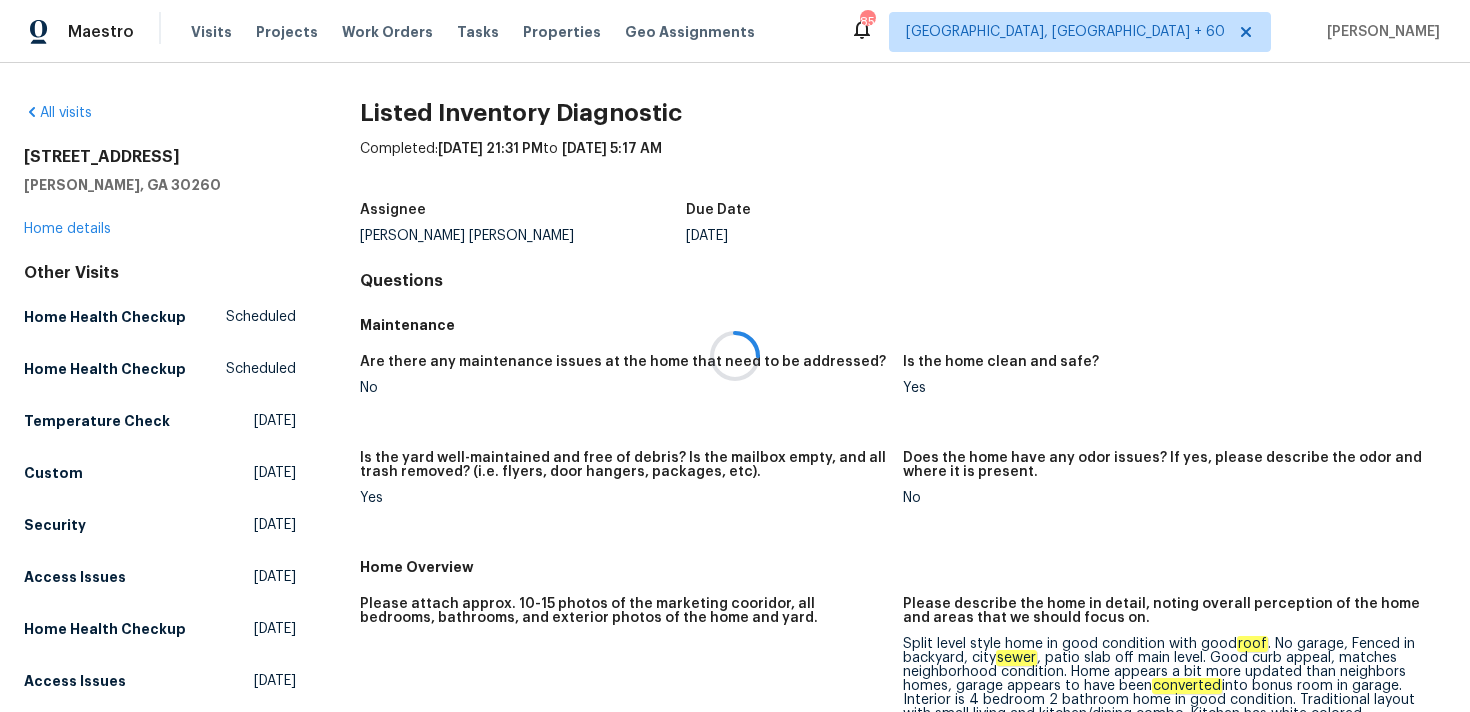 click at bounding box center (735, 356) 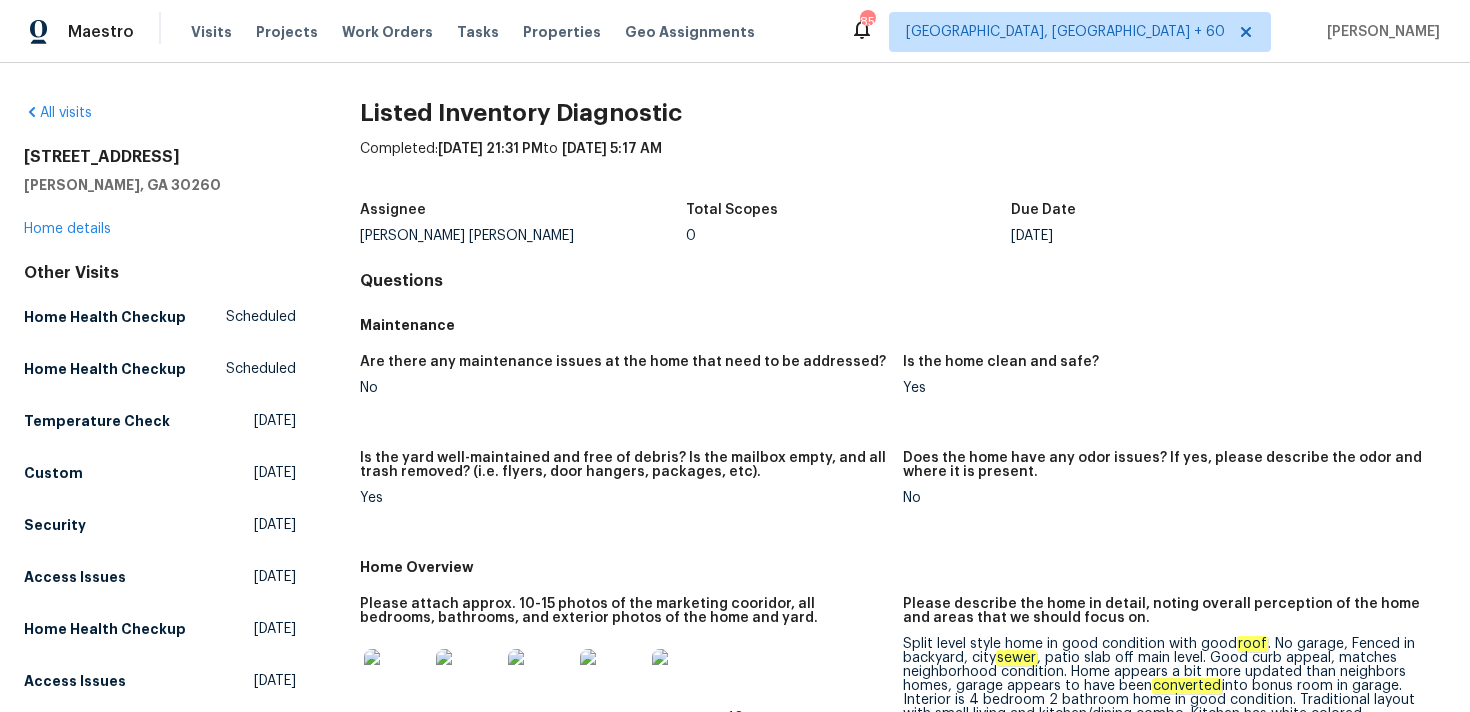 click on "[STREET_ADDRESS][PERSON_NAME] Home details" at bounding box center (160, 193) 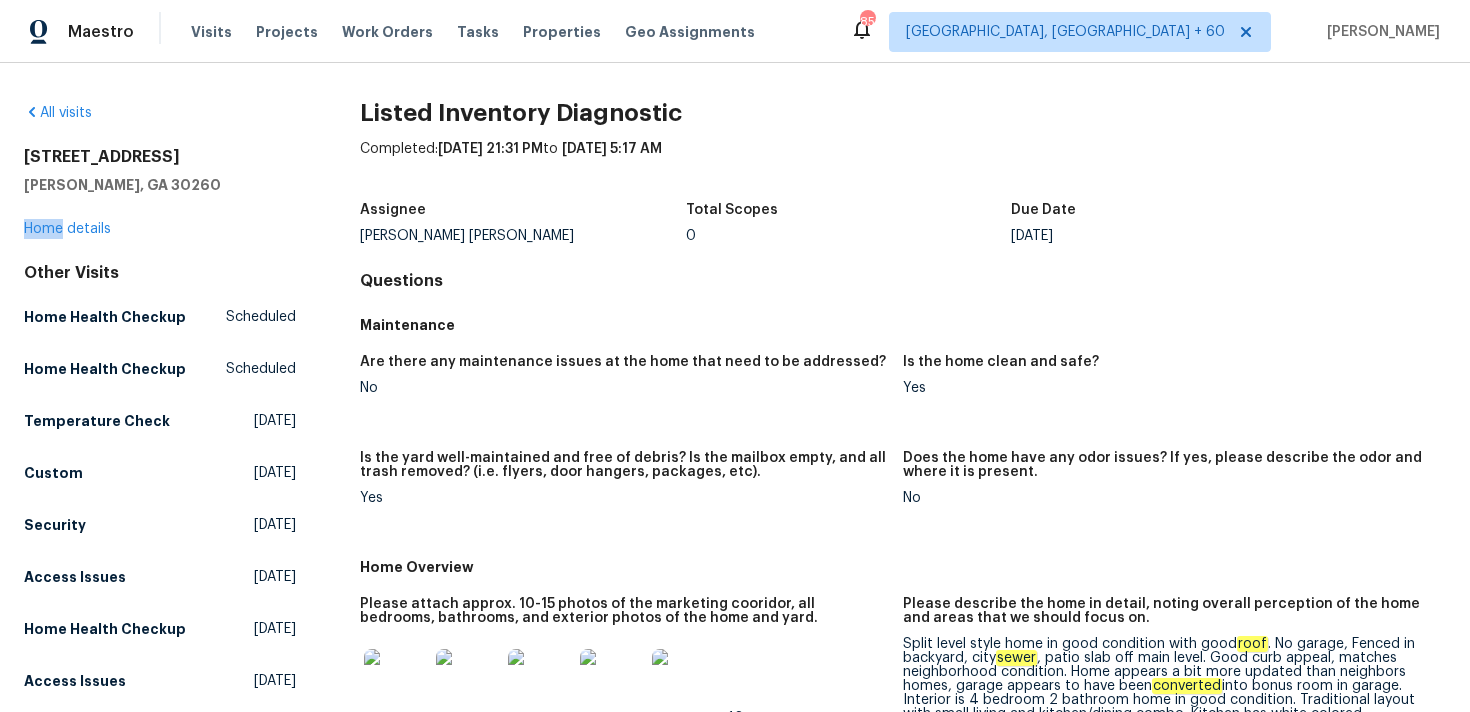 click on "[STREET_ADDRESS][PERSON_NAME] Home details" at bounding box center (160, 193) 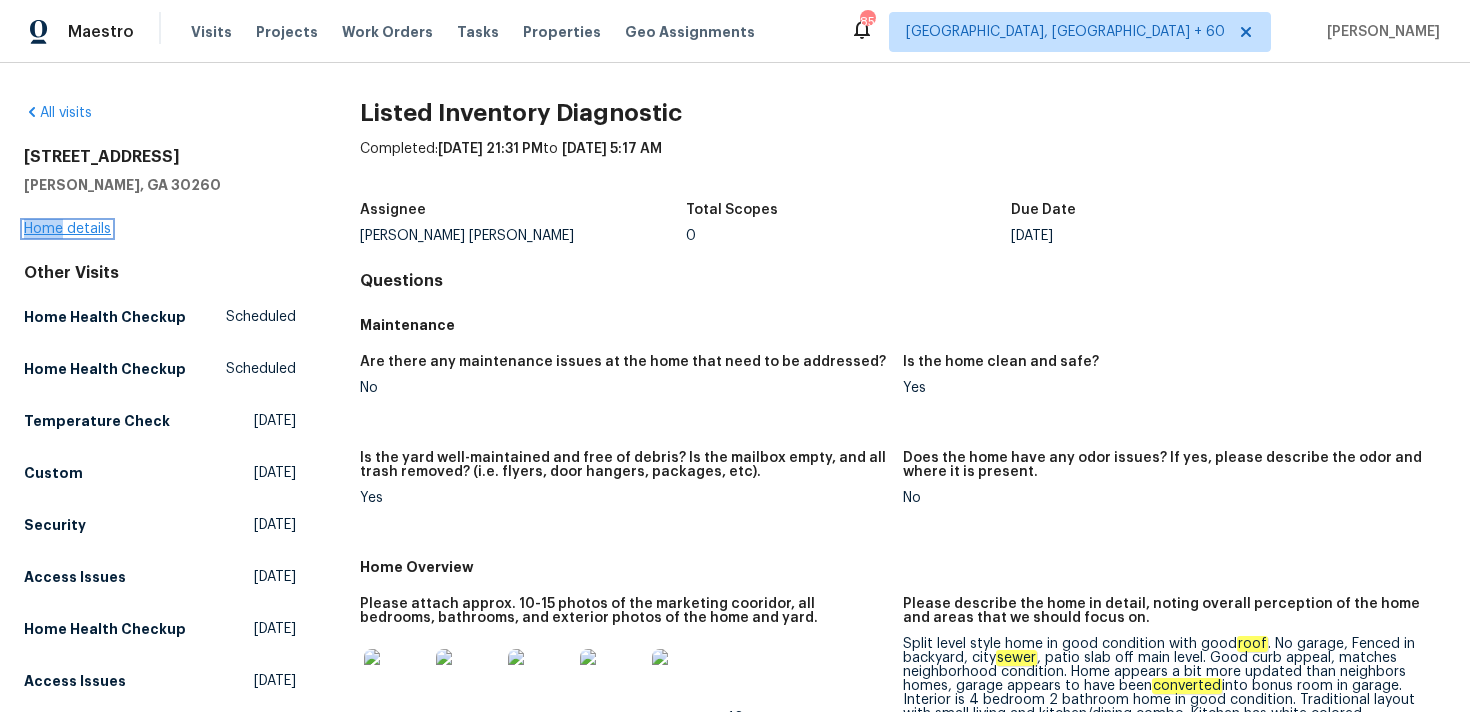 click on "Home details" at bounding box center [67, 229] 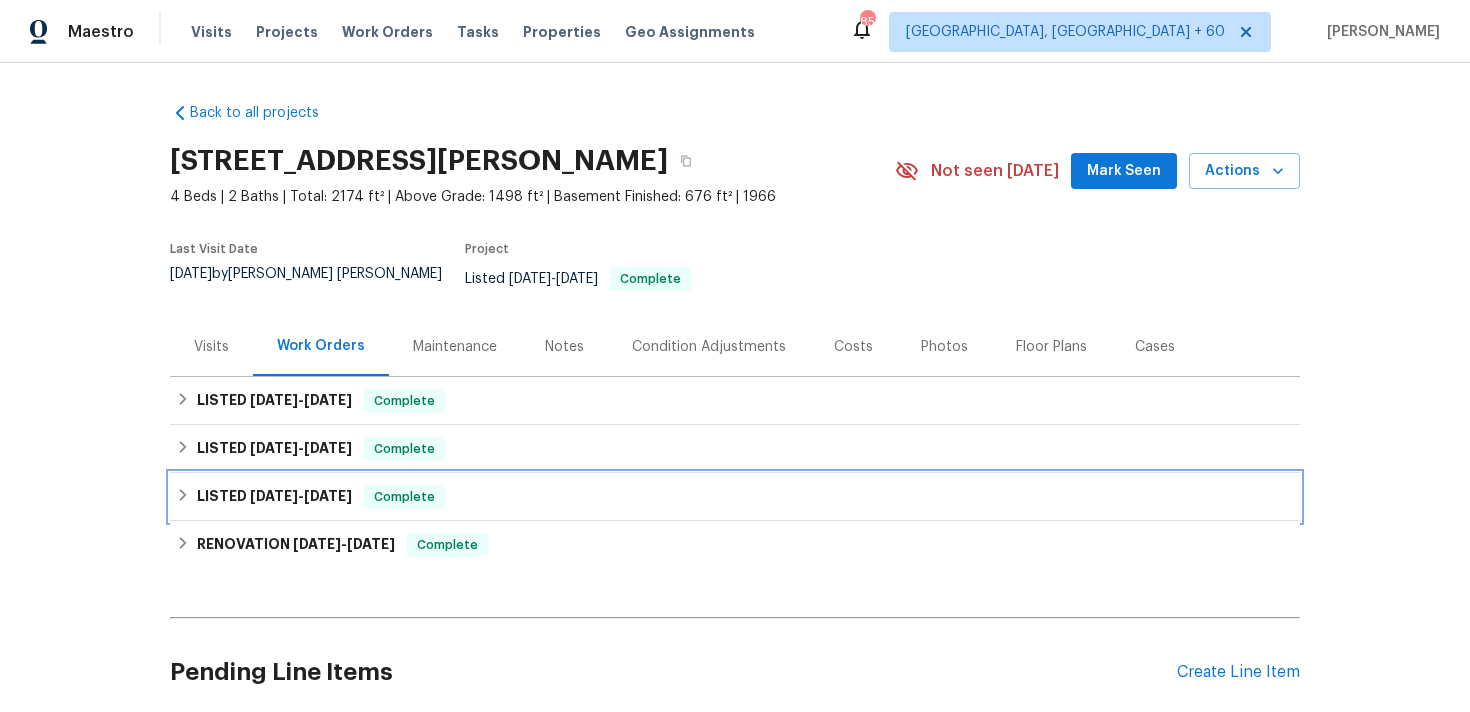 click on "LISTED   [DATE]  -  [DATE] Complete" at bounding box center [735, 497] 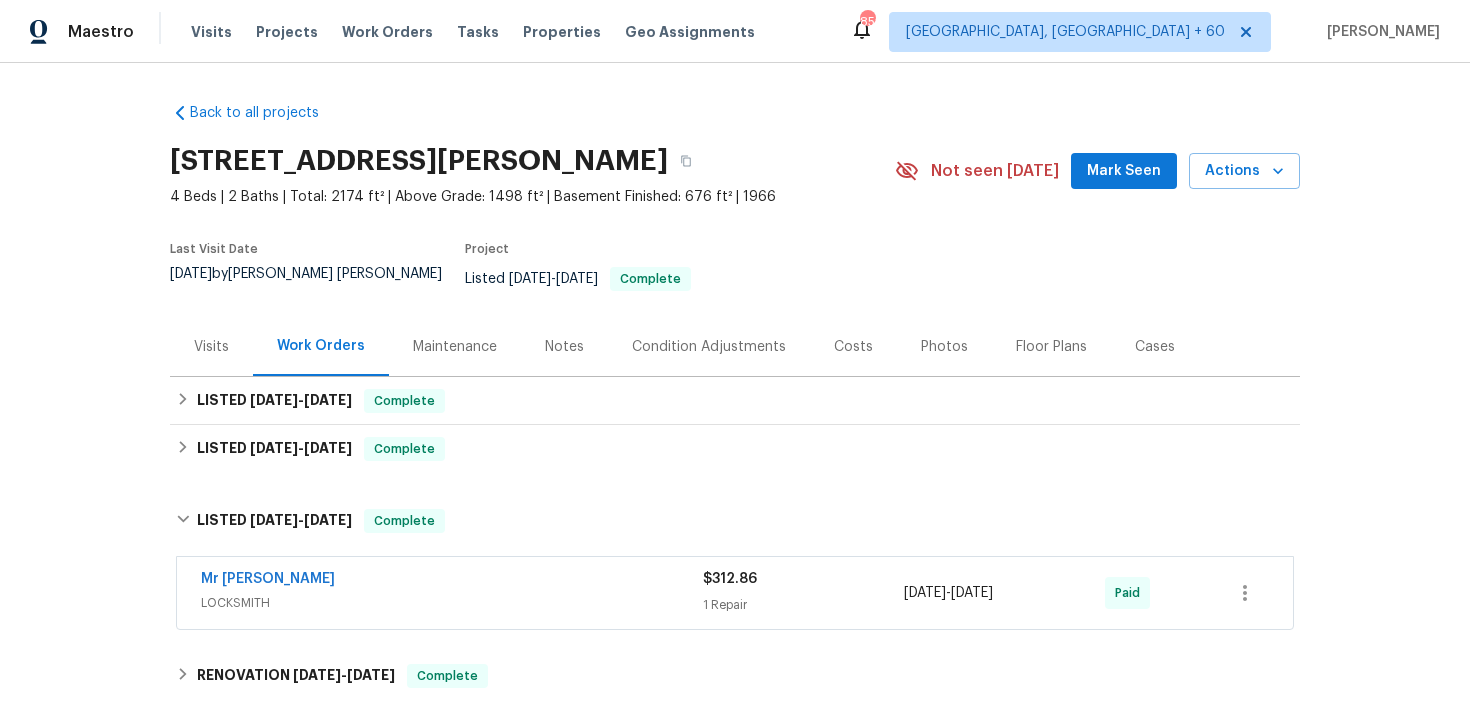 click on "Mr [PERSON_NAME]" at bounding box center (452, 581) 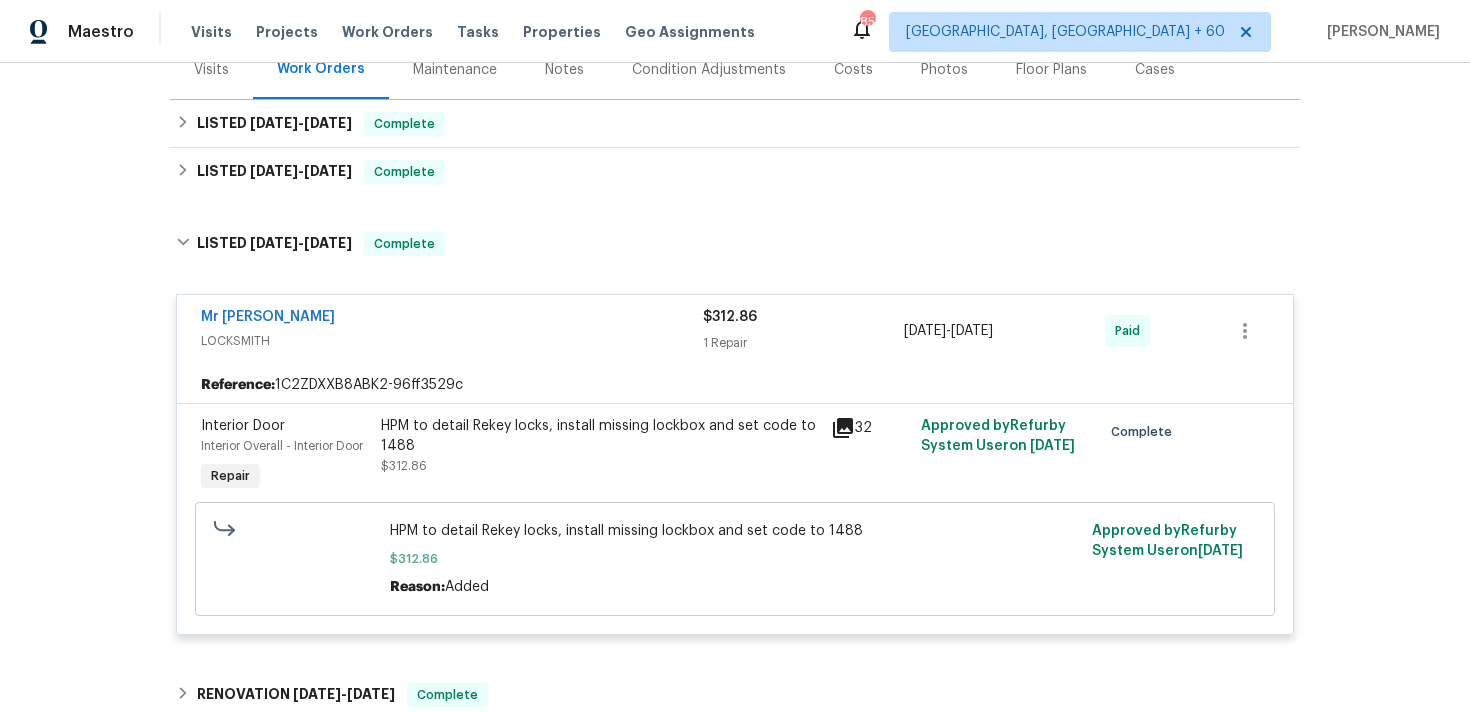 scroll, scrollTop: 293, scrollLeft: 0, axis: vertical 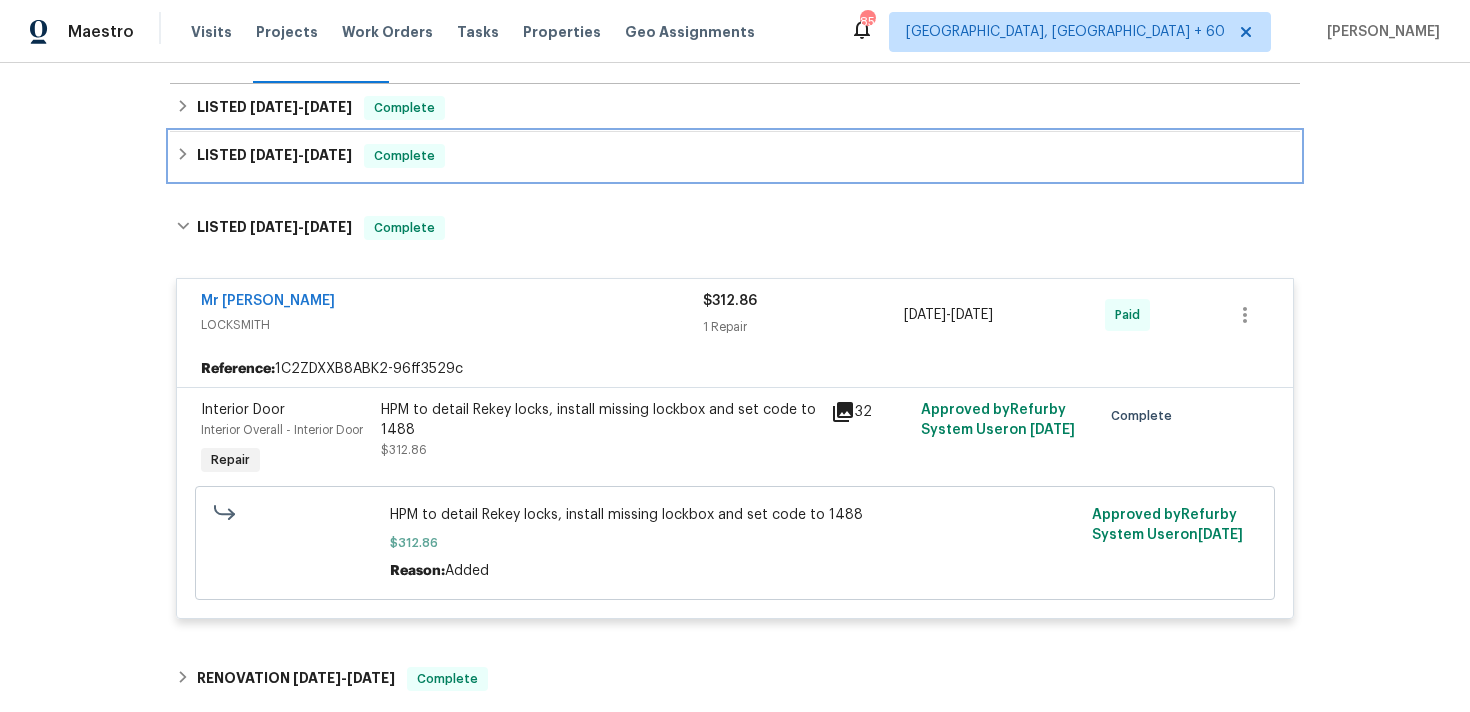click on "LISTED   [DATE]  -  [DATE] Complete" at bounding box center [735, 156] 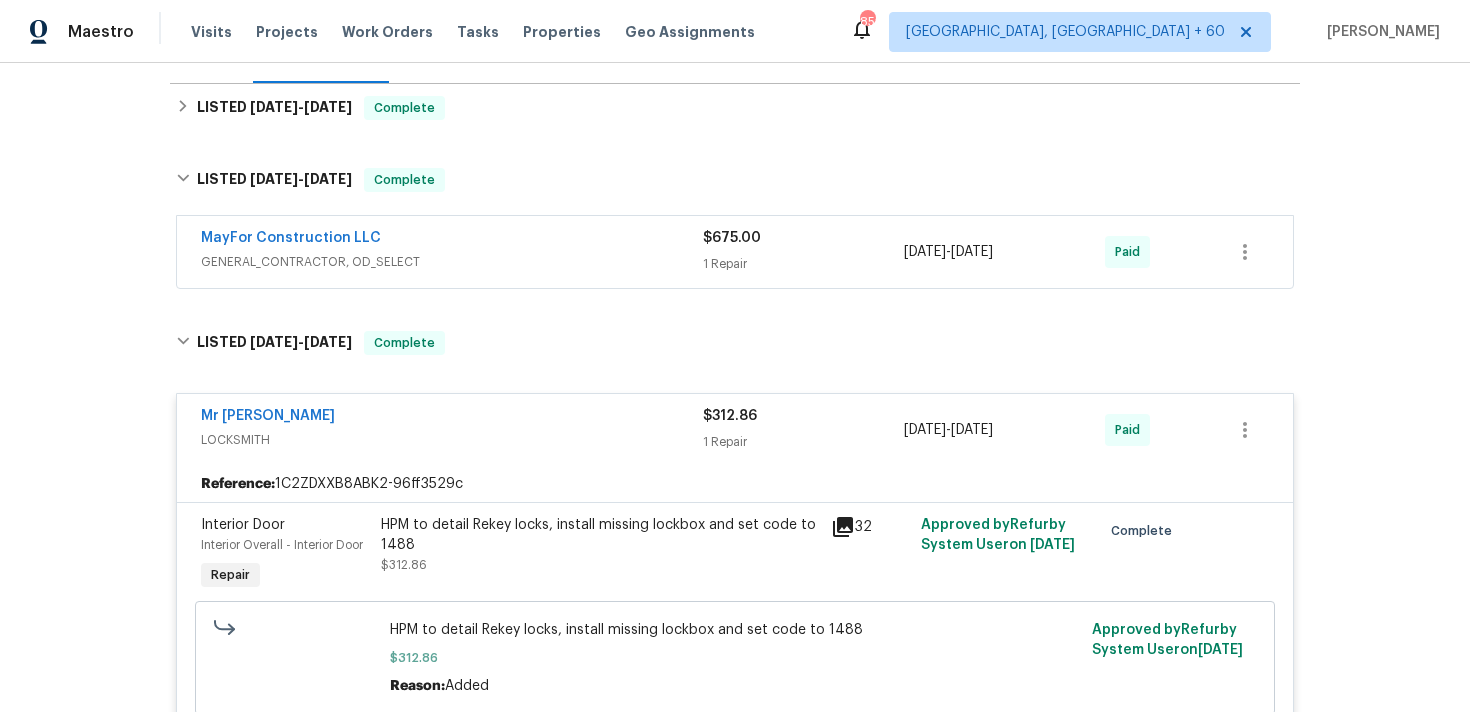click on "MayFor Construction LLC" at bounding box center [452, 240] 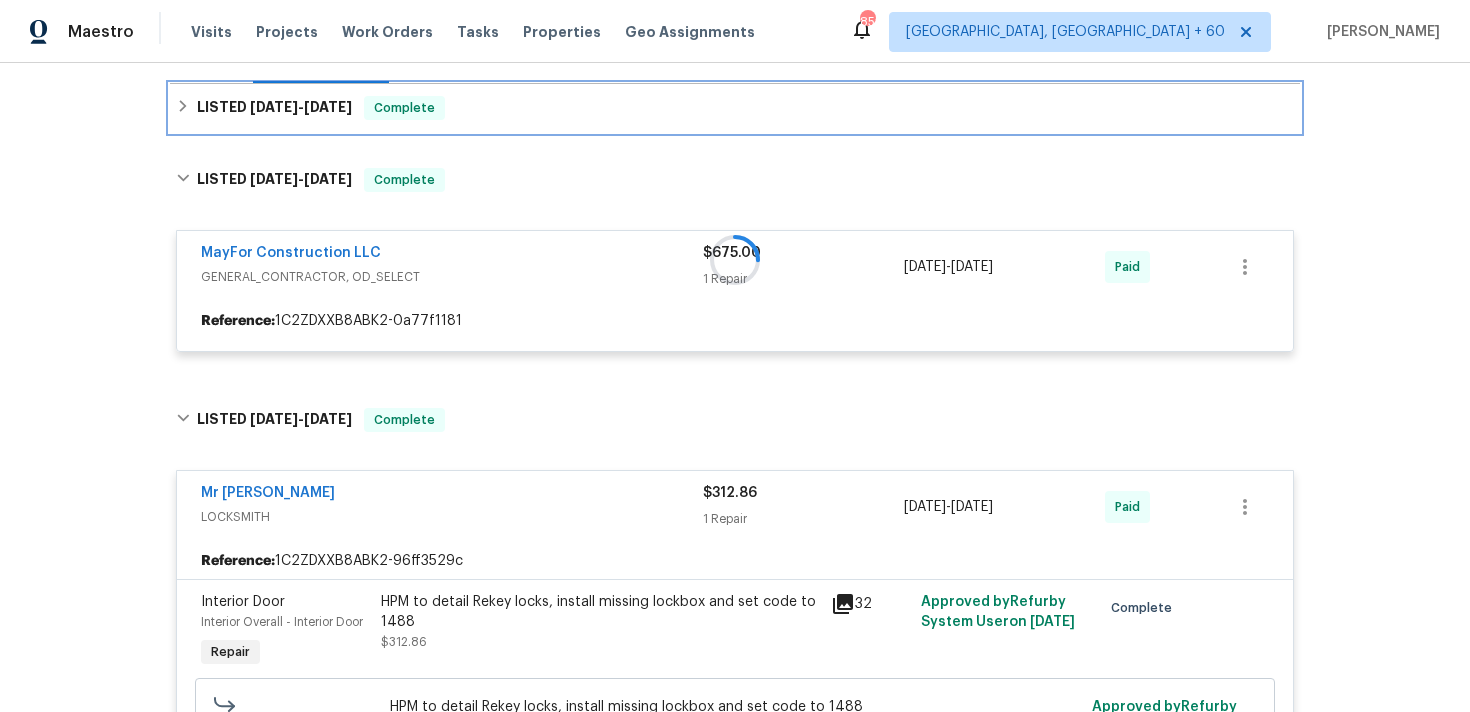 click on "LISTED   [DATE]  -  [DATE] Complete" at bounding box center (735, 108) 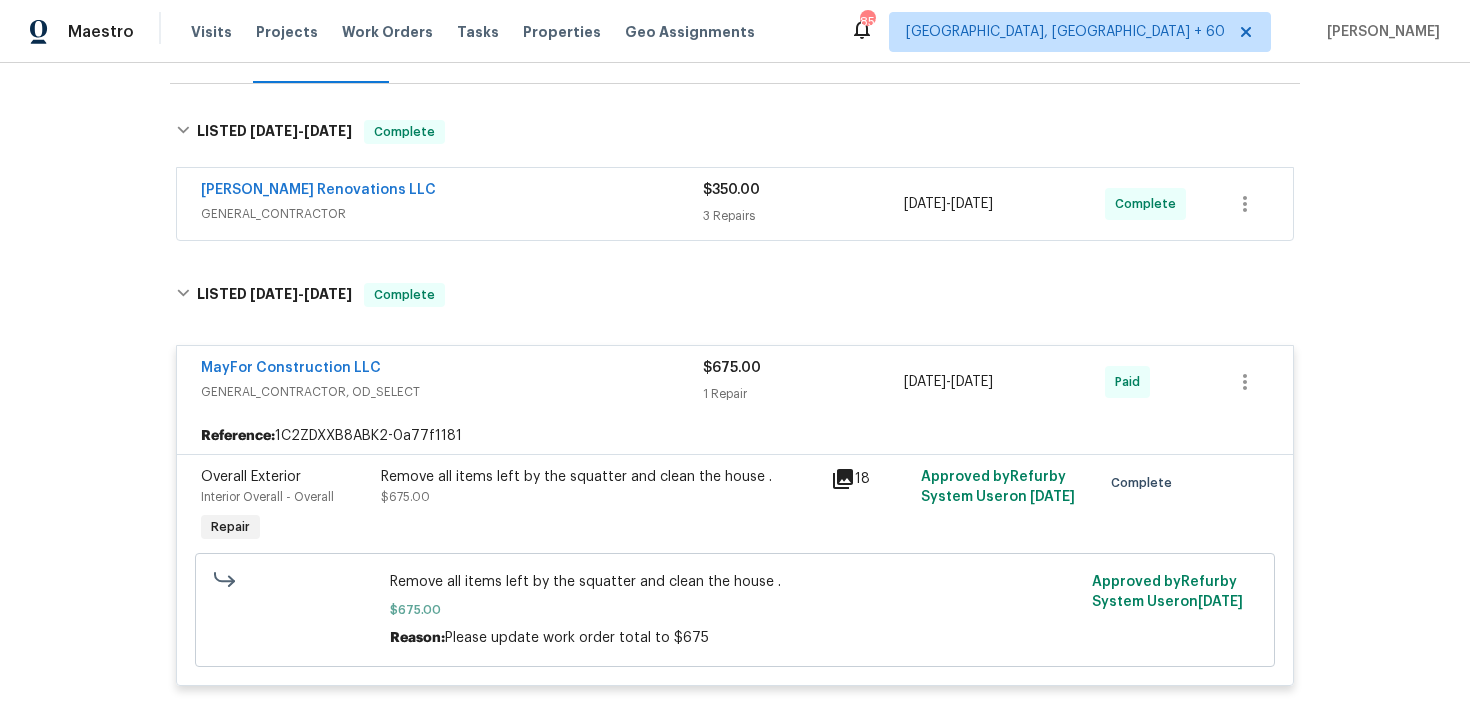 click on "3 Repairs" at bounding box center (803, 216) 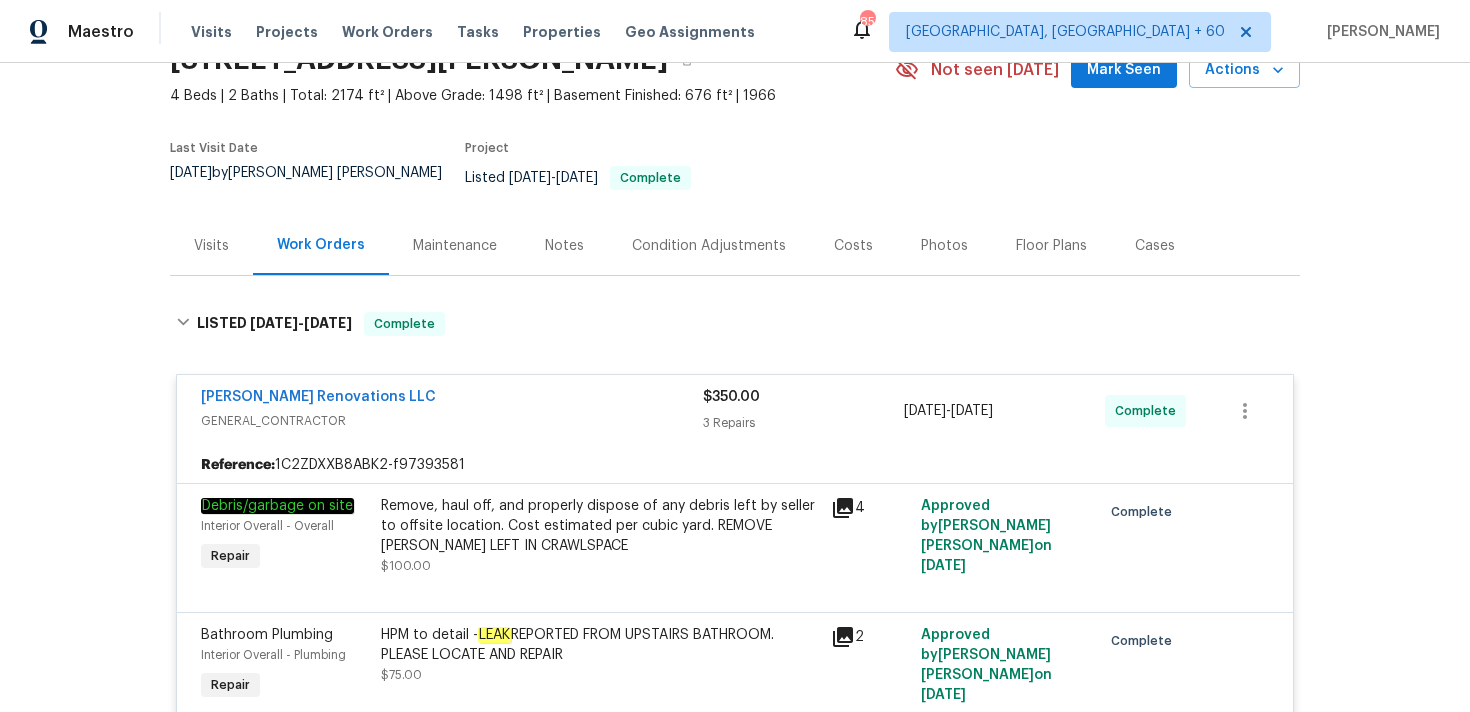 scroll, scrollTop: 0, scrollLeft: 0, axis: both 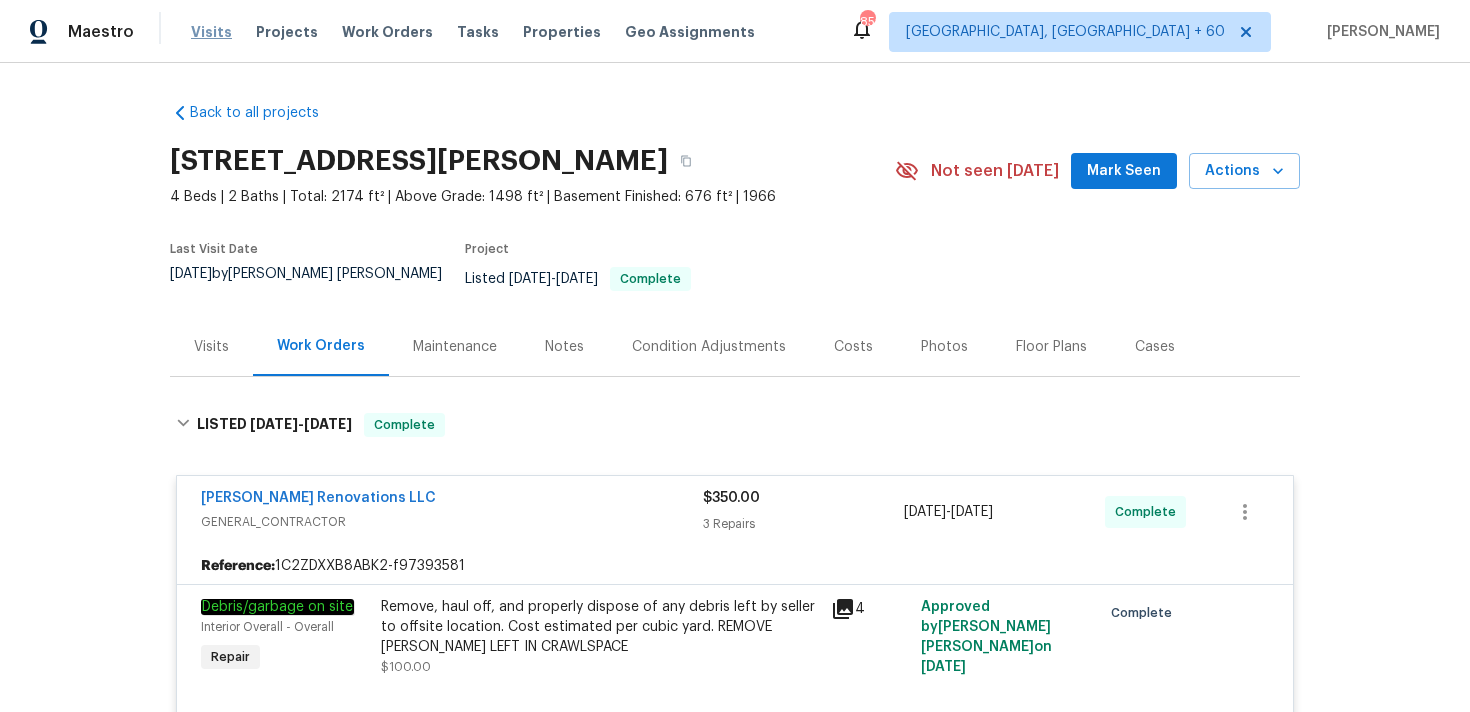 click on "Visits" at bounding box center (211, 32) 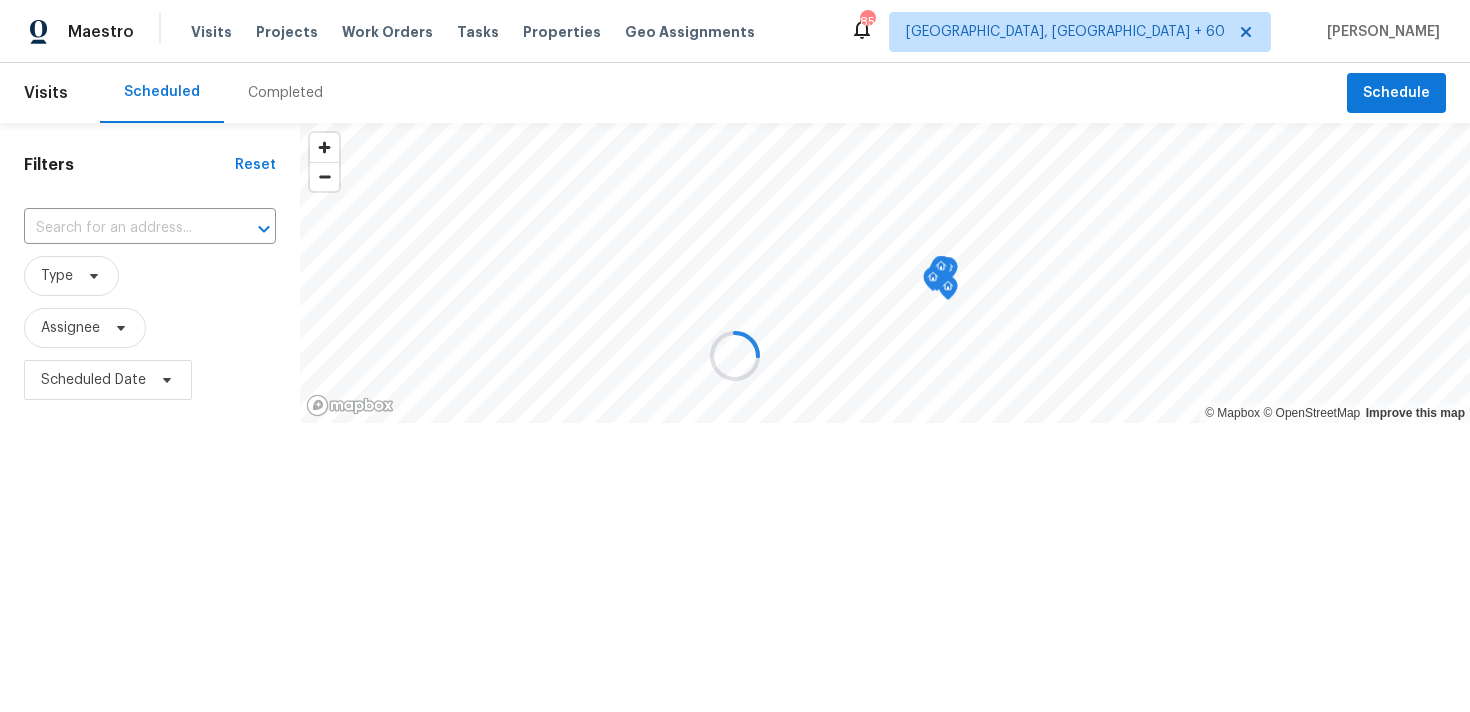 click at bounding box center [735, 356] 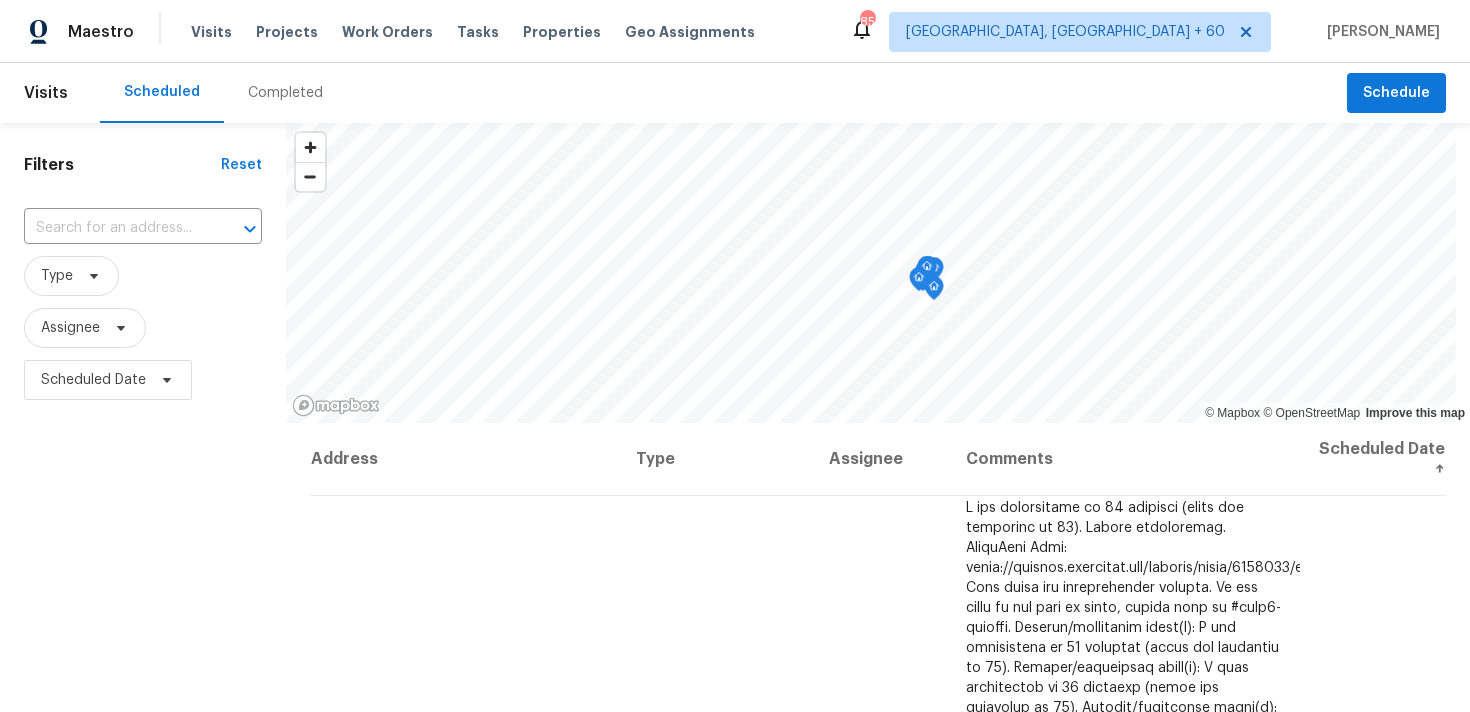 click on "Completed" at bounding box center [285, 93] 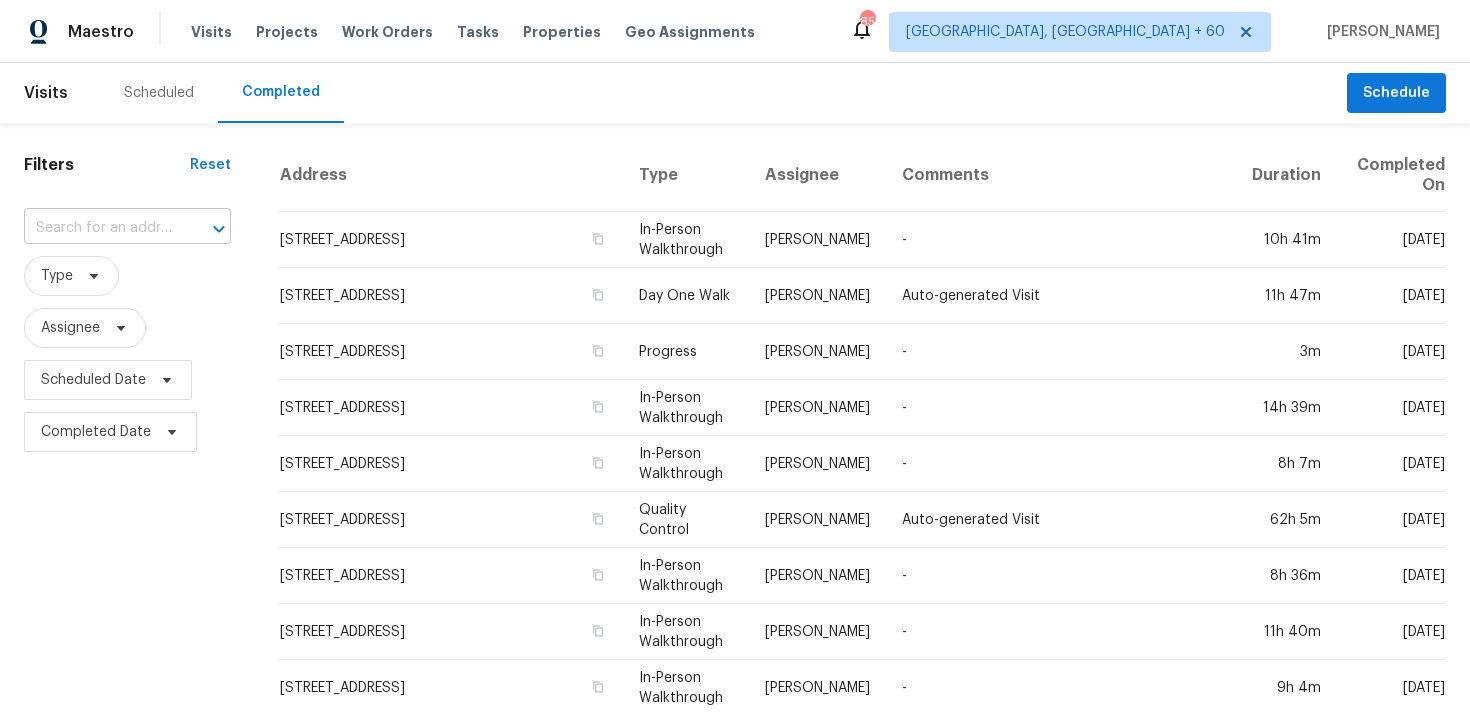 click at bounding box center (99, 228) 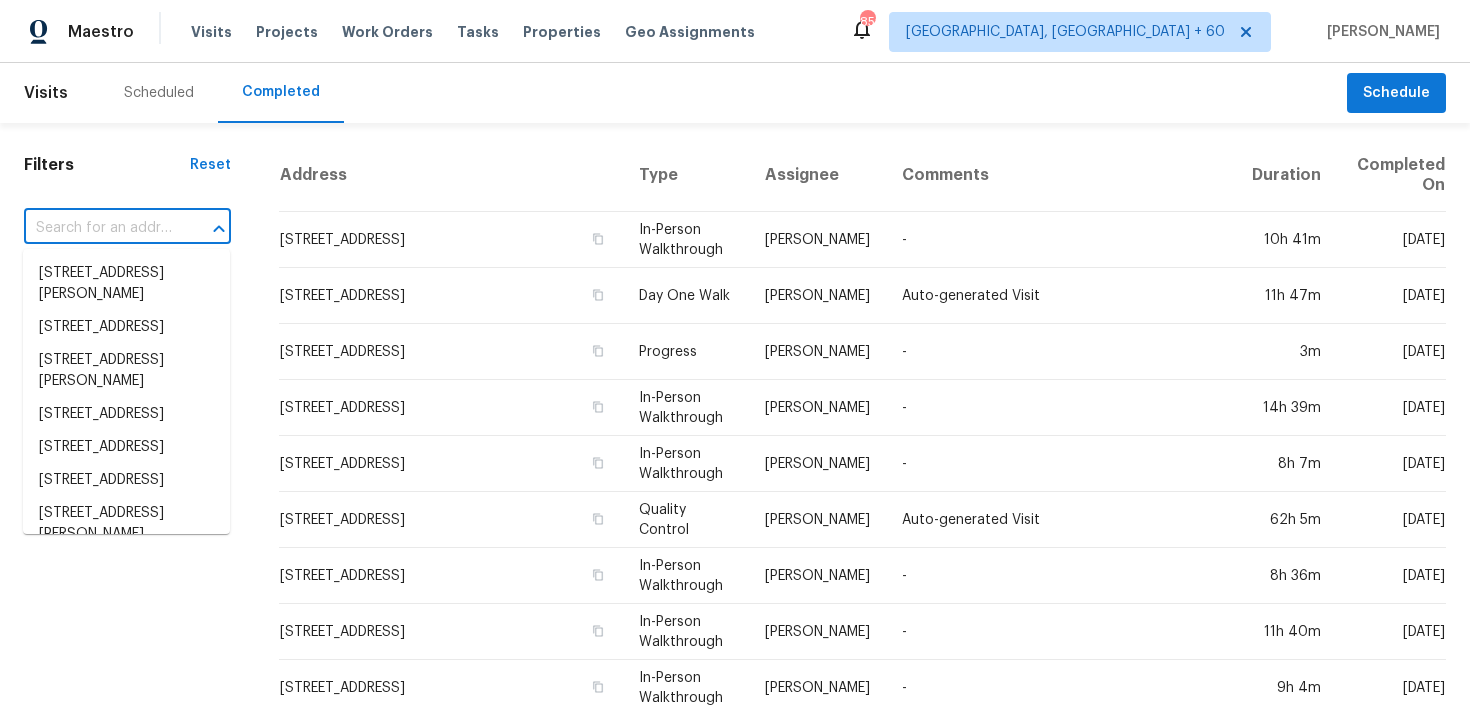 paste on "[STREET_ADDRESS][PERSON_NAME][PERSON_NAME]" 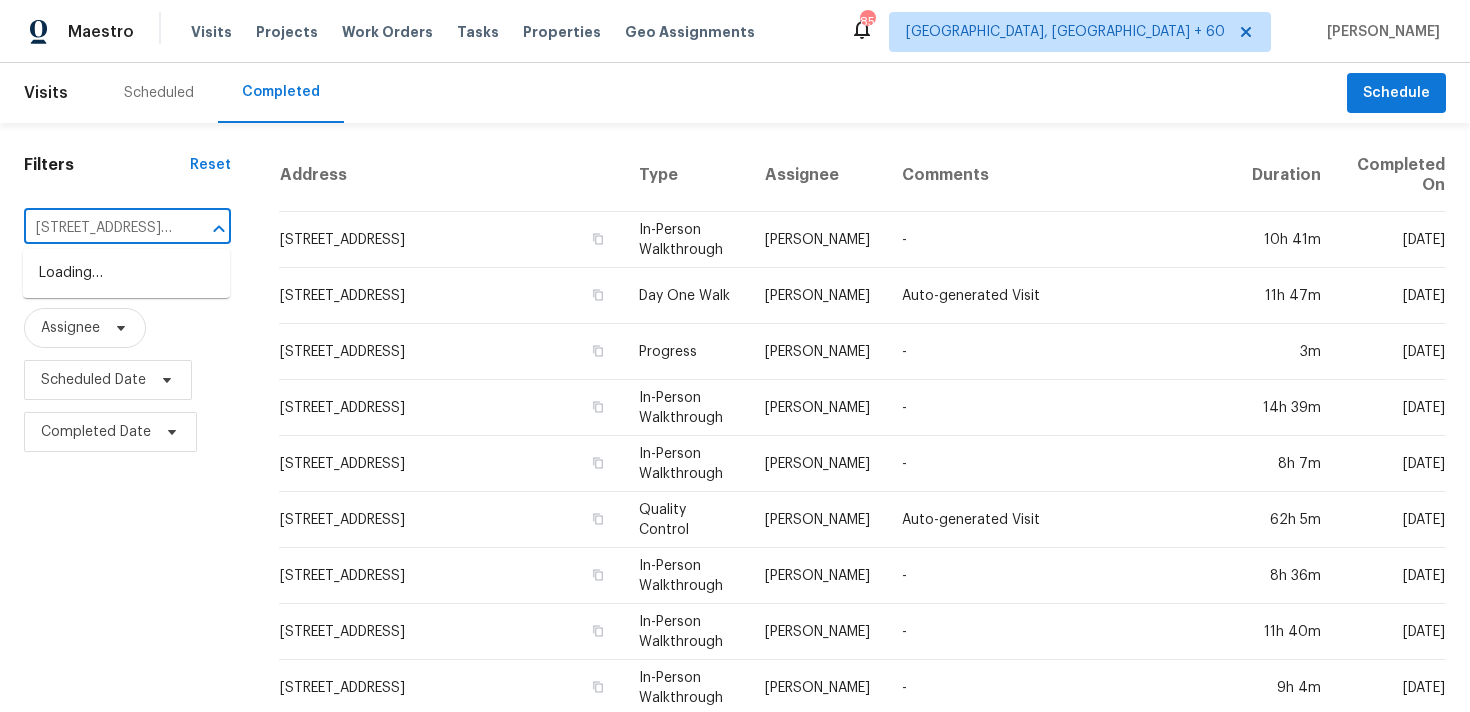 scroll, scrollTop: 0, scrollLeft: 172, axis: horizontal 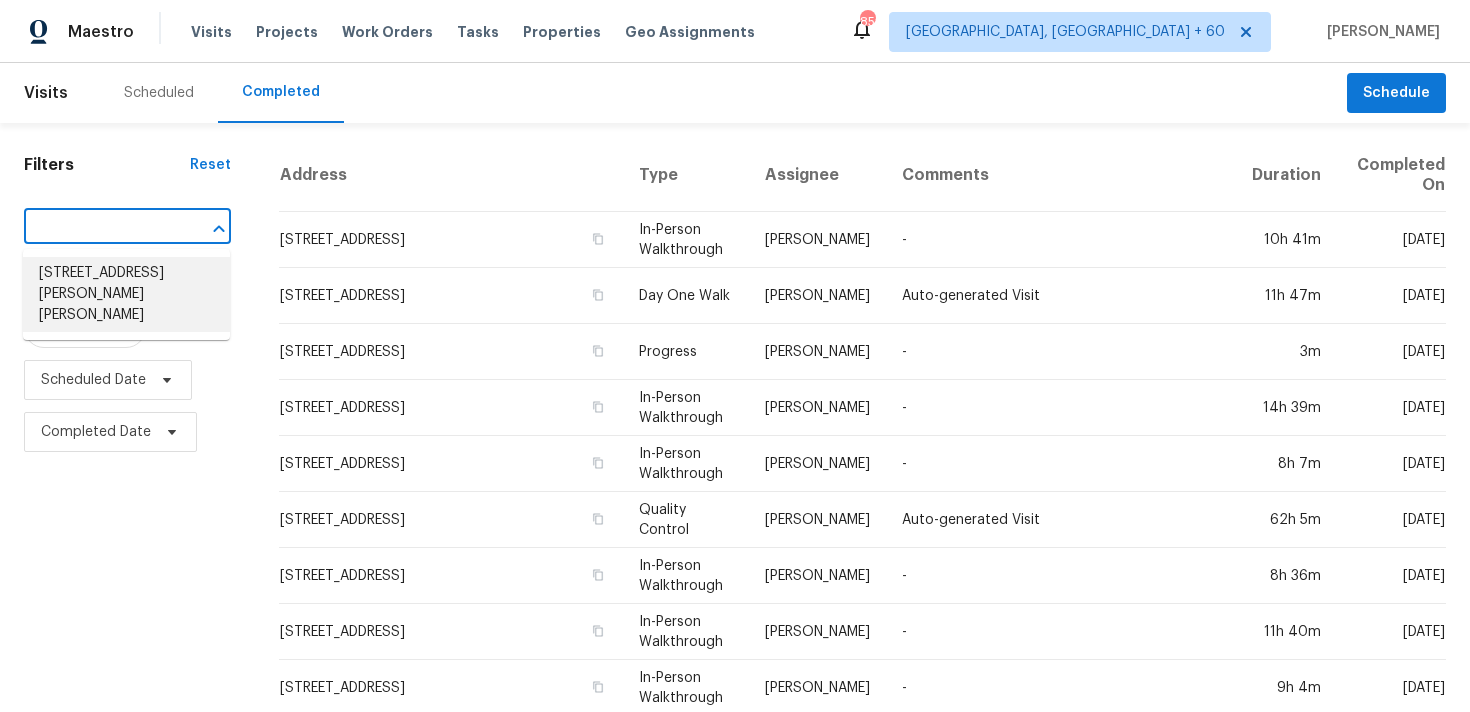 click on "[STREET_ADDRESS][PERSON_NAME][PERSON_NAME]" at bounding box center (126, 294) 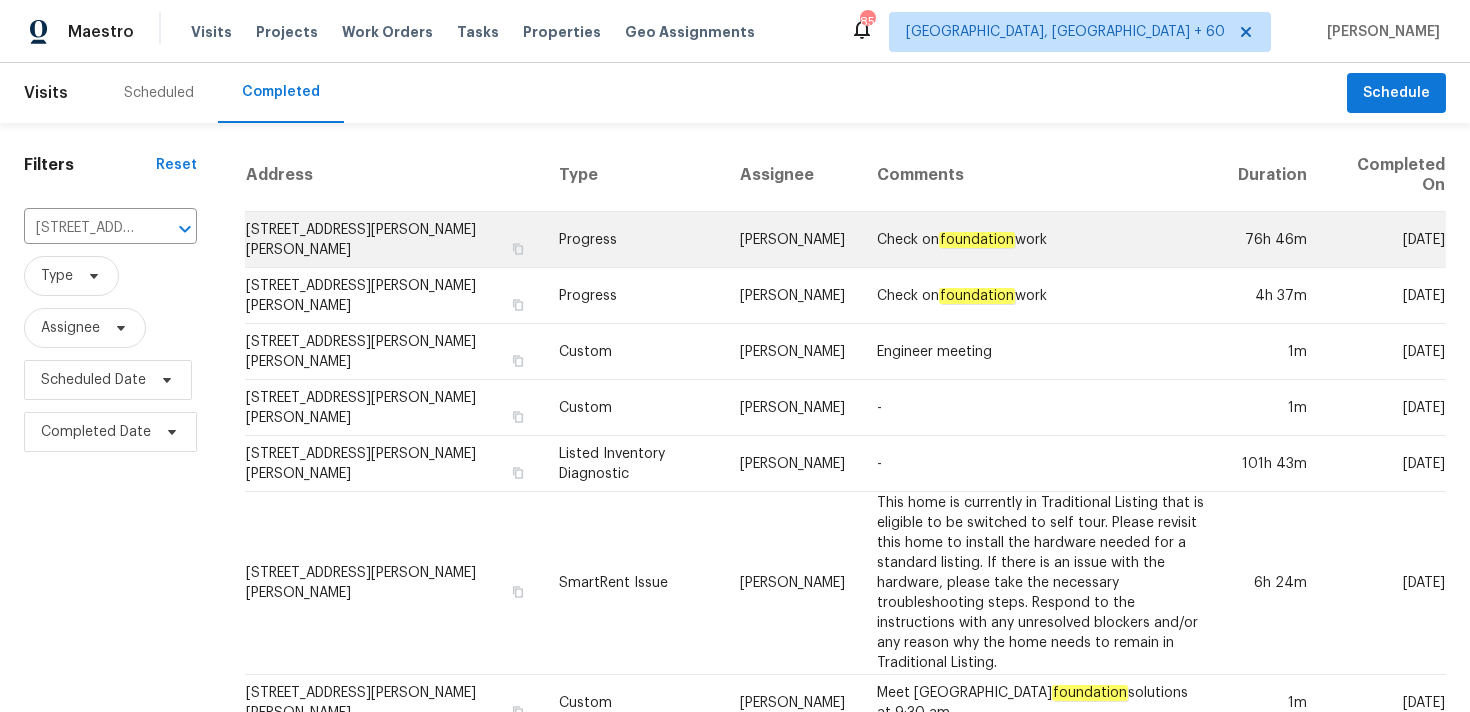 click on "Progress" at bounding box center (634, 240) 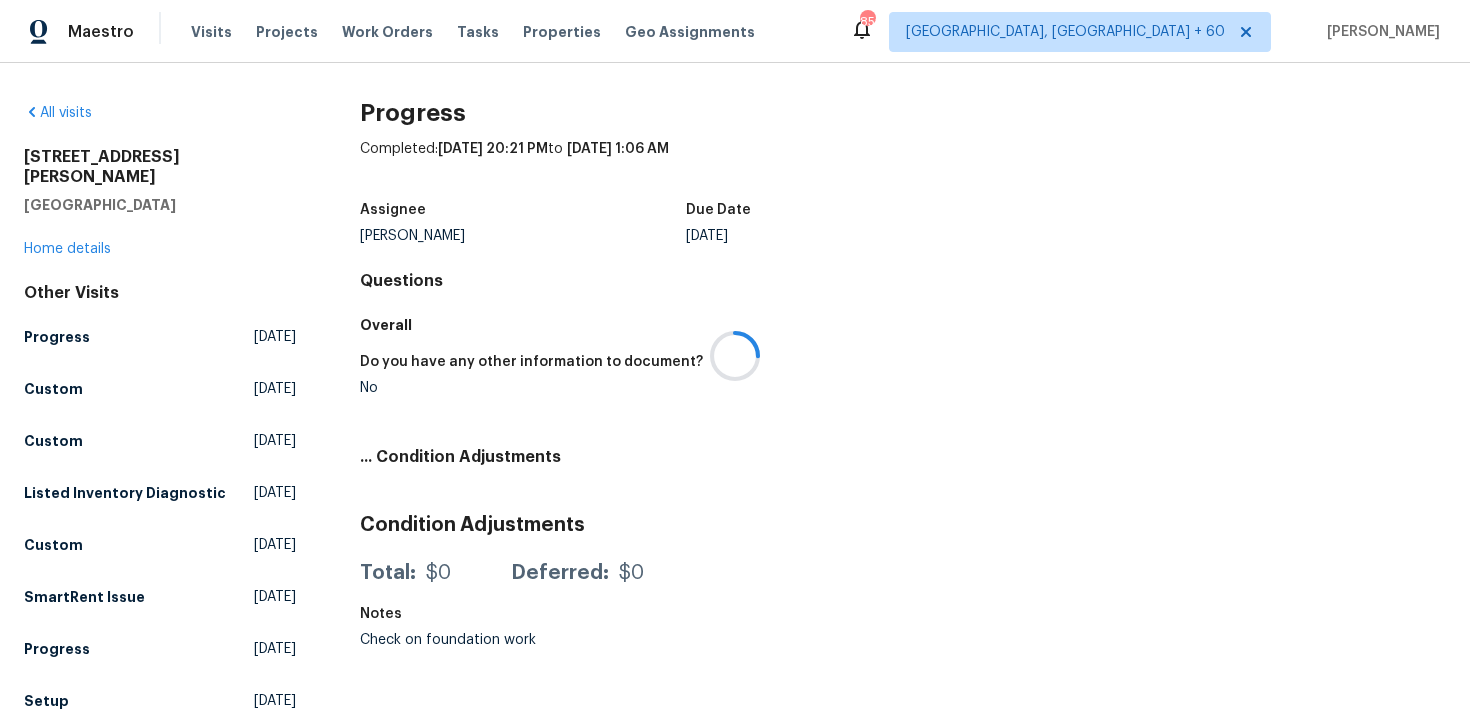 click at bounding box center [735, 356] 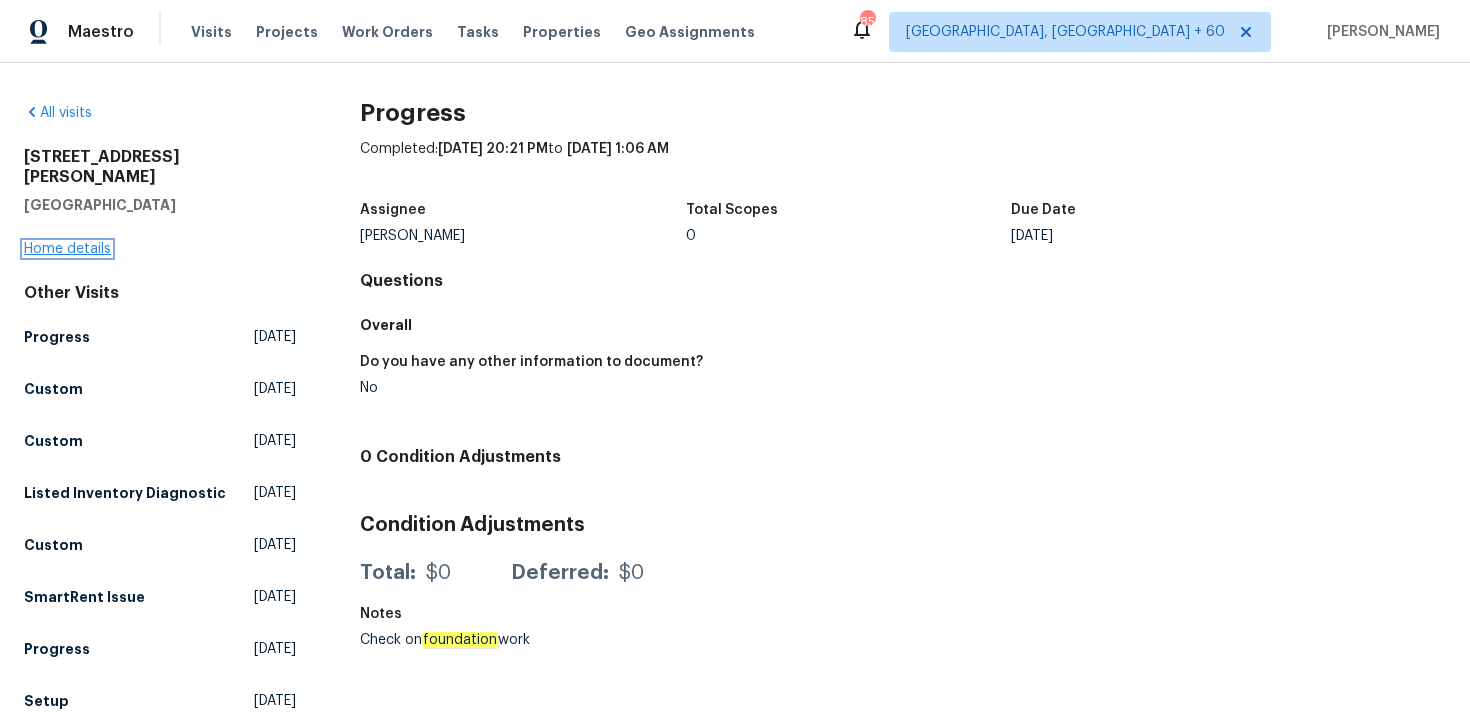 click on "Home details" at bounding box center [67, 249] 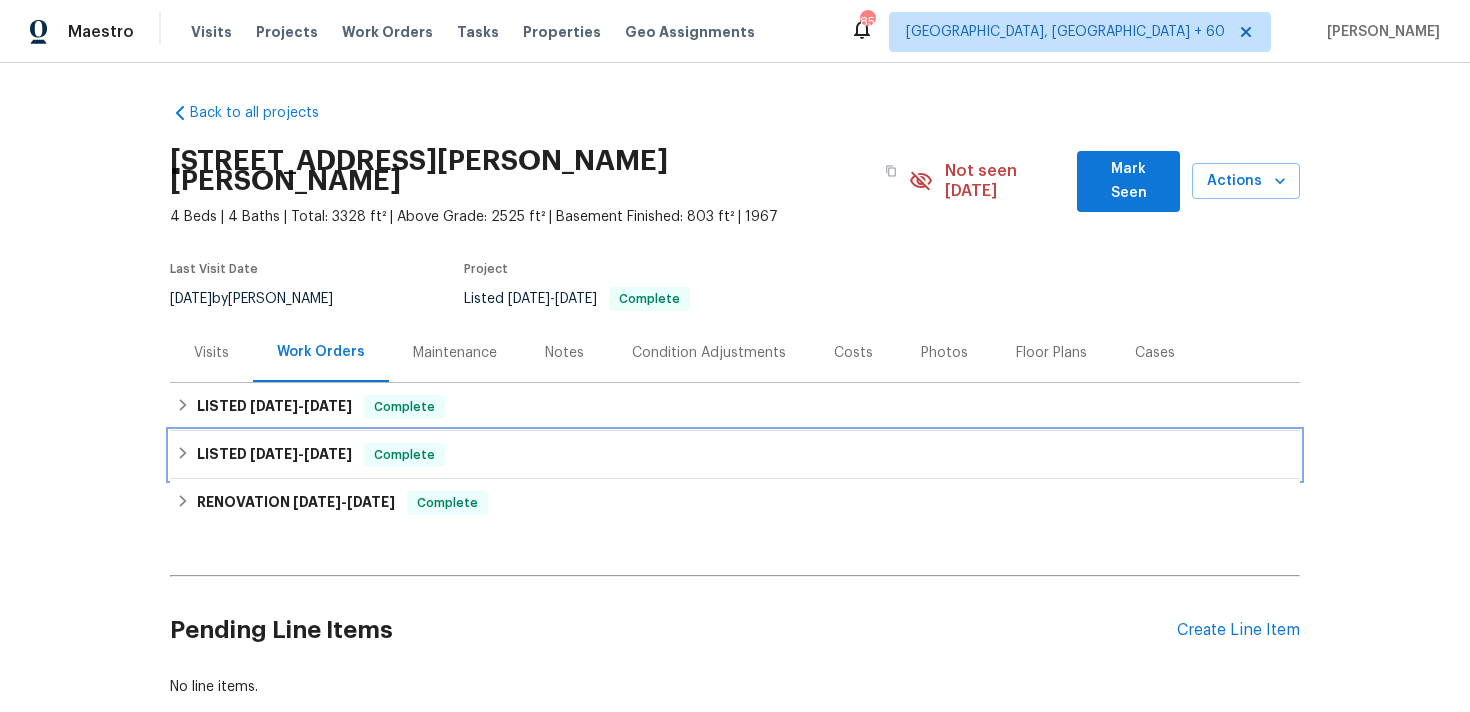 click on "LISTED   [DATE]  -  [DATE] Complete" at bounding box center (735, 455) 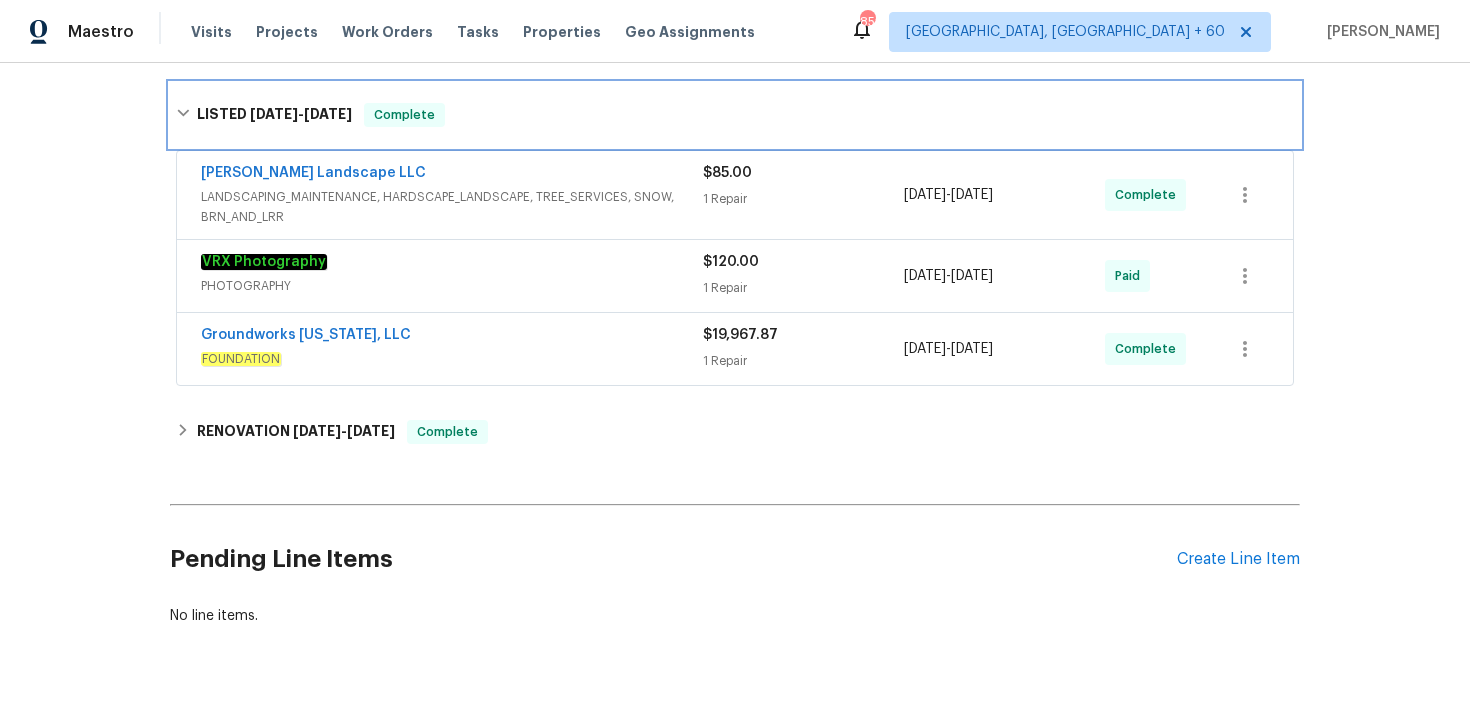 scroll, scrollTop: 366, scrollLeft: 0, axis: vertical 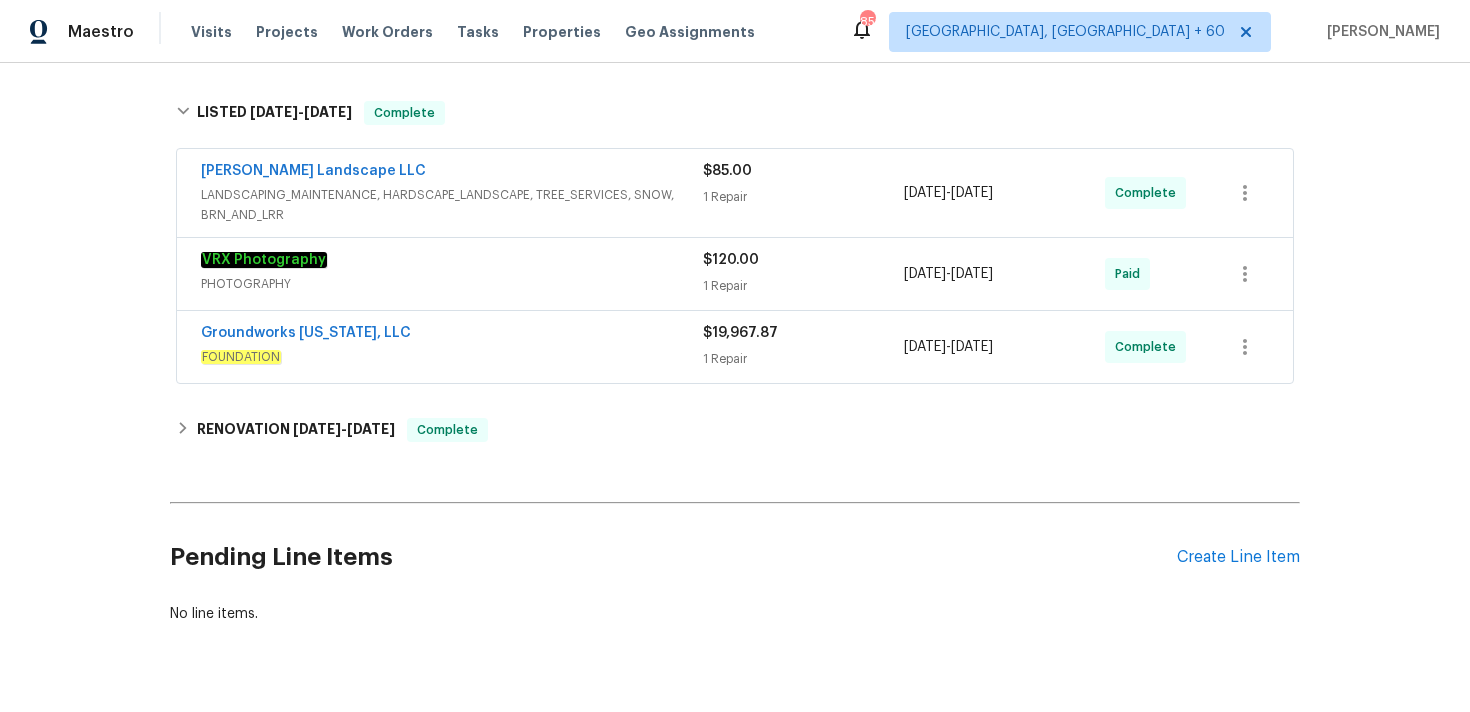 click on "1 Repair" at bounding box center [803, 197] 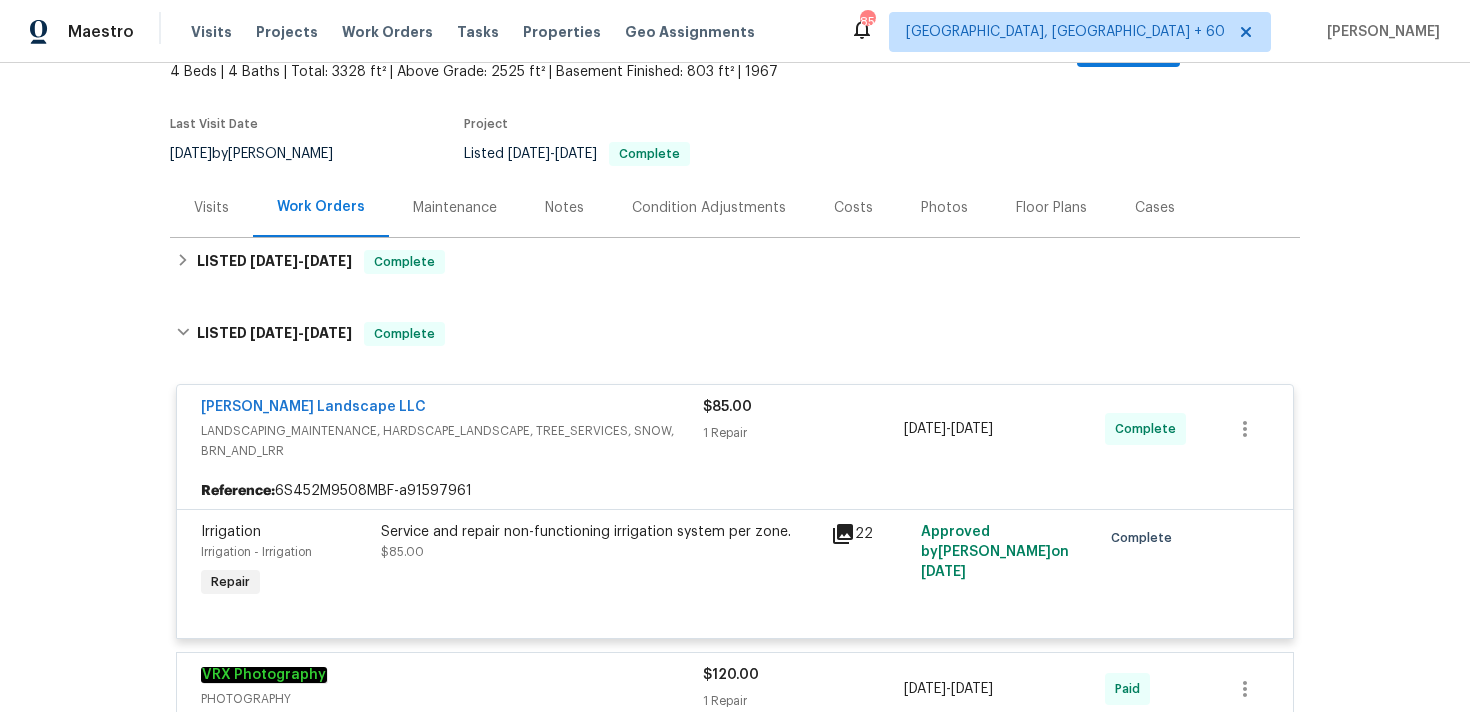 scroll, scrollTop: 142, scrollLeft: 0, axis: vertical 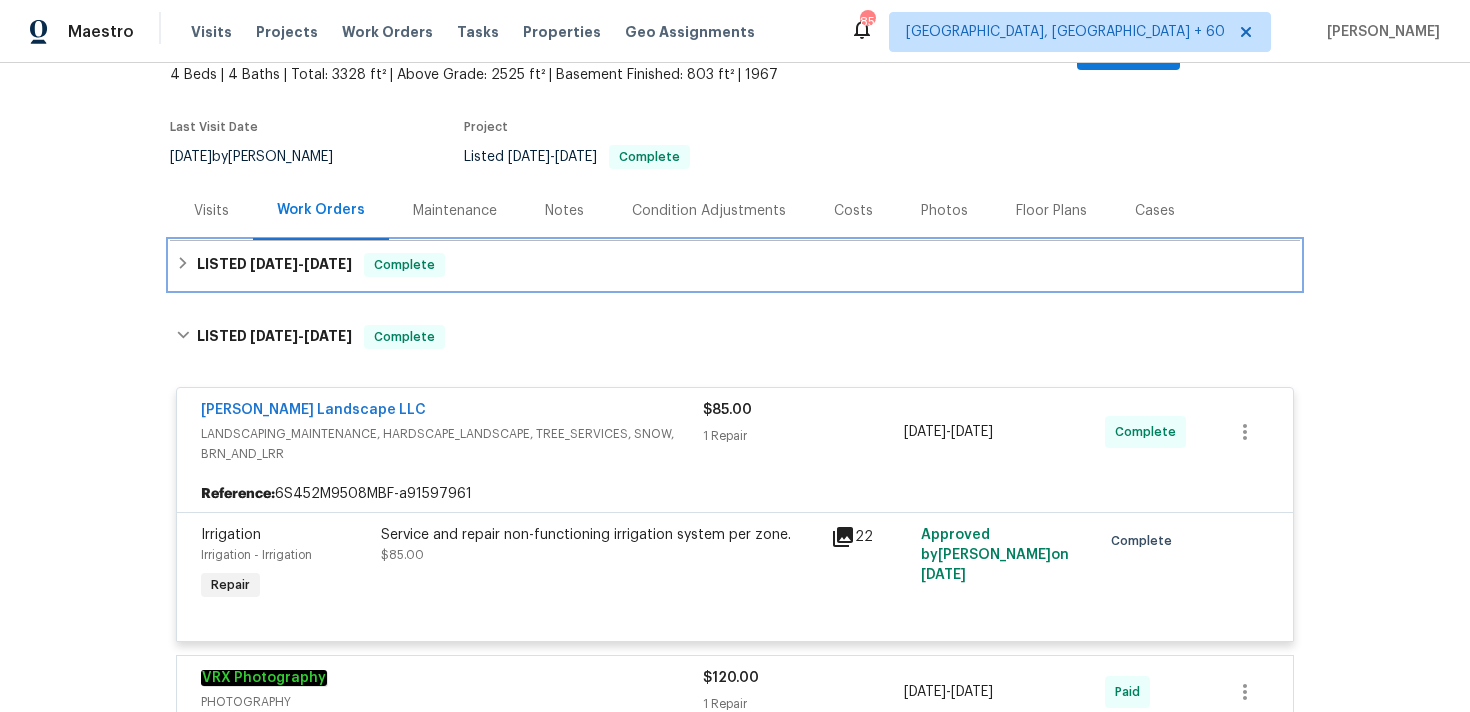 click on "LISTED   [DATE]  -  [DATE] Complete" at bounding box center (735, 265) 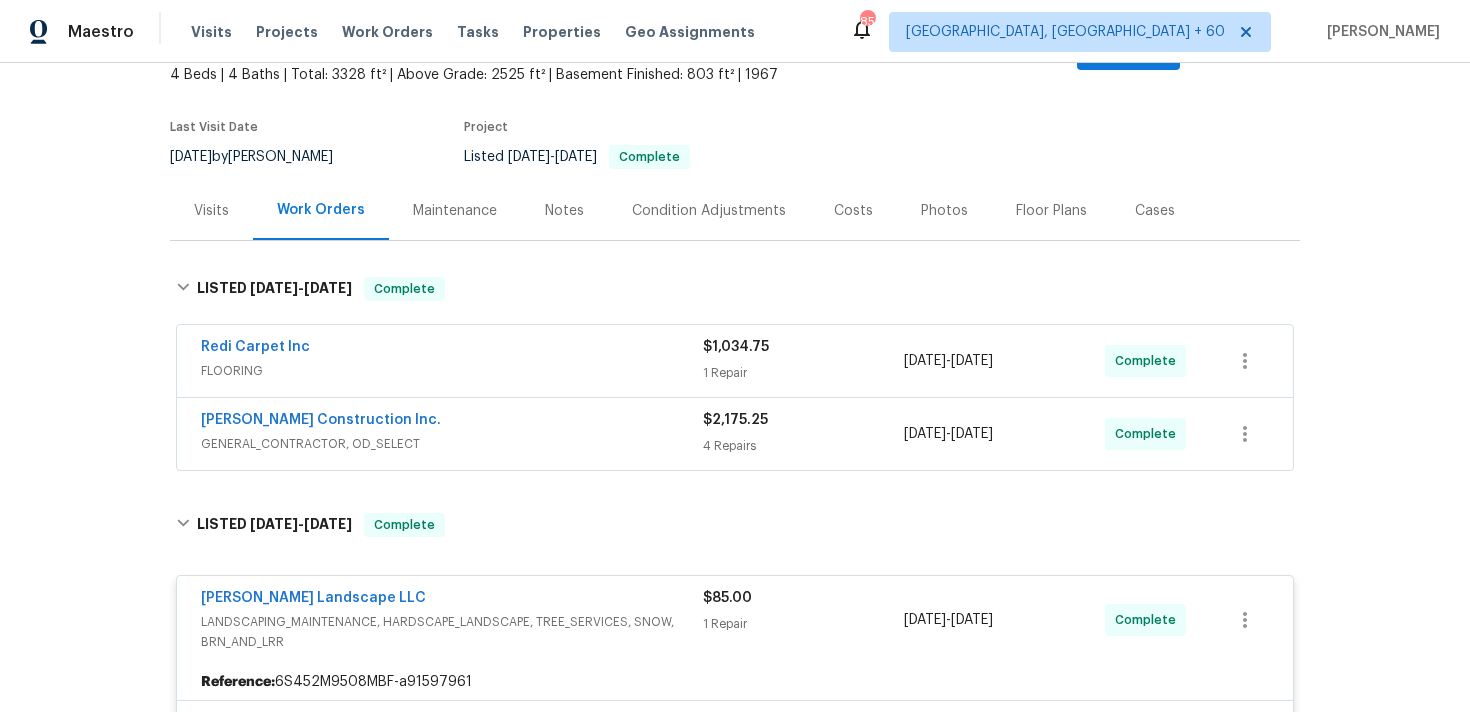 click on "1 Repair" at bounding box center (803, 373) 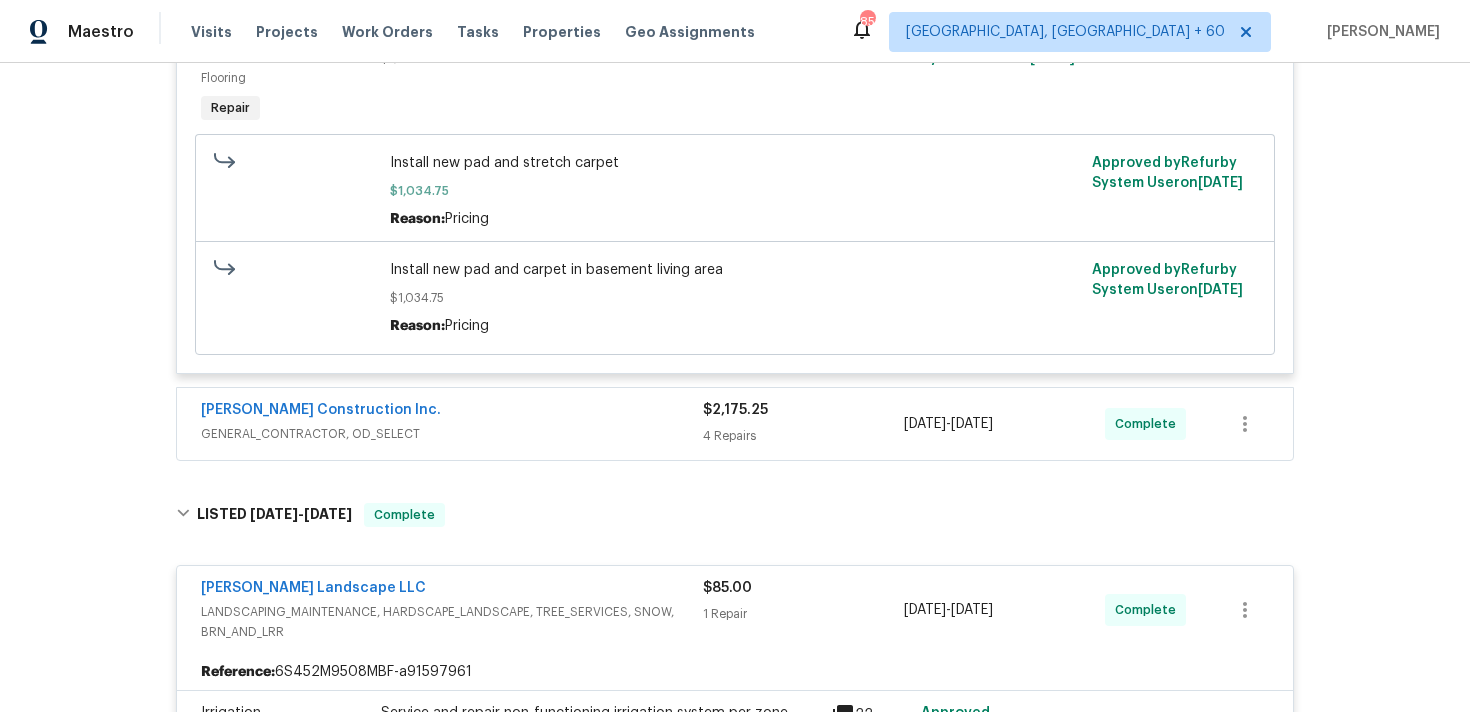 scroll, scrollTop: 593, scrollLeft: 0, axis: vertical 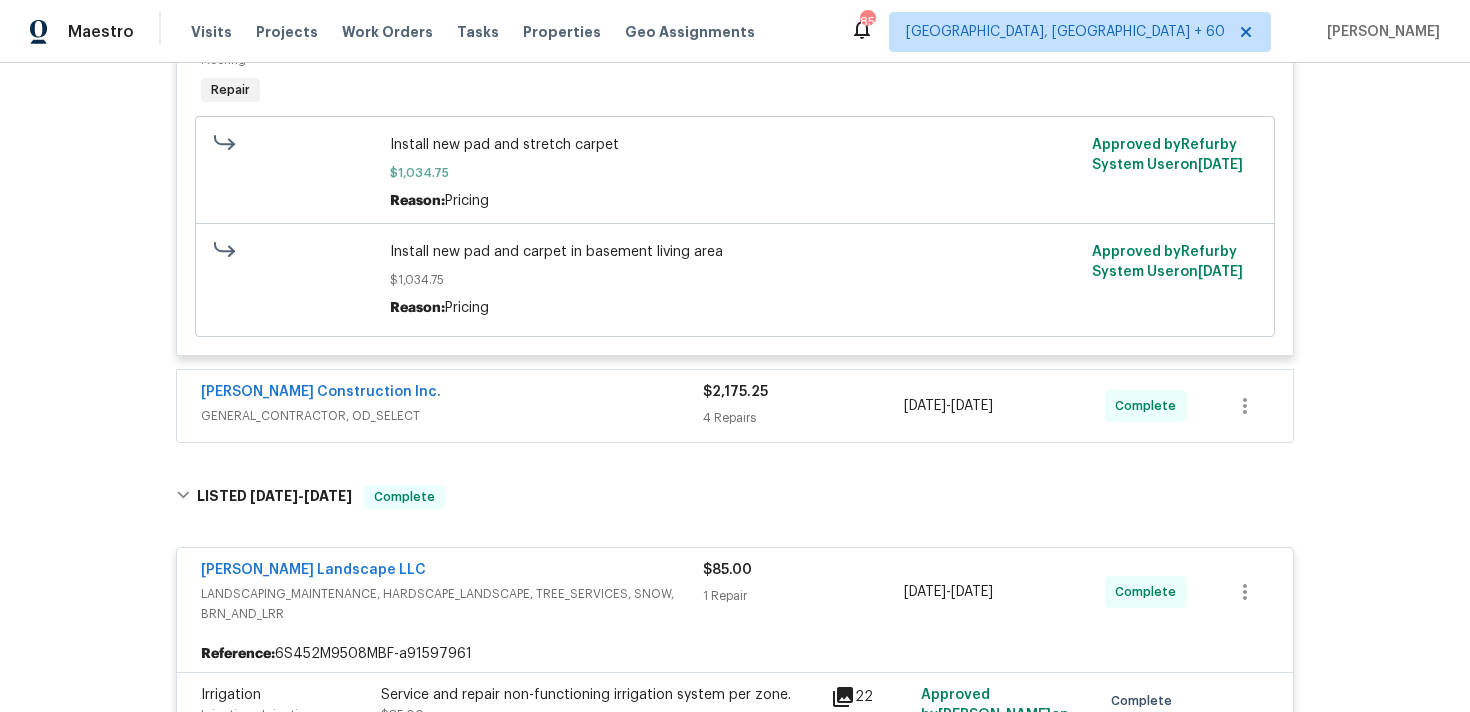 click on "4 Repairs" at bounding box center [803, 418] 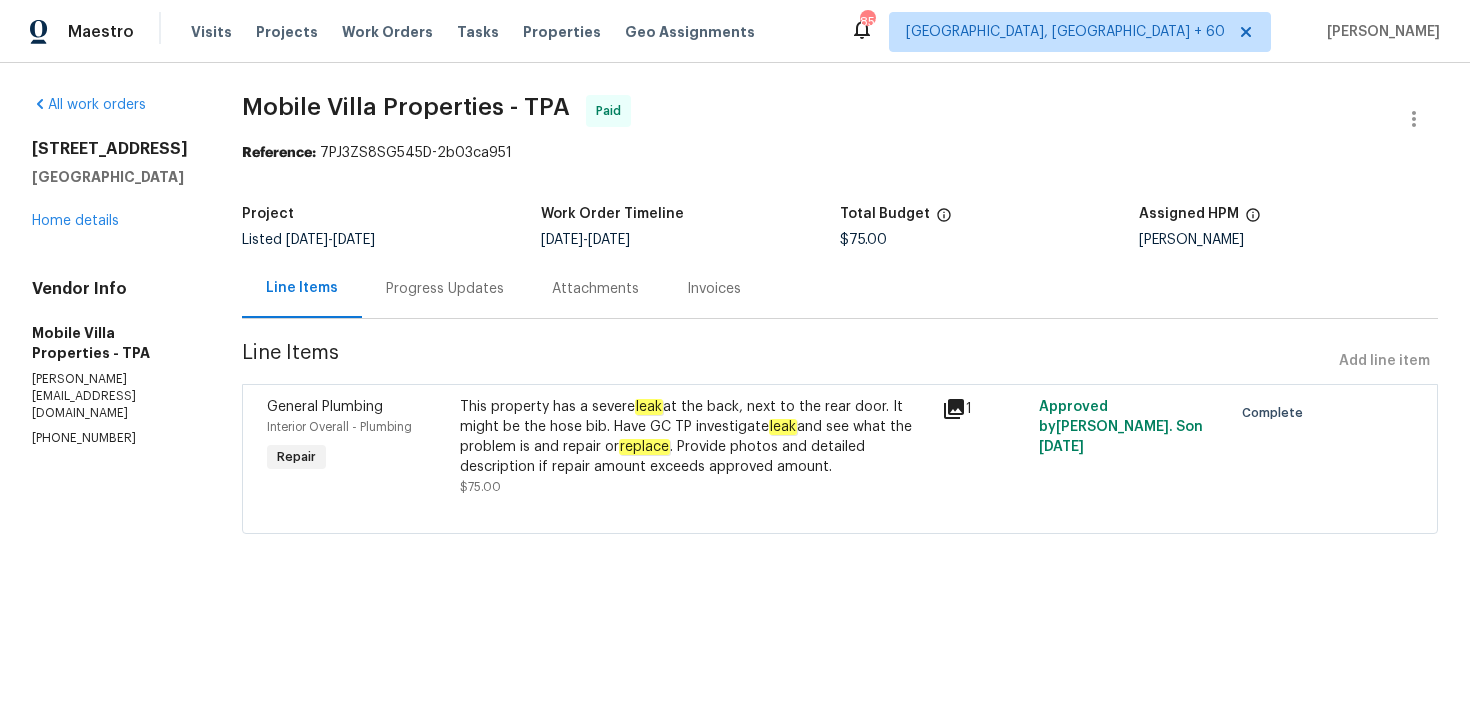scroll, scrollTop: 0, scrollLeft: 0, axis: both 